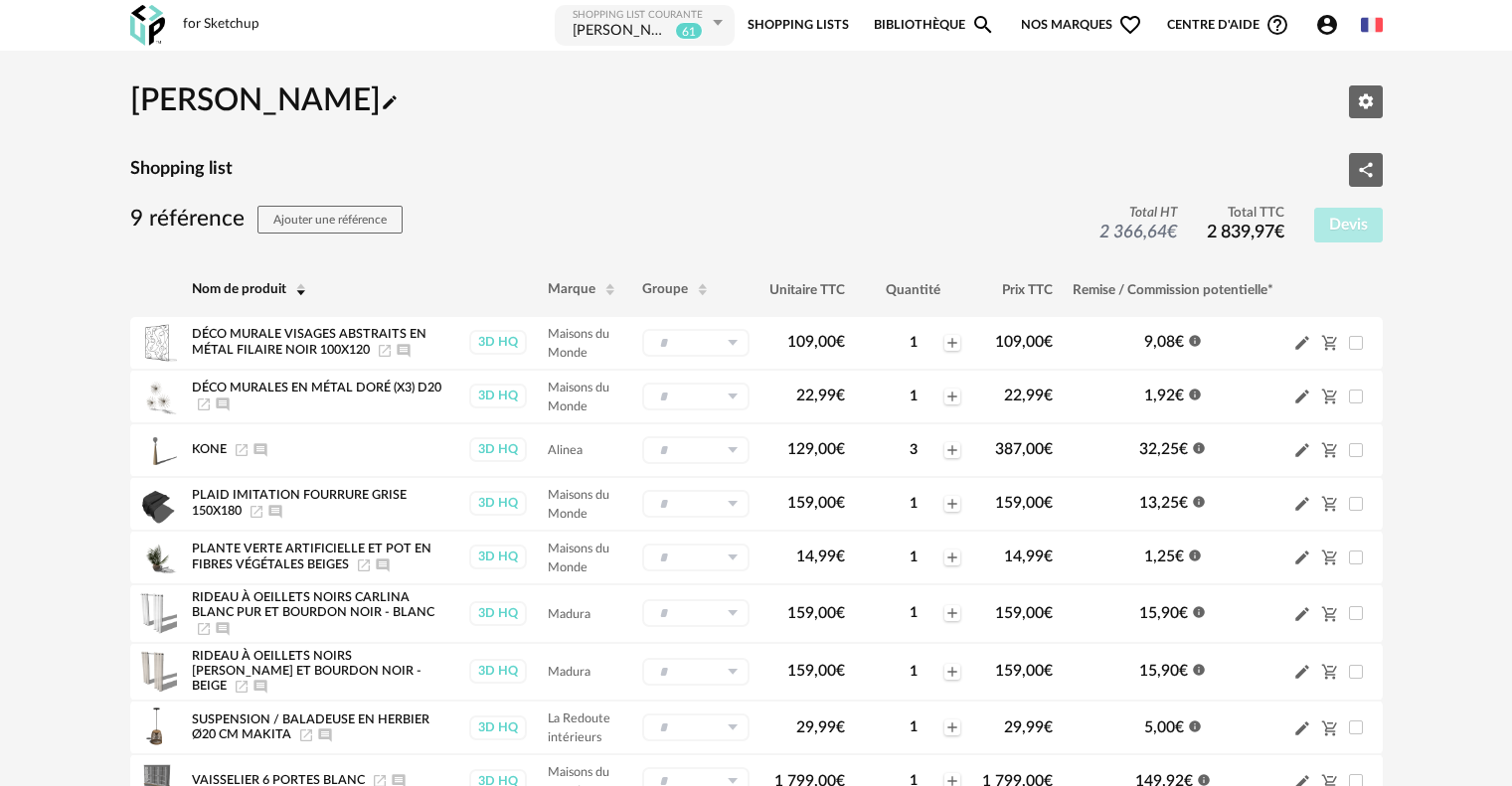 scroll, scrollTop: 199, scrollLeft: 0, axis: vertical 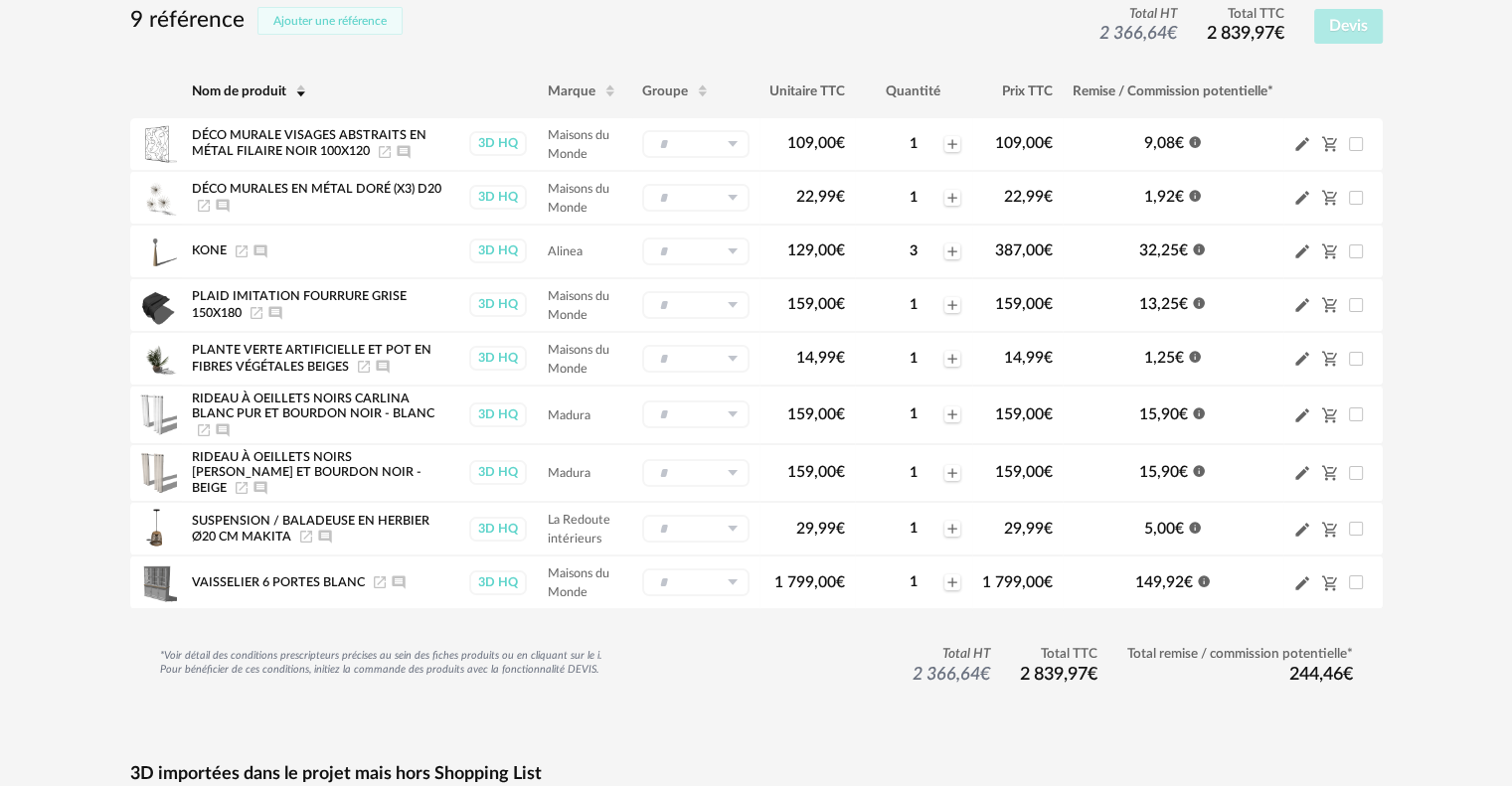 click on "Ajouter une référence" at bounding box center [330, 21] 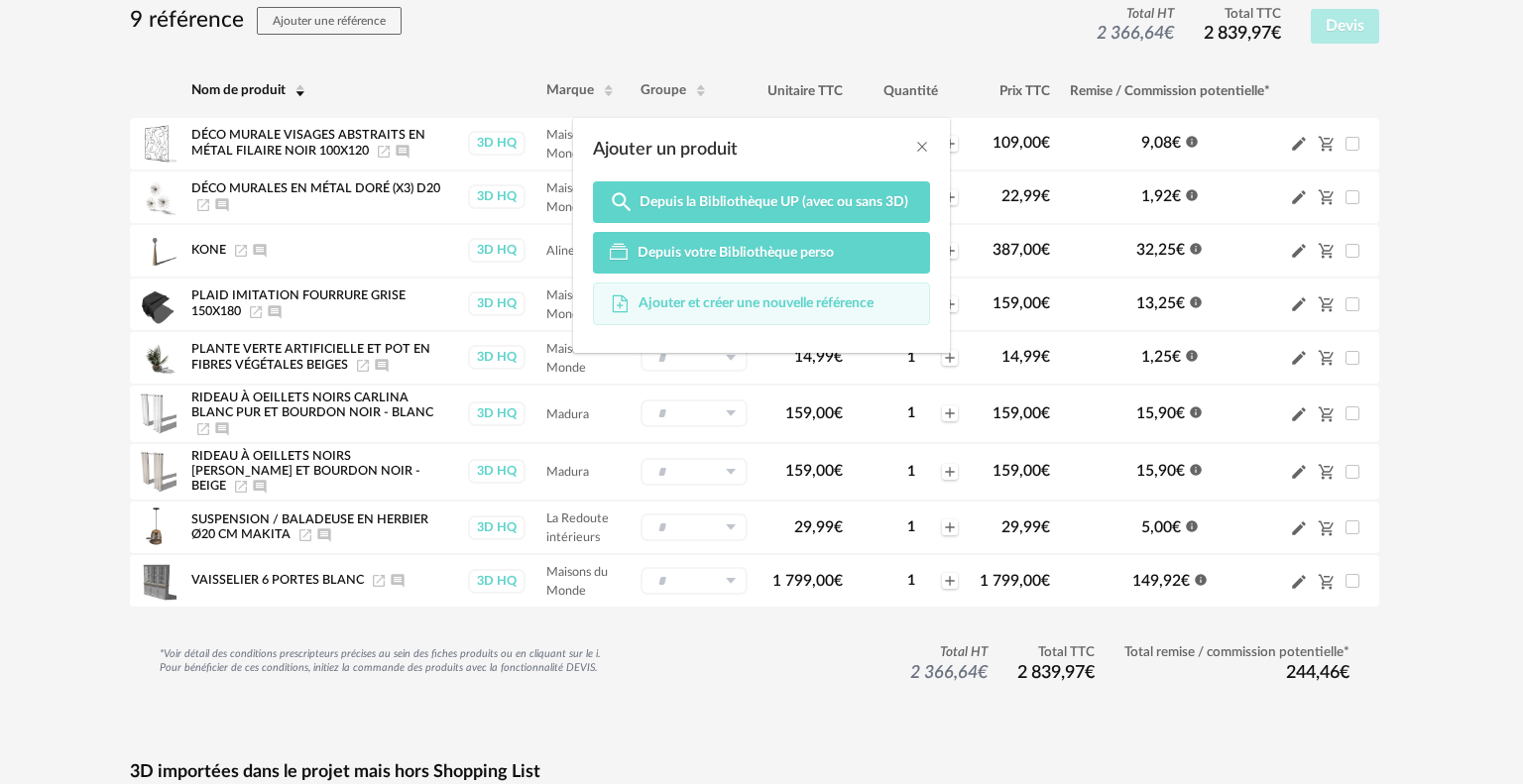 click on "Ajouter et créer une nouvelle référence" at bounding box center (756, 303) 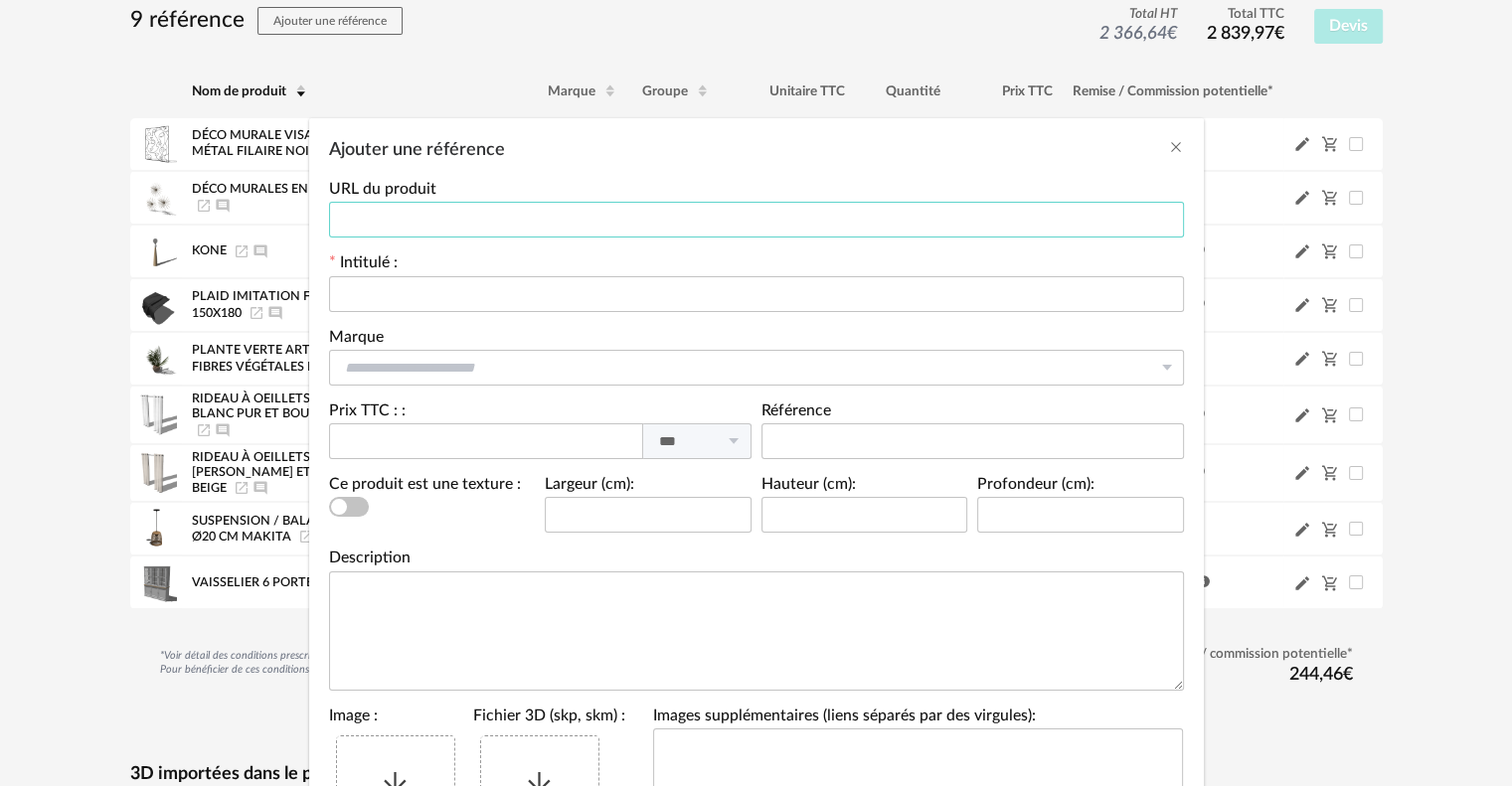 paste on "**********" 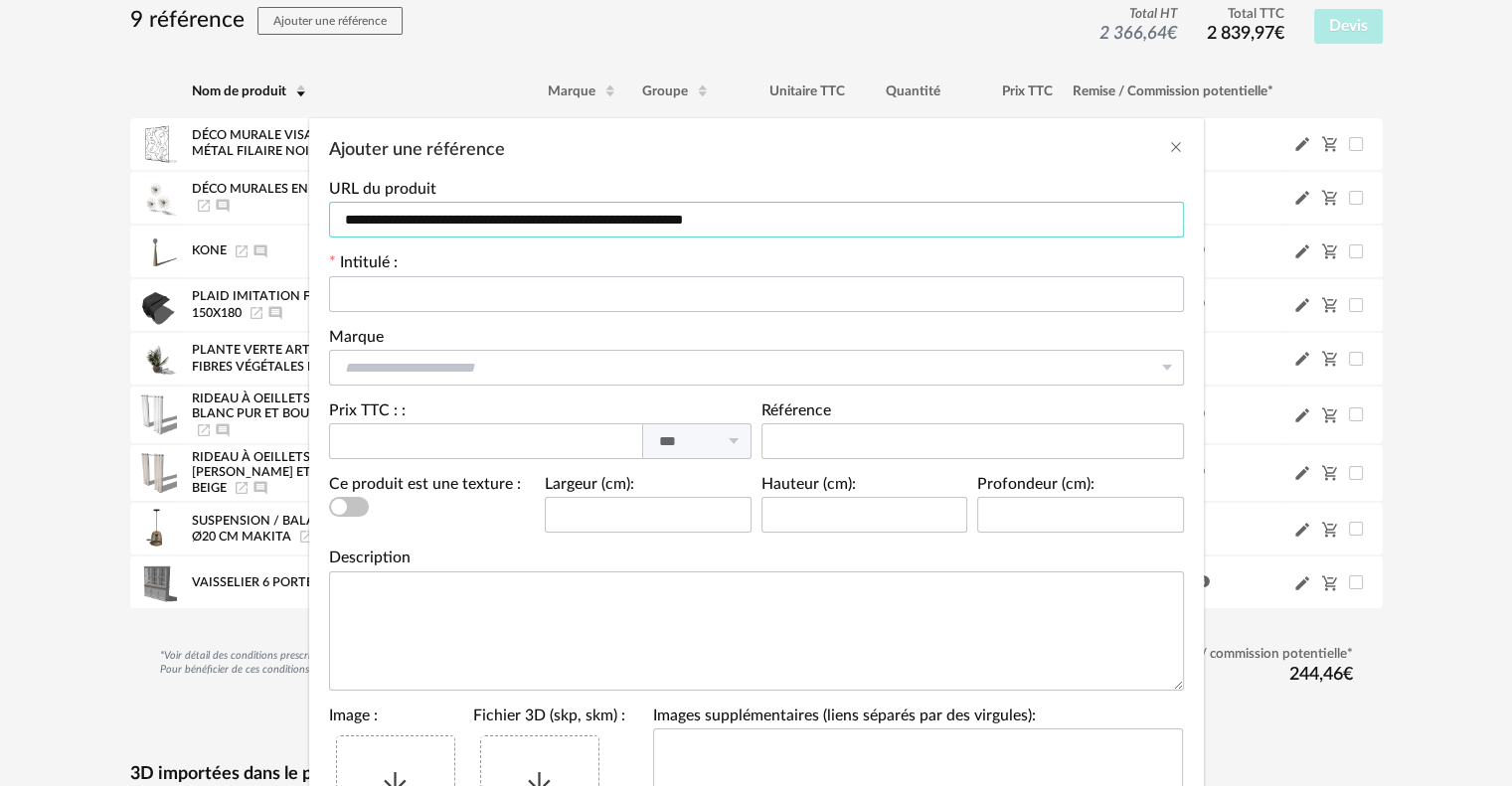 type on "**********" 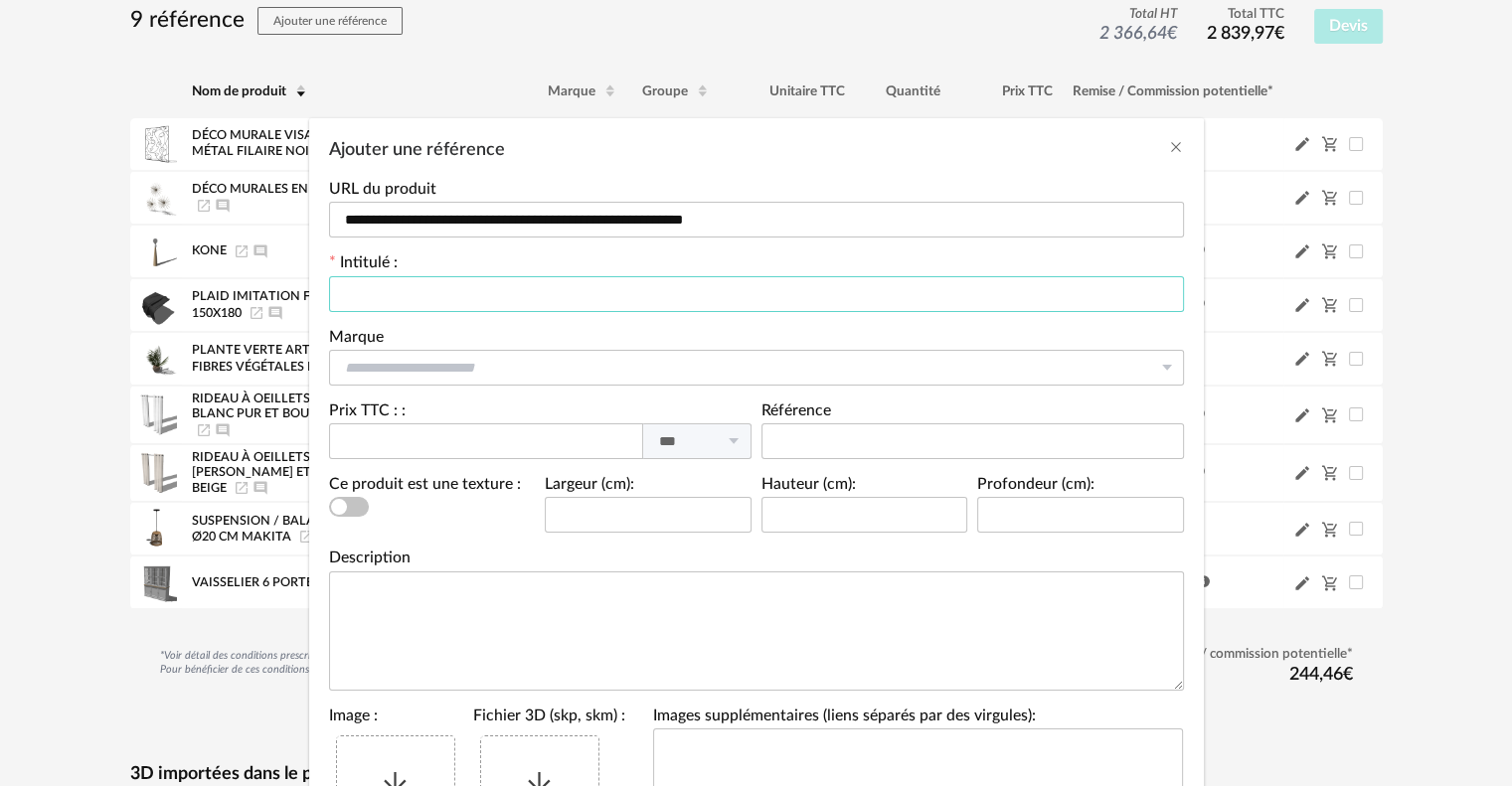 click at bounding box center (756, 294) 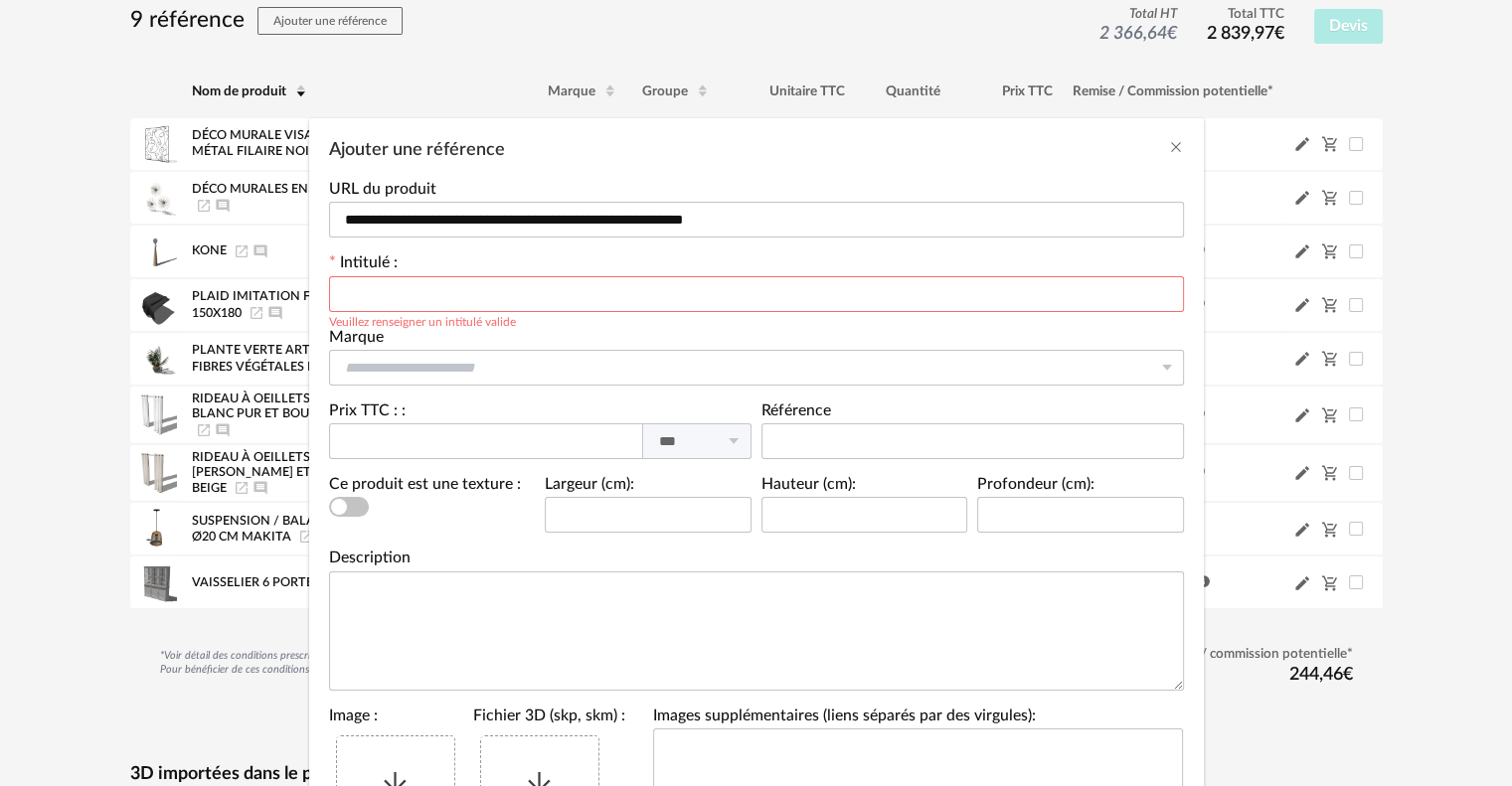 paste on "**********" 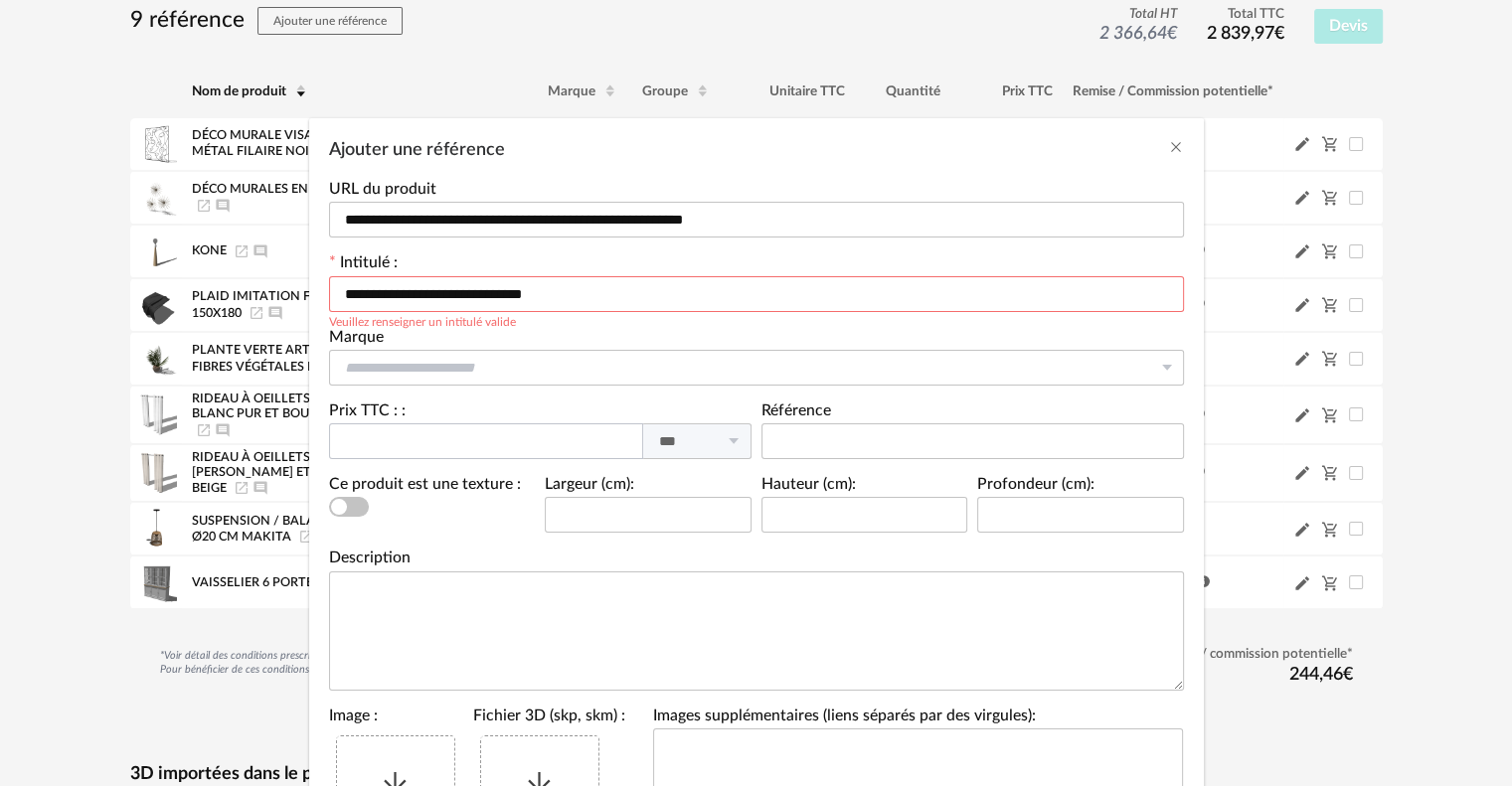 type on "**********" 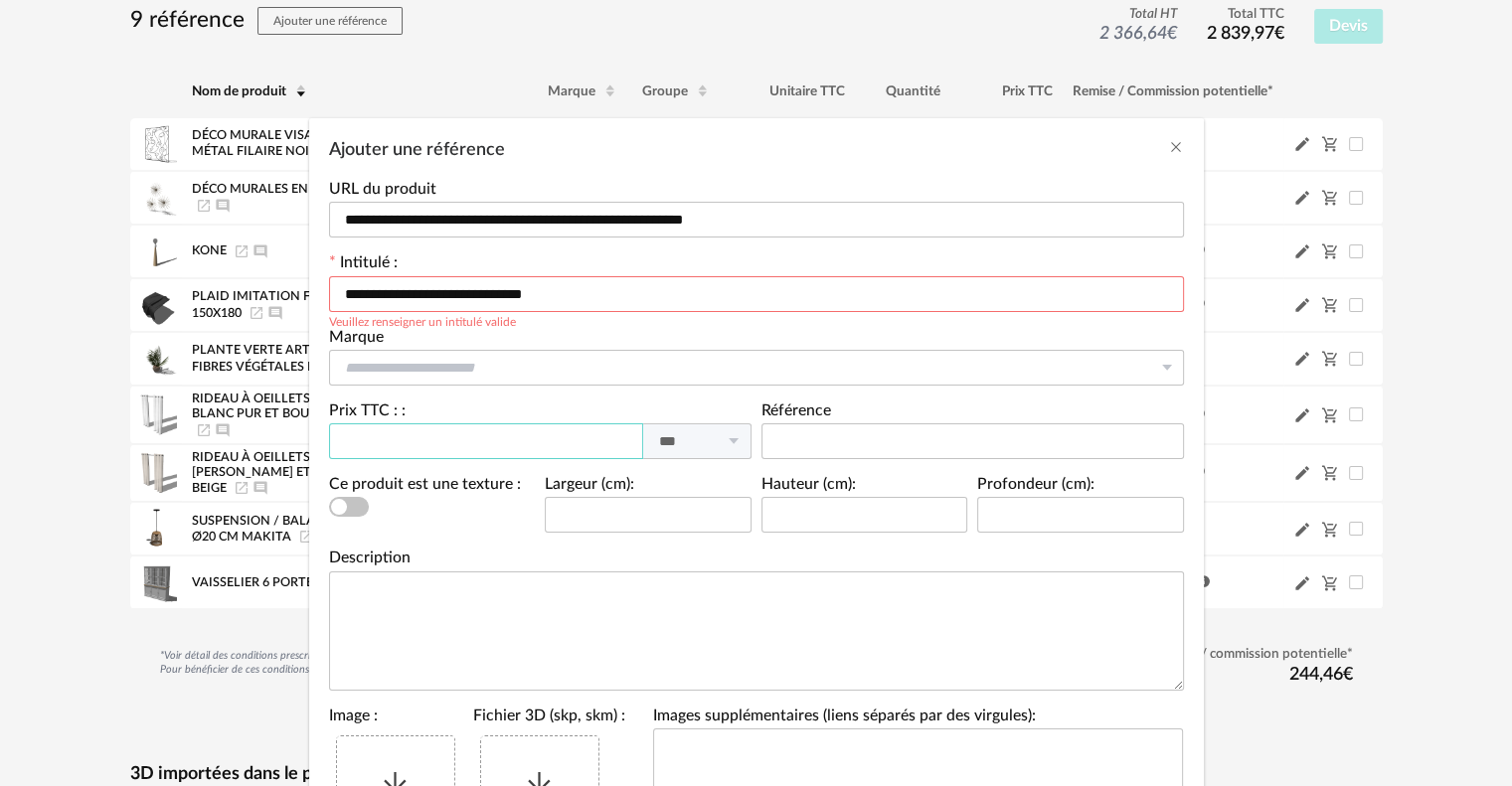 click at bounding box center [486, 441] 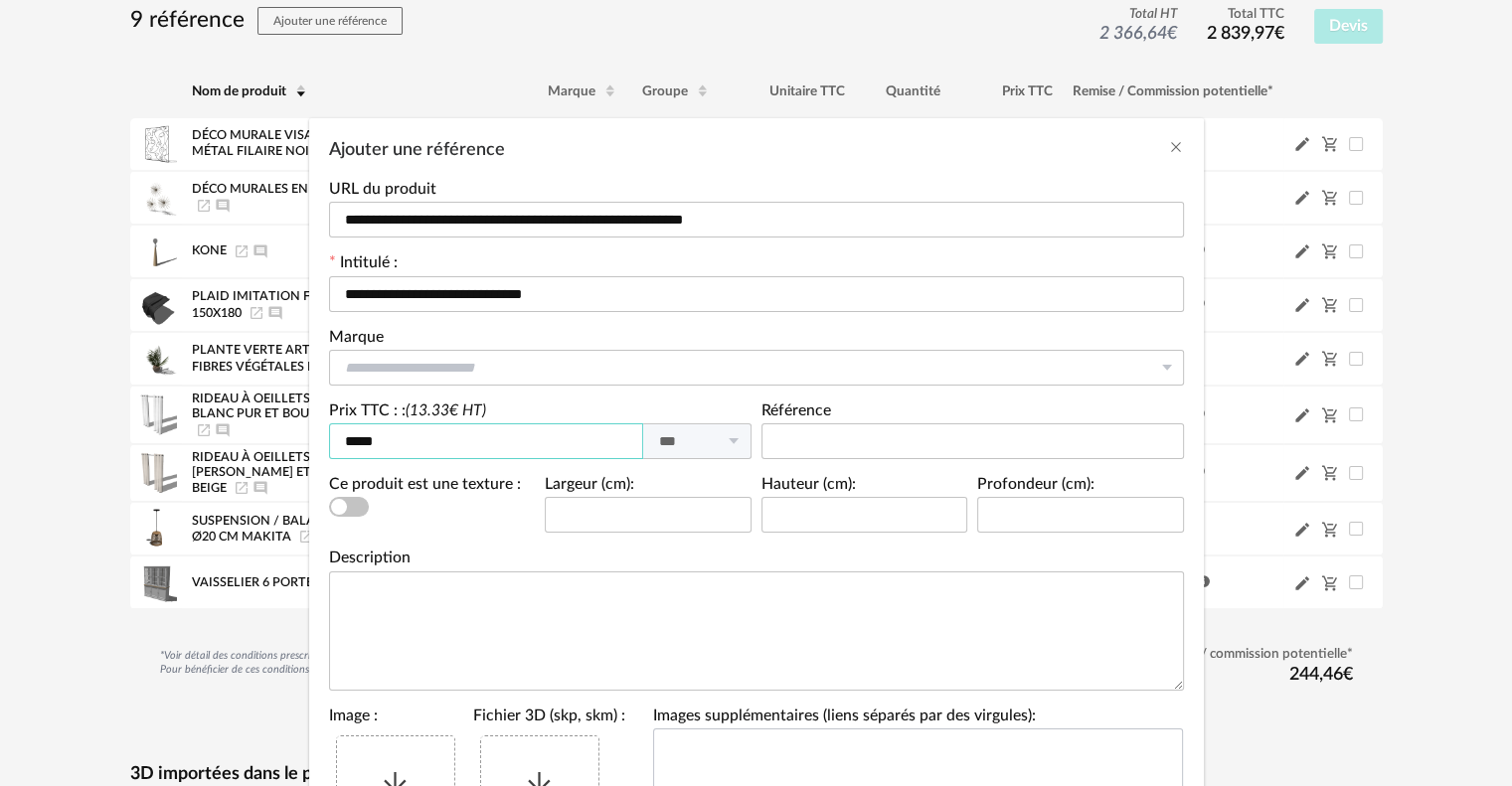 type on "*****" 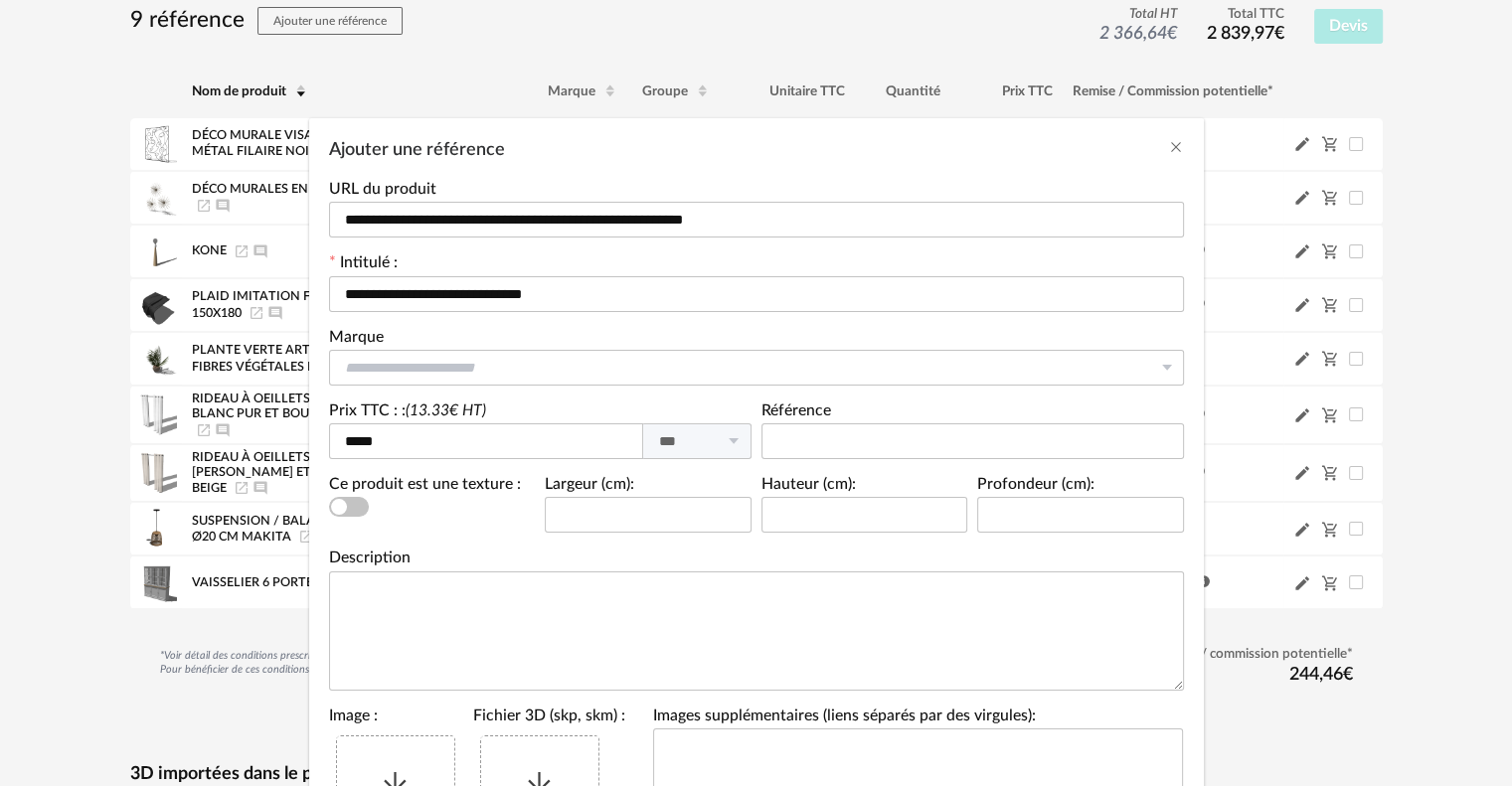 click on "Choisir un fichier" at bounding box center (396, 795) 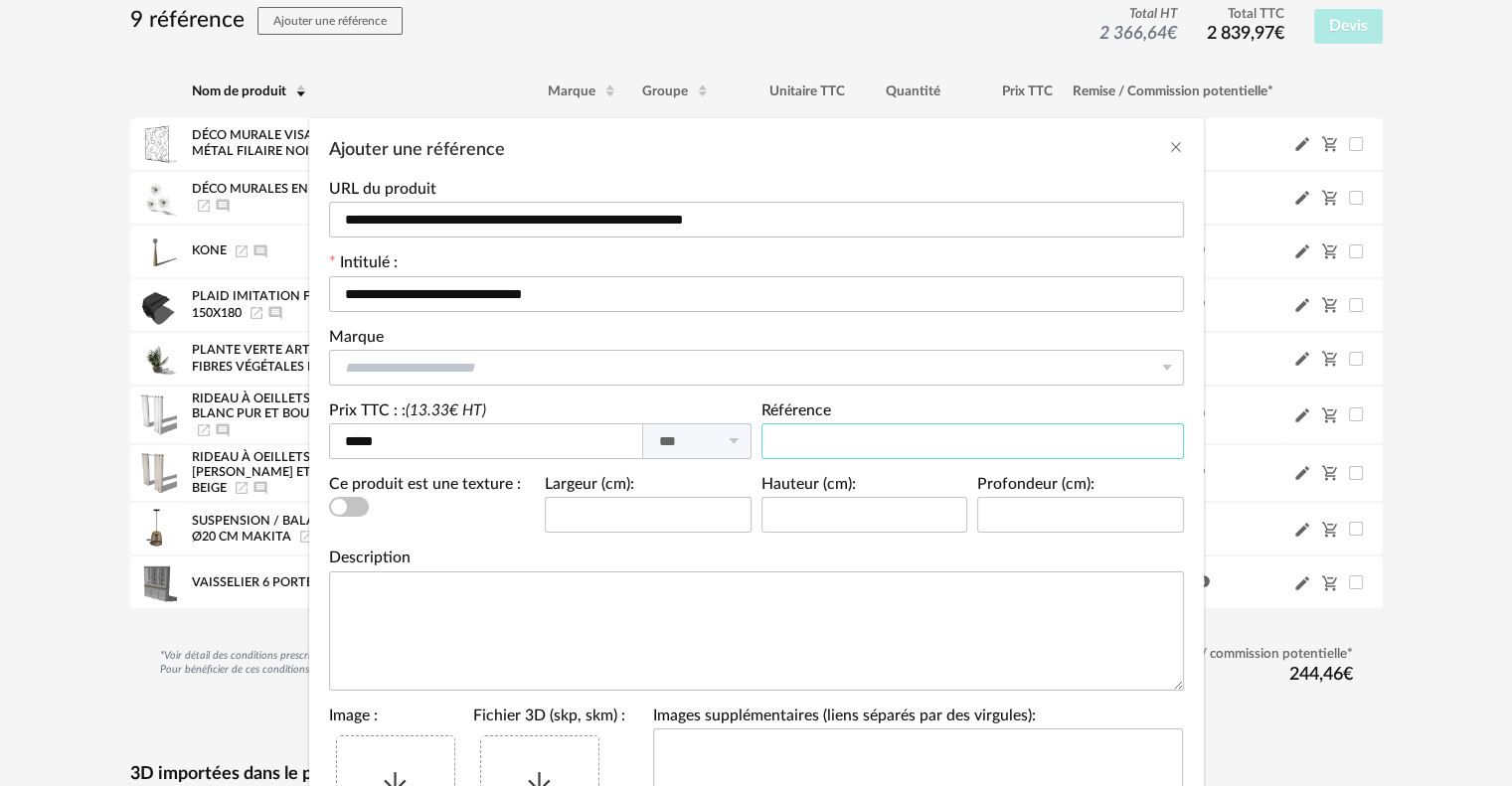 click at bounding box center [972, 441] 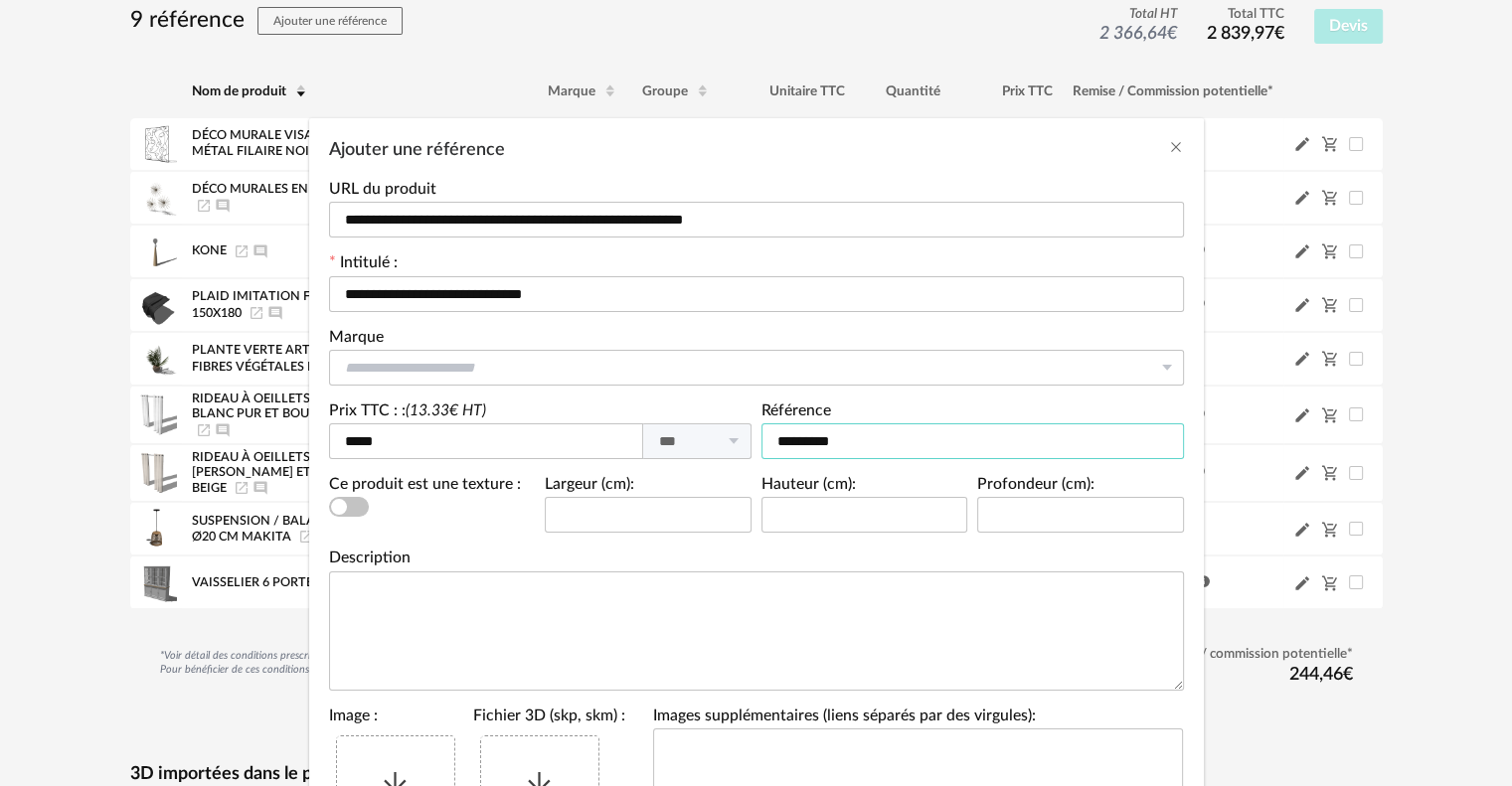 type on "*********" 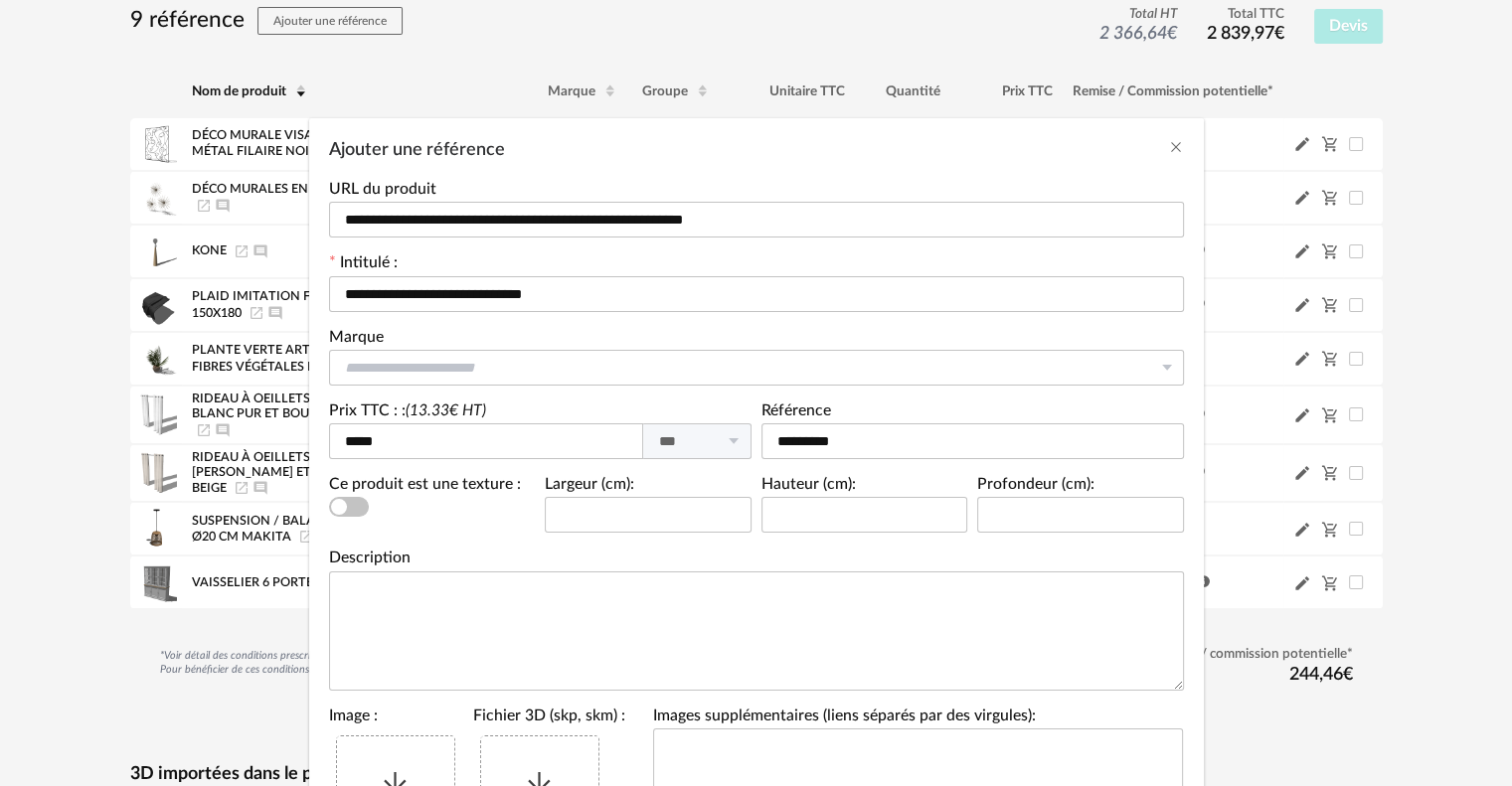 click on "Choisir un fichier" at bounding box center (396, 795) 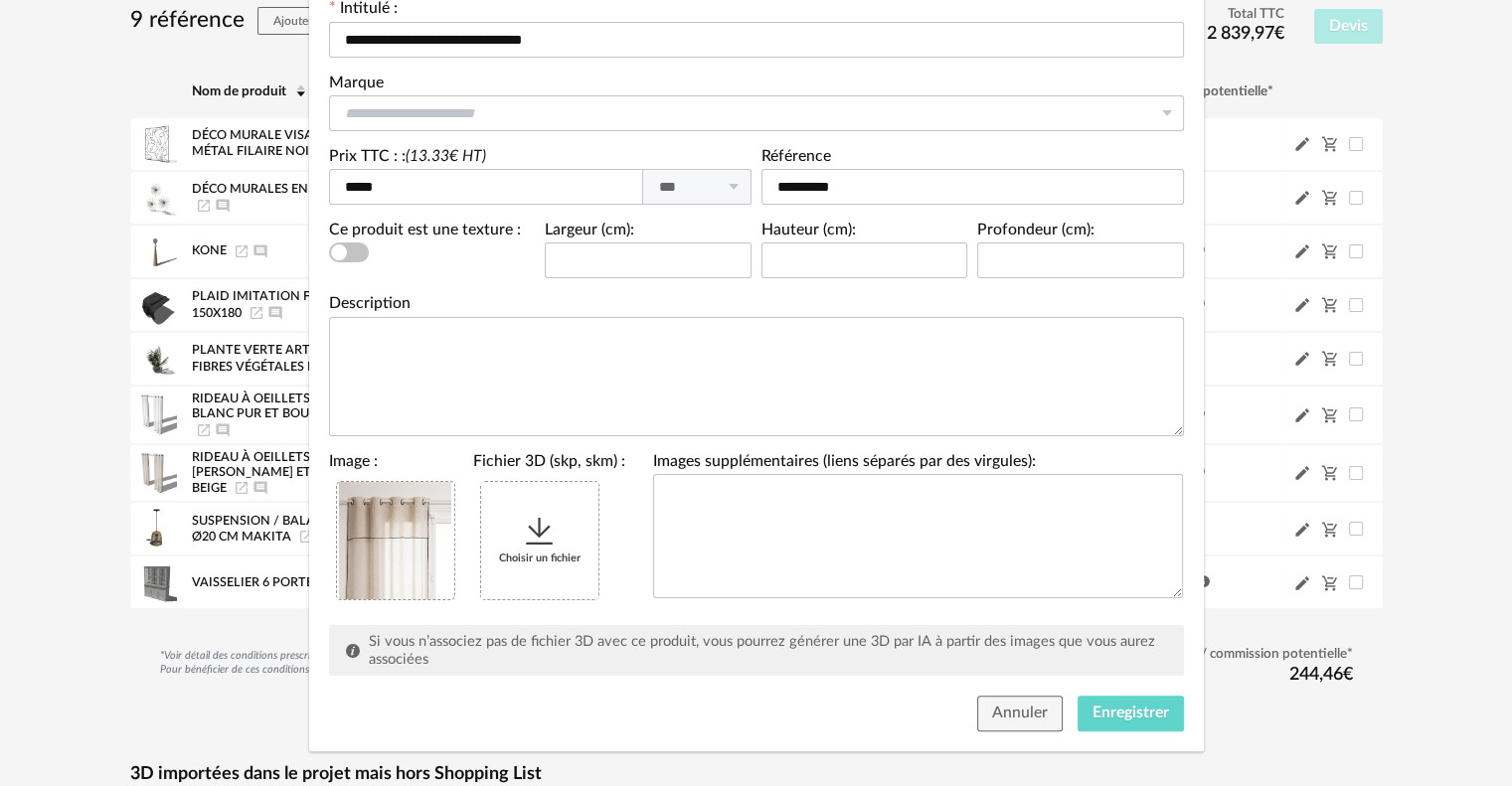scroll, scrollTop: 267, scrollLeft: 0, axis: vertical 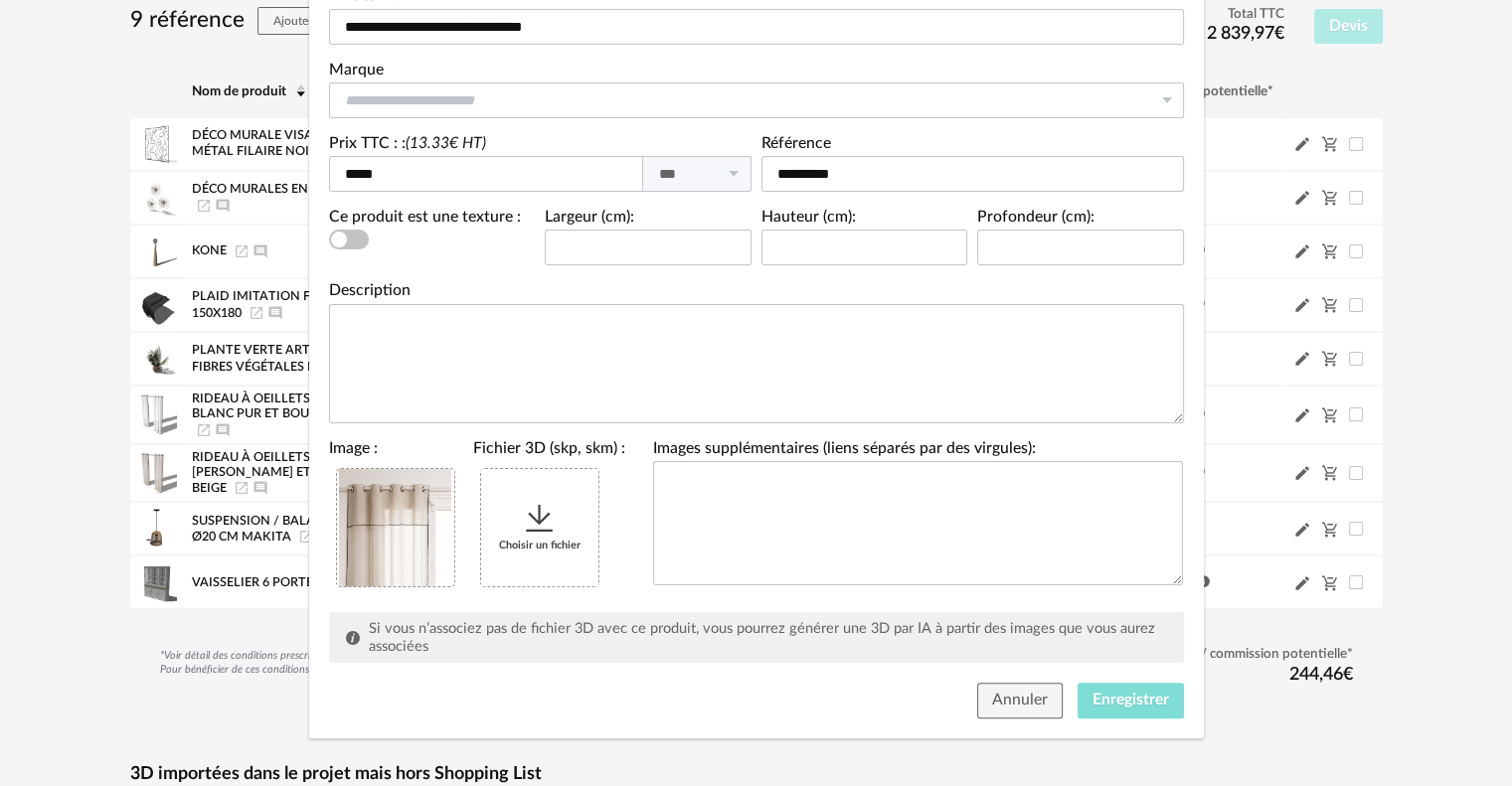 click on "Enregistrer" at bounding box center (1130, 700) 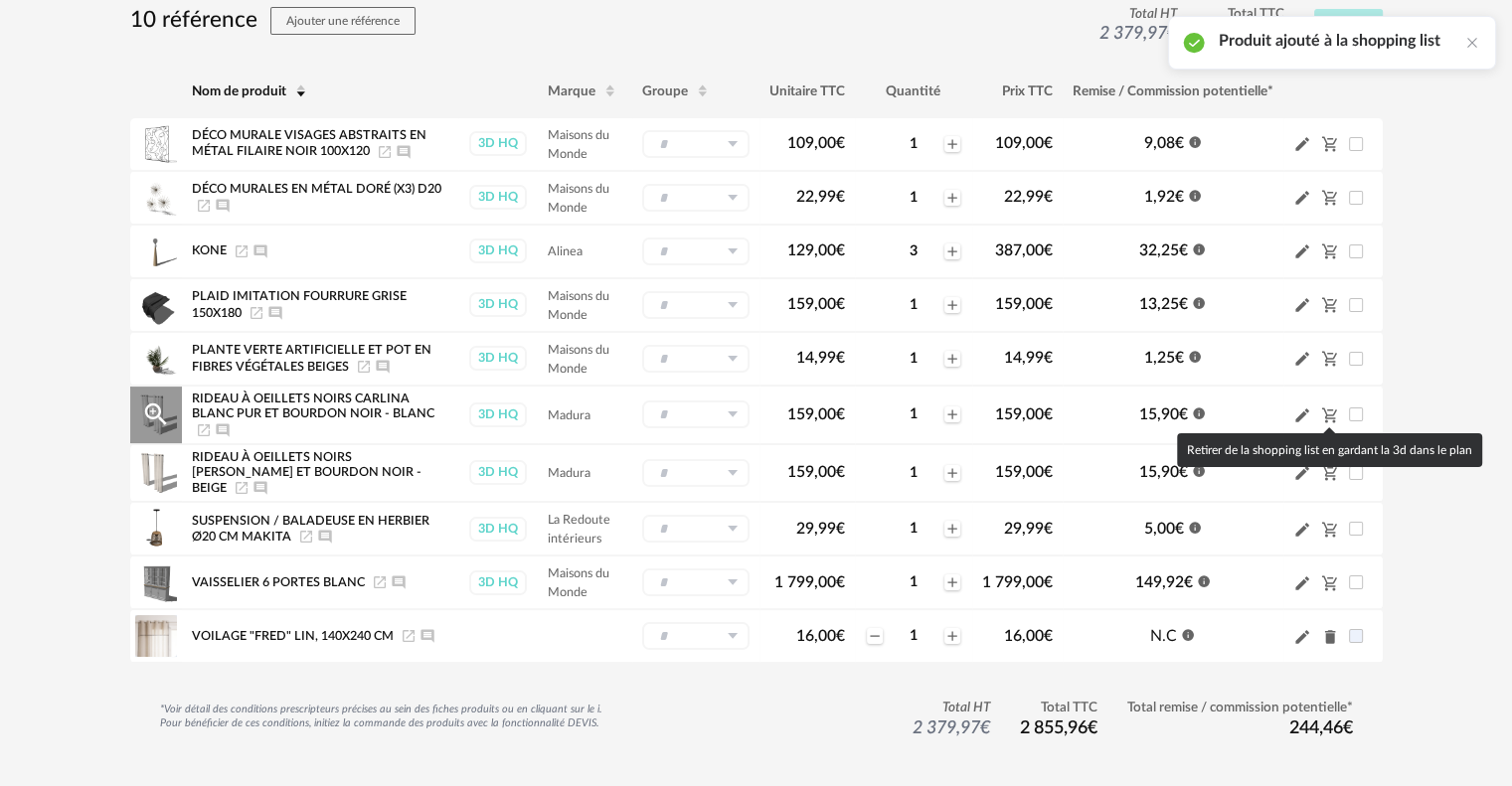 click on "Cart Minus icon" 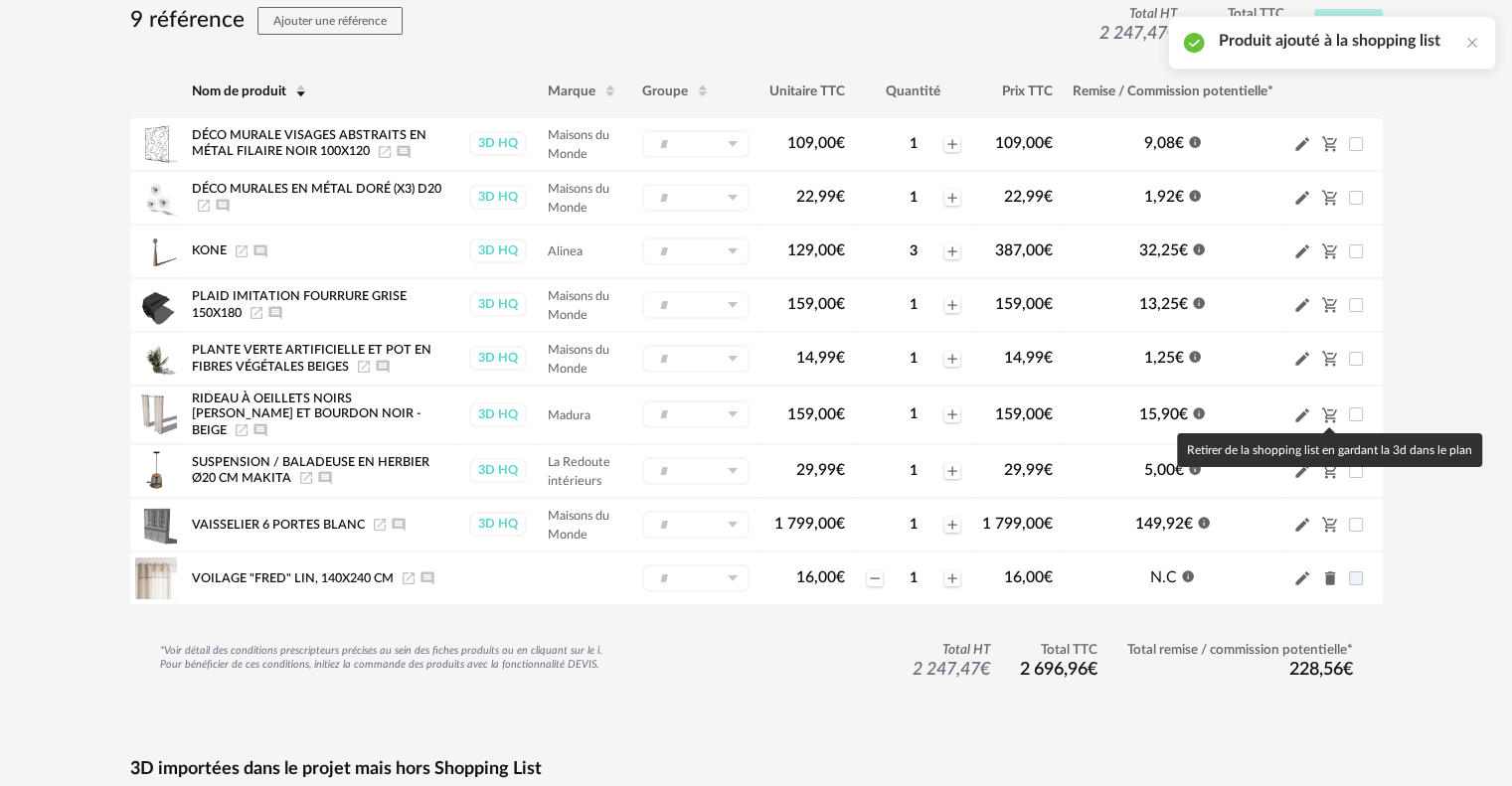 click on "Cart Minus icon" 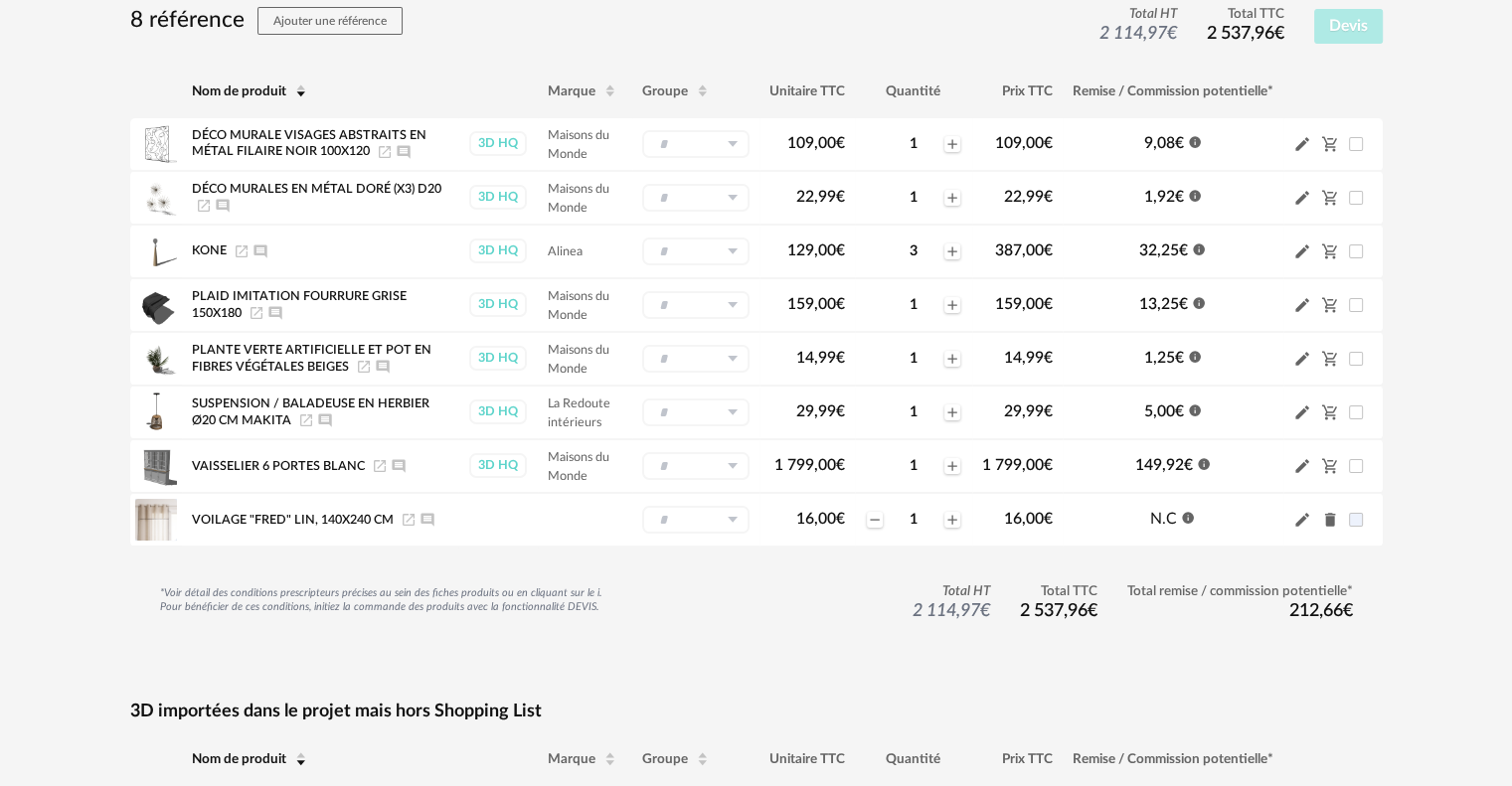 click on "*Voir détail des conditions prescripteurs précises au sein des fiches produits ou en cliquant sur le i.  Pour bénéficier de ces conditions, initiez la commande des produits avec la fonctionnalité DEVIS.
Total HT
2 114,97 €   Total TTC
2 537,96 €   Total remise / commission potentielle*
212,66 €" at bounding box center (756, 628) 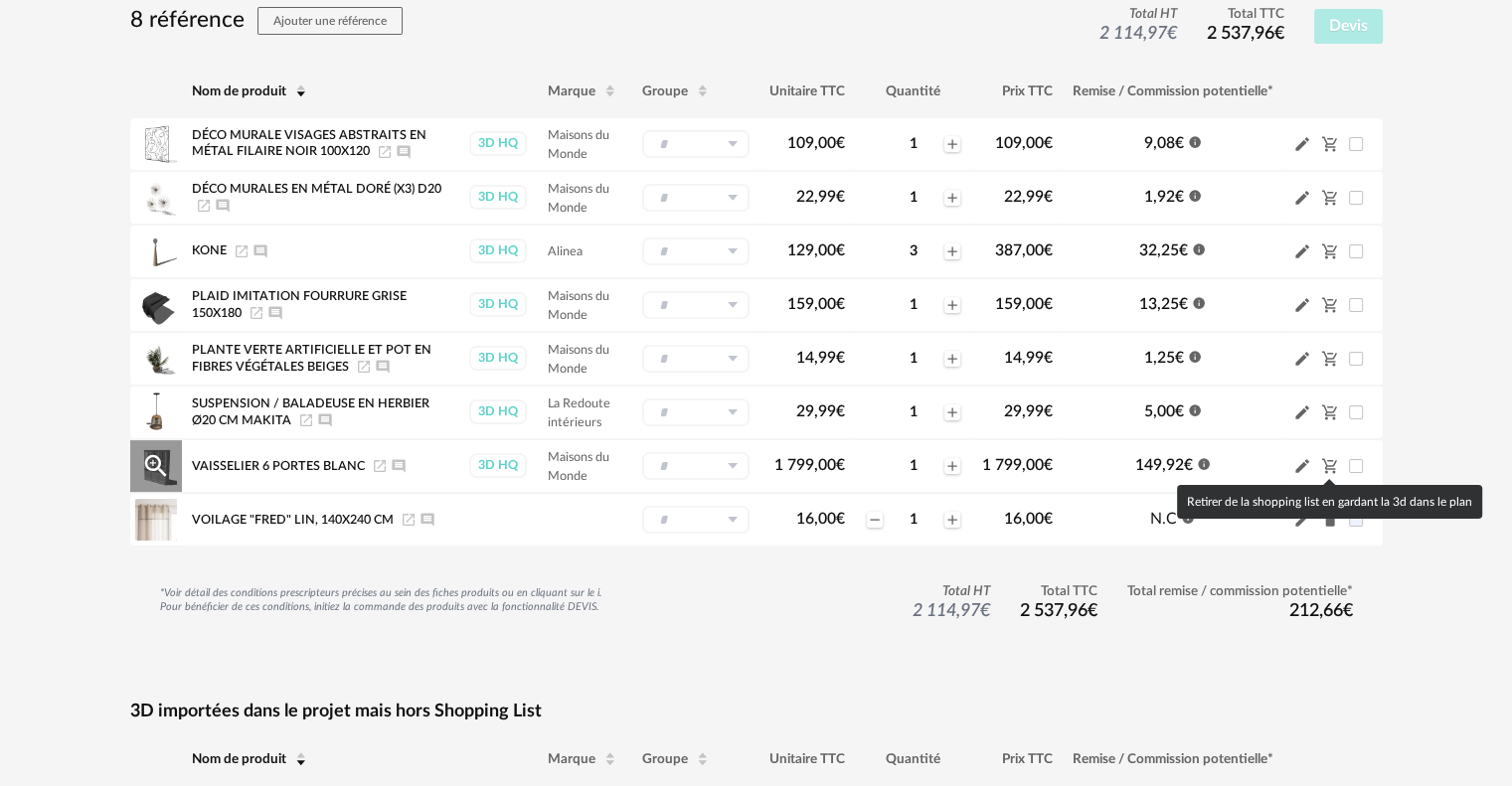 click on "Cart Minus icon" 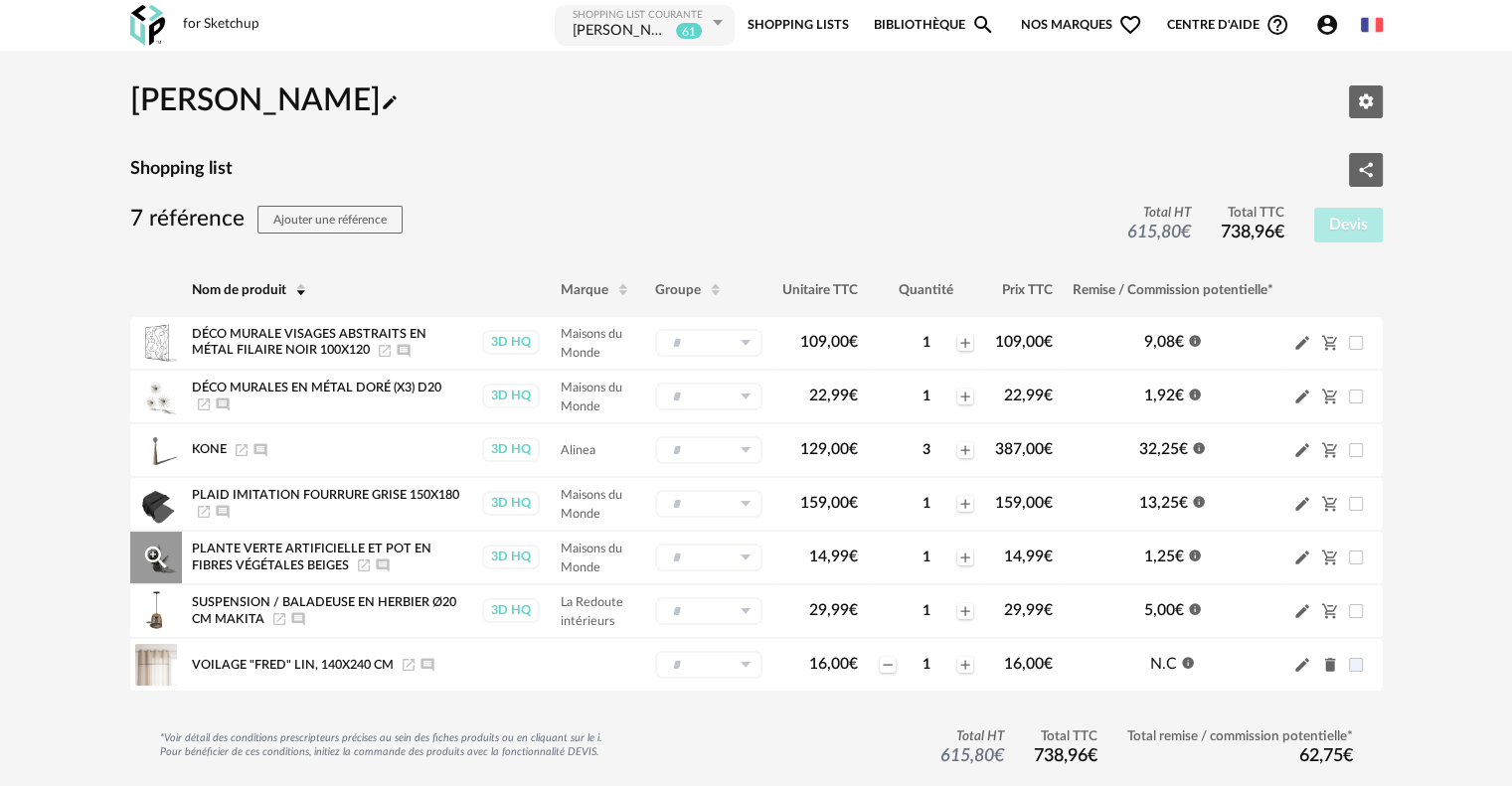 scroll, scrollTop: 199, scrollLeft: 0, axis: vertical 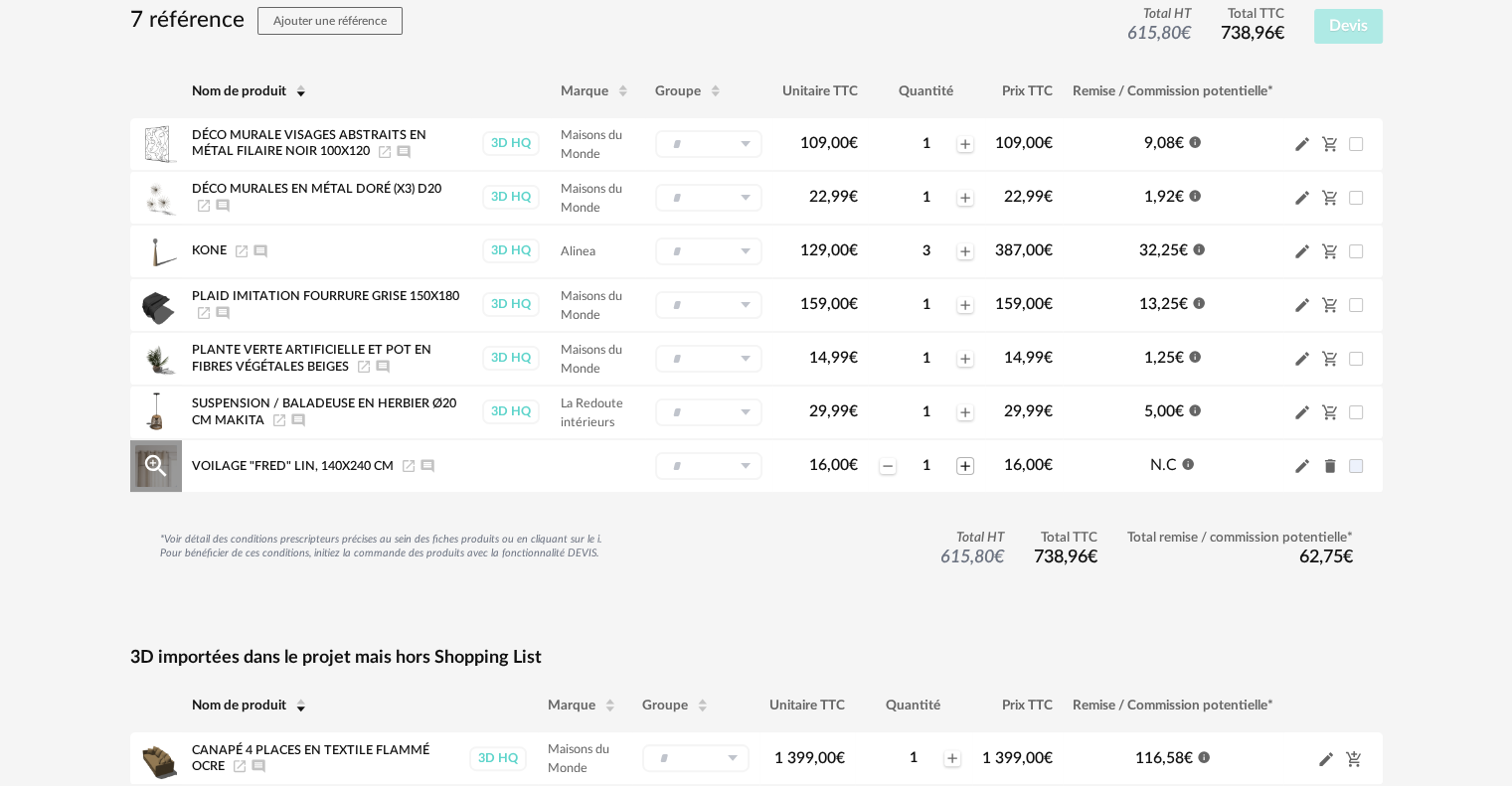 click on "Plus icon" 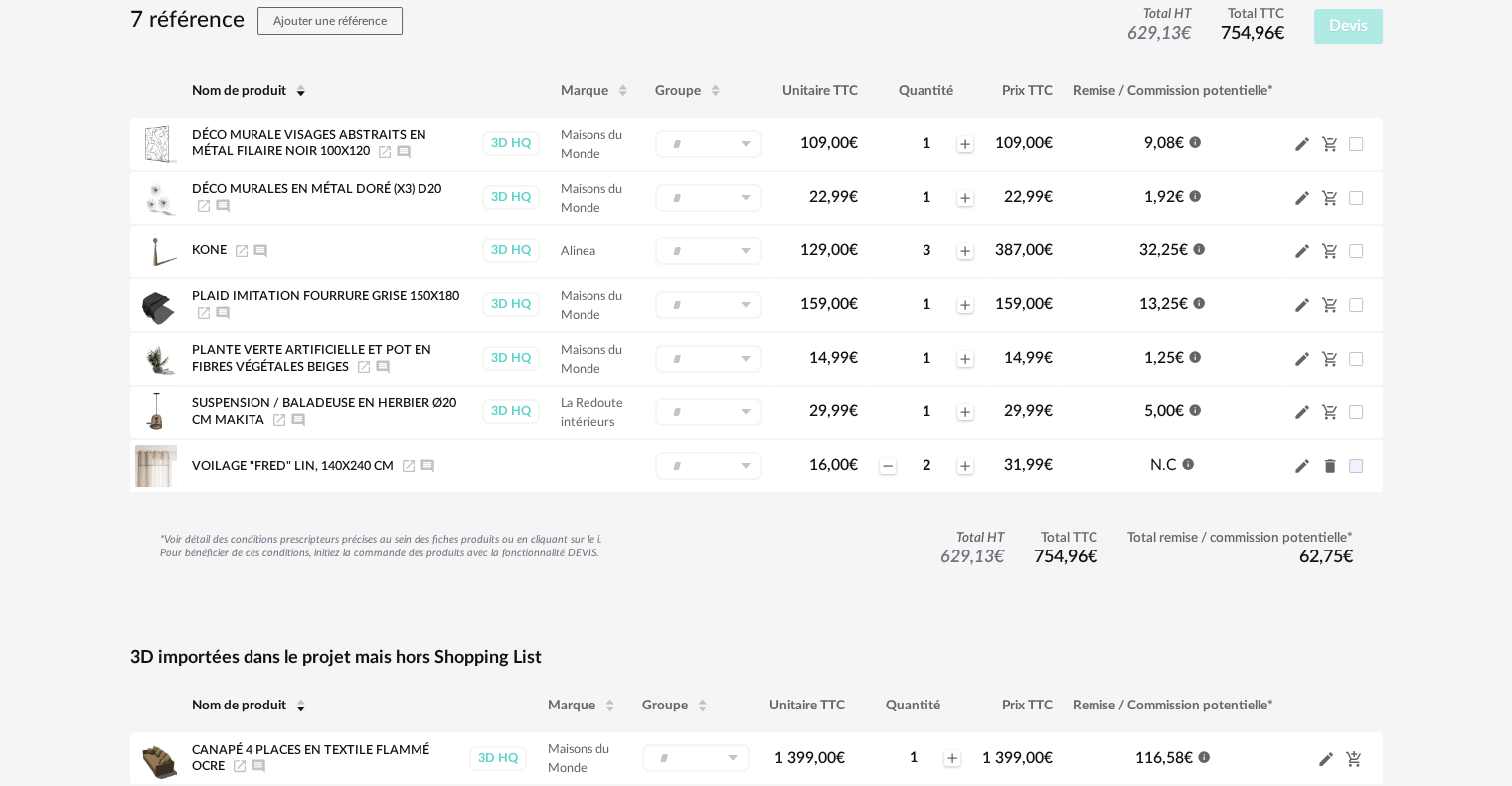 scroll, scrollTop: 0, scrollLeft: 0, axis: both 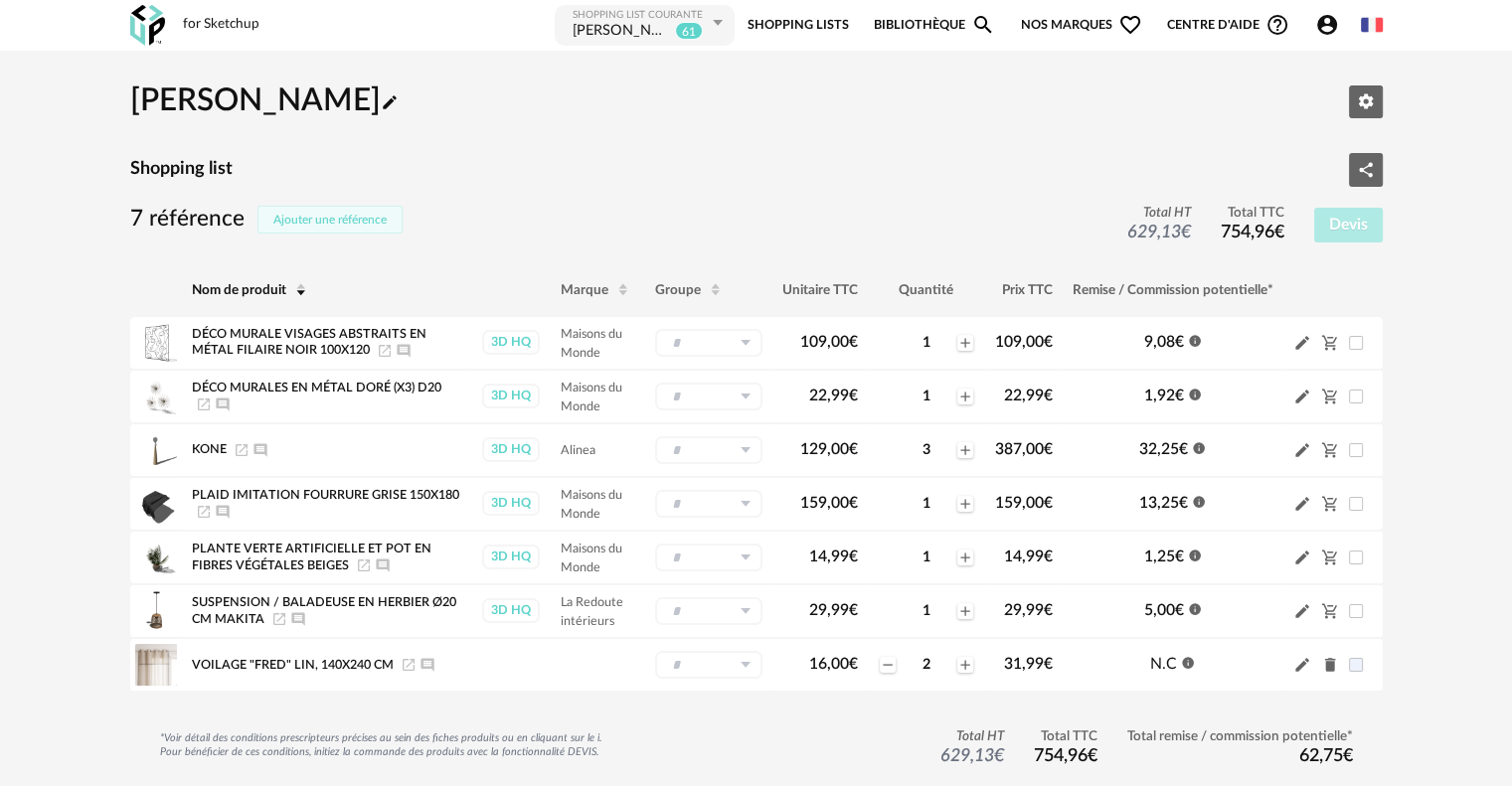 click on "Ajouter une référence" at bounding box center (330, 220) 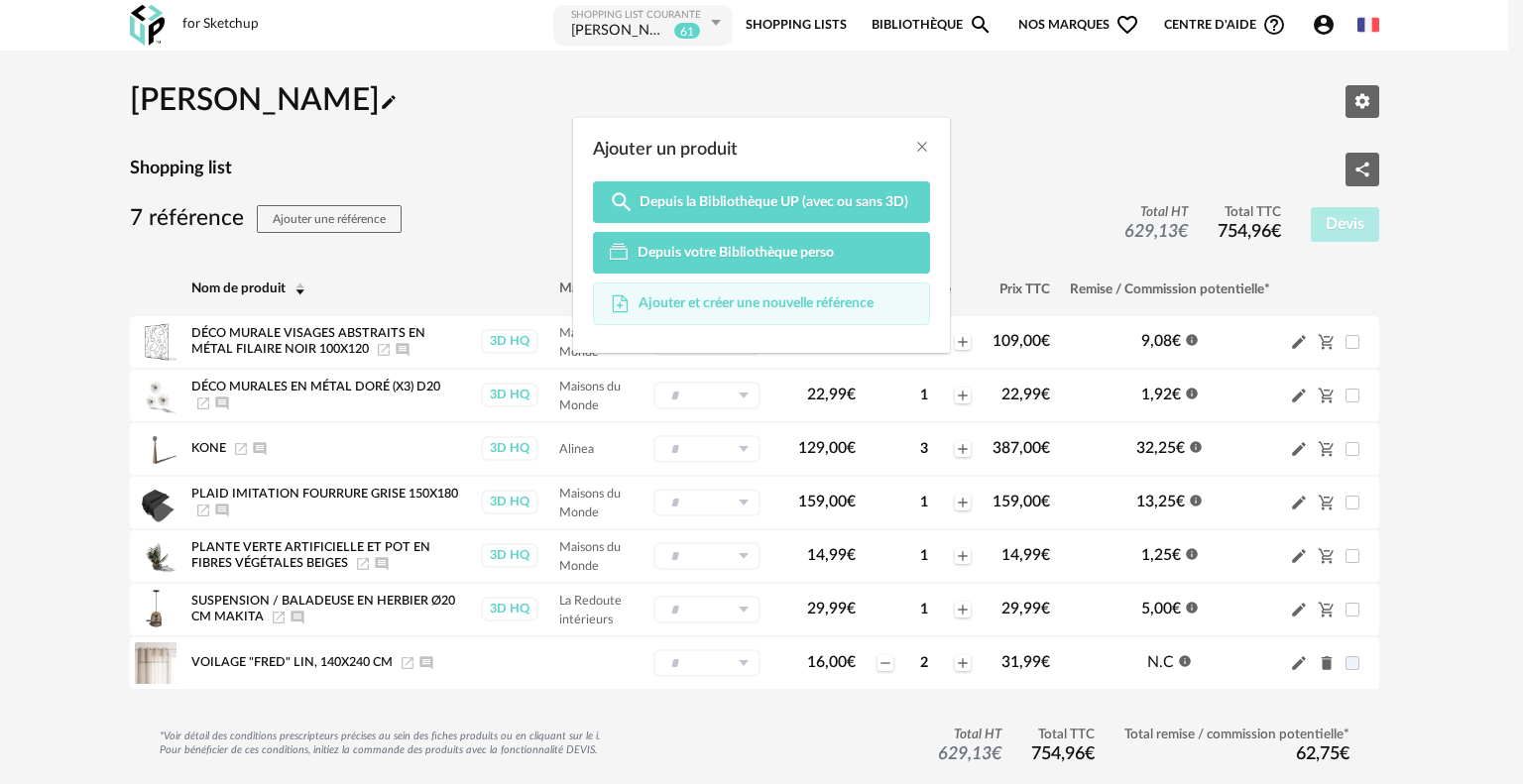 click on "Ajouter et créer une nouvelle référence" at bounding box center (756, 303) 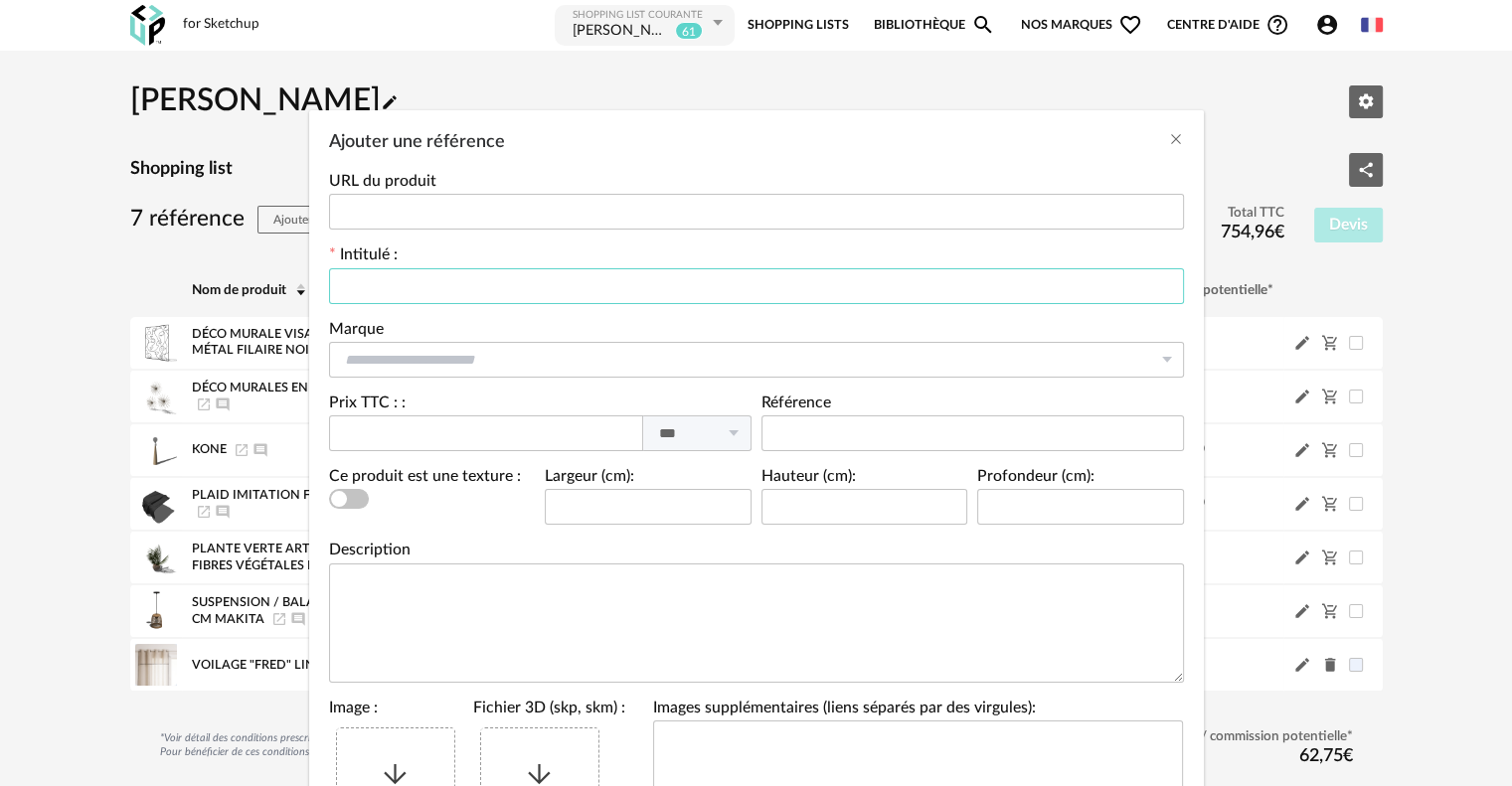 scroll, scrollTop: 0, scrollLeft: 0, axis: both 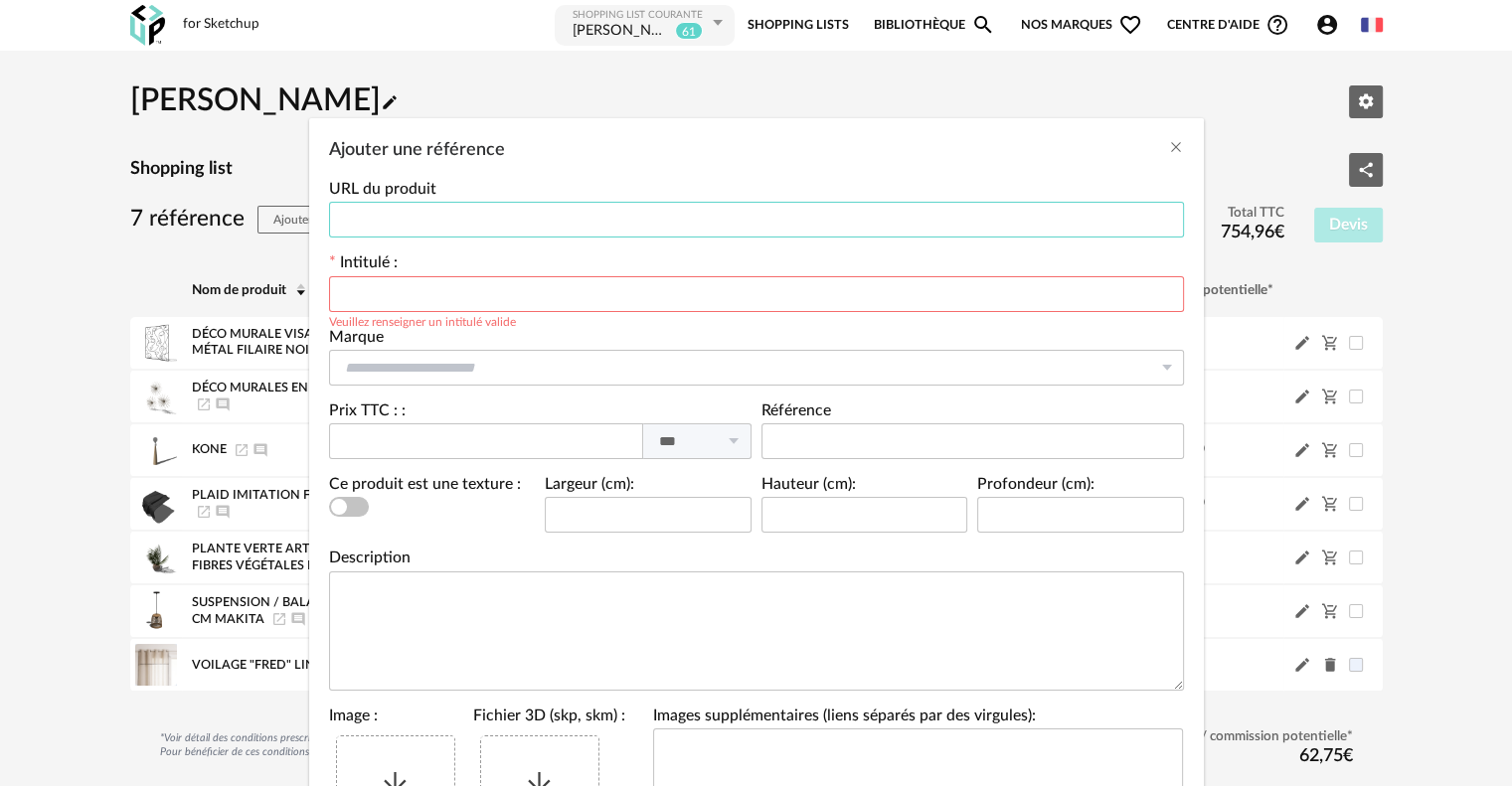 paste on "**********" 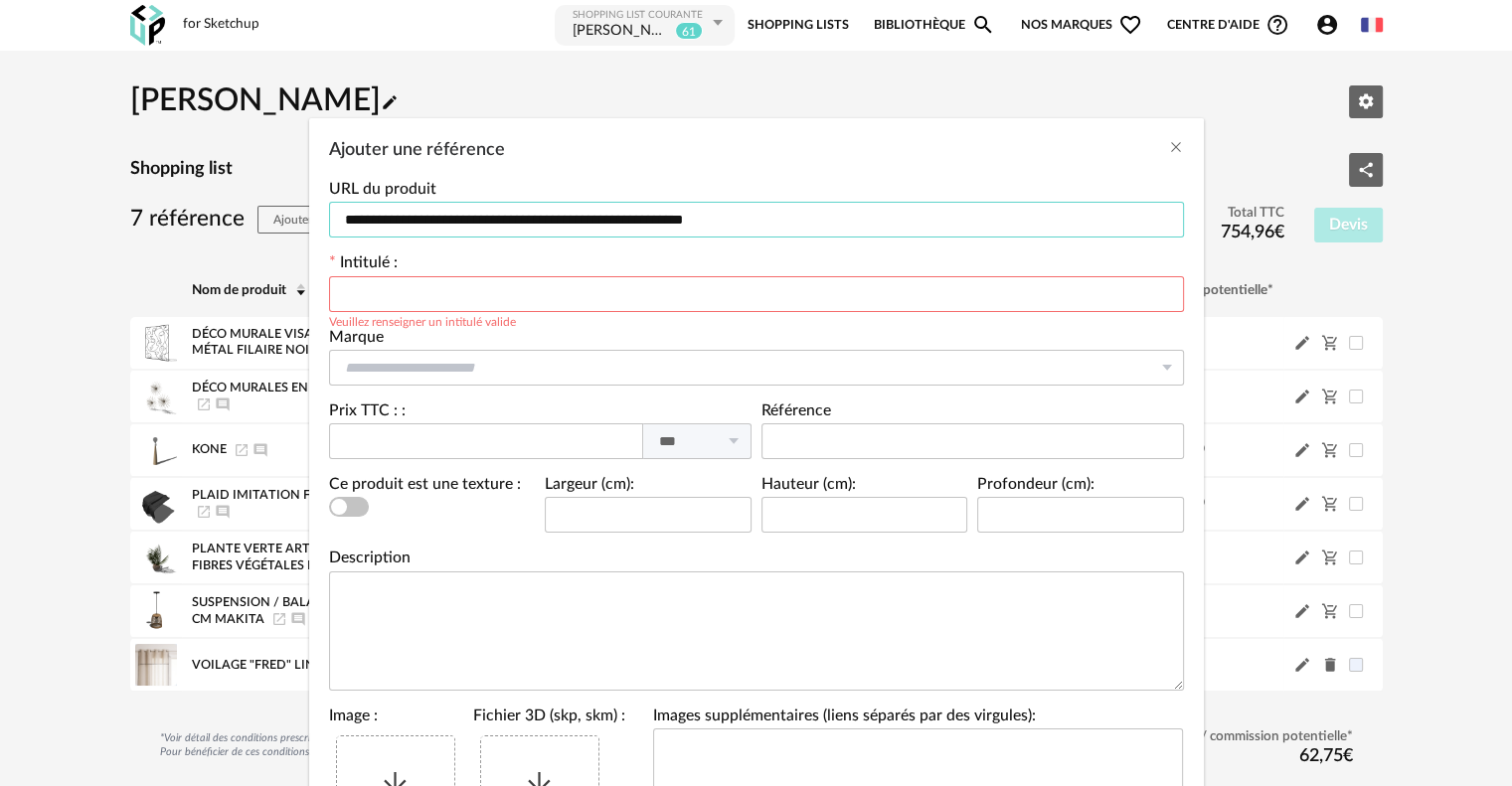 scroll, scrollTop: 199, scrollLeft: 0, axis: vertical 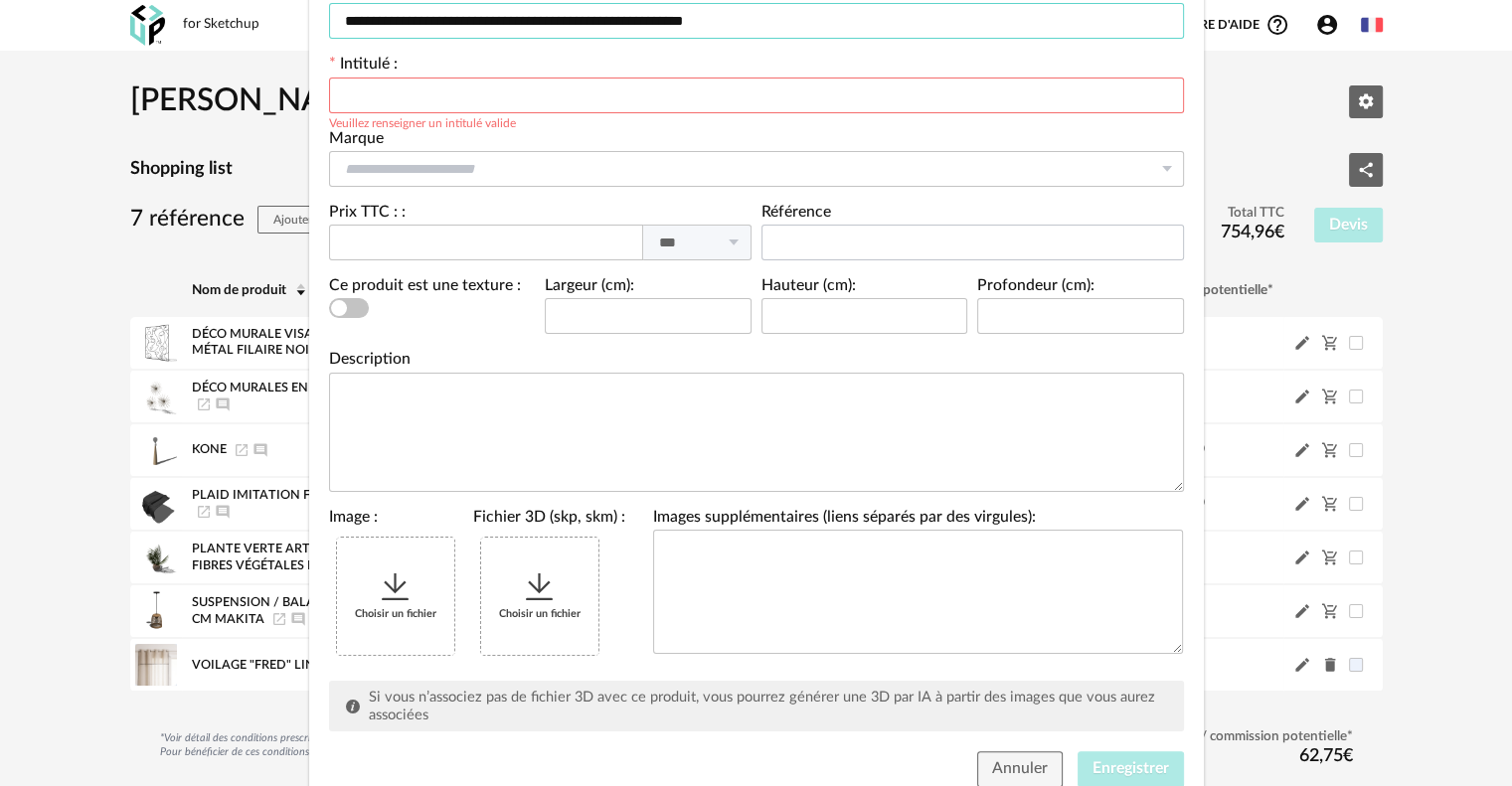 type on "**********" 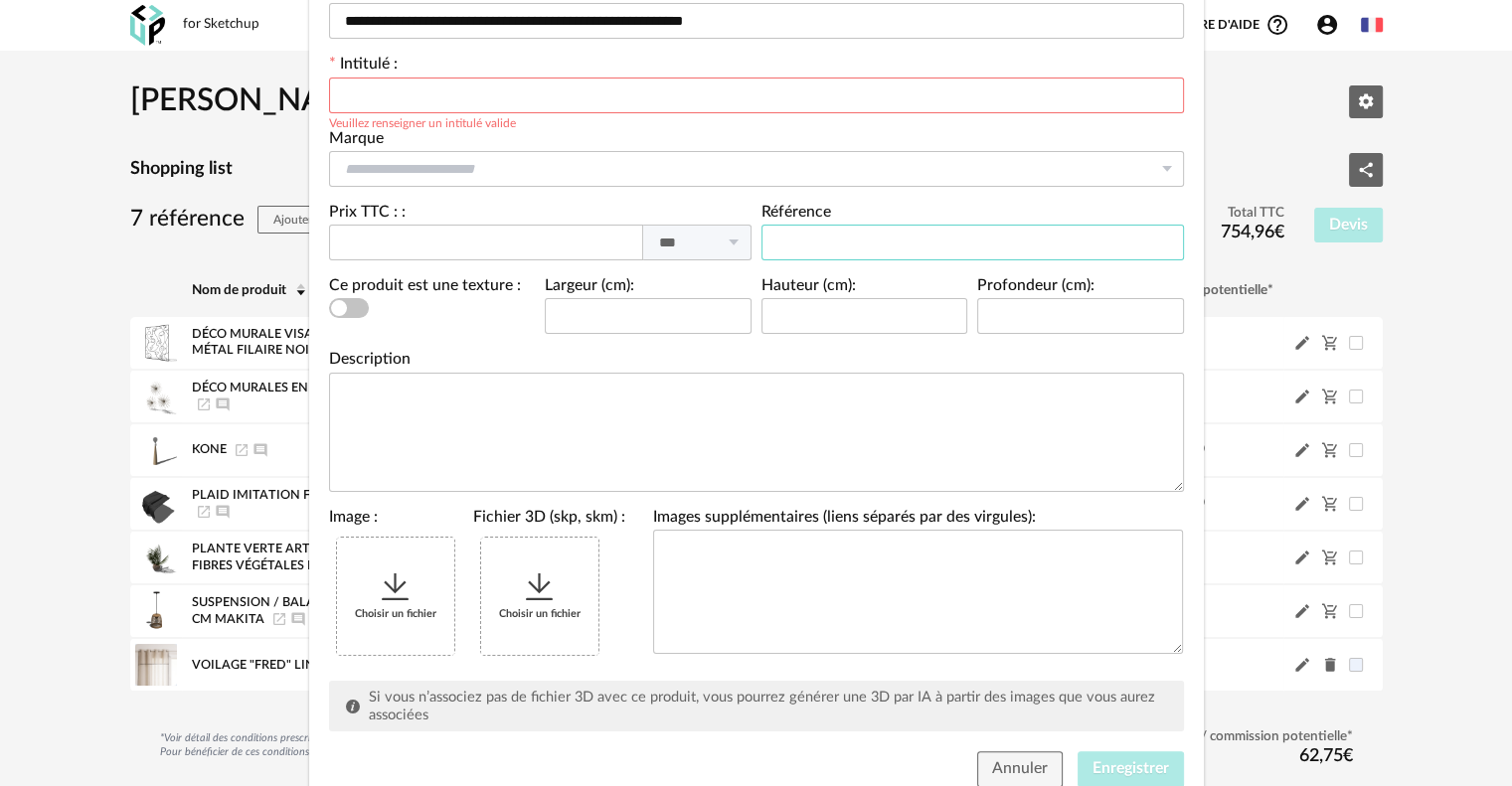 click at bounding box center [972, 242] 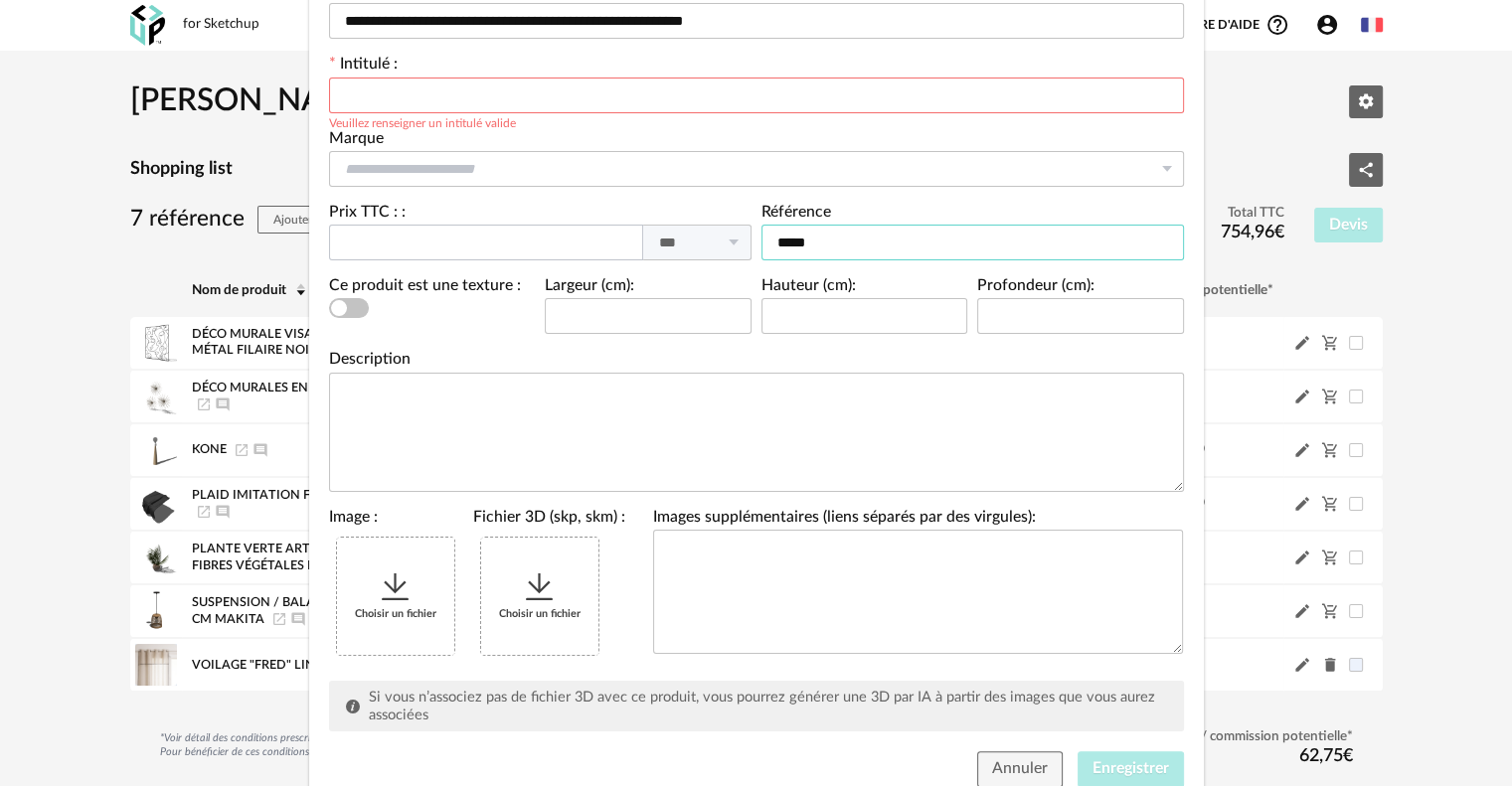 type on "*****" 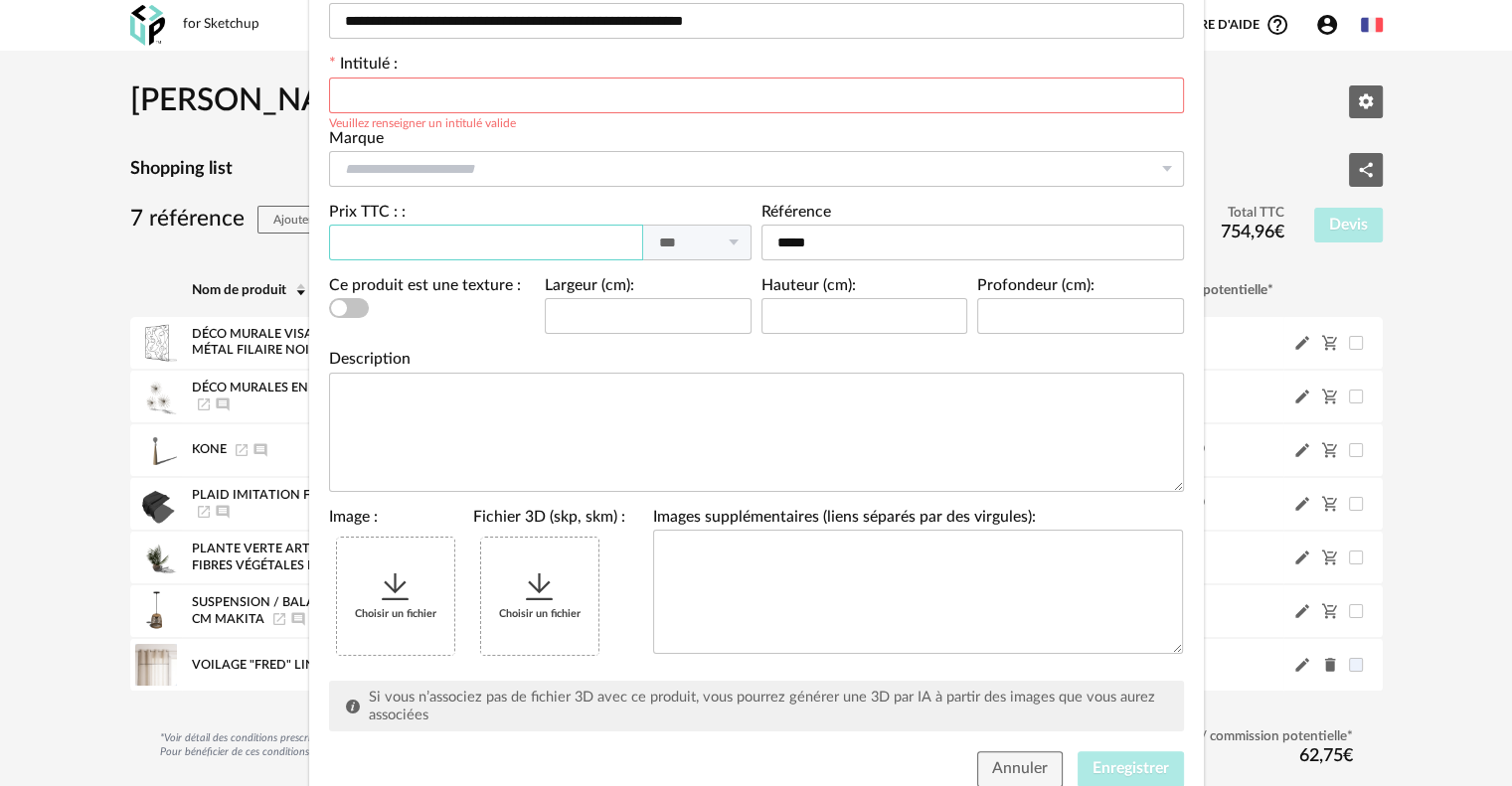 click at bounding box center (486, 242) 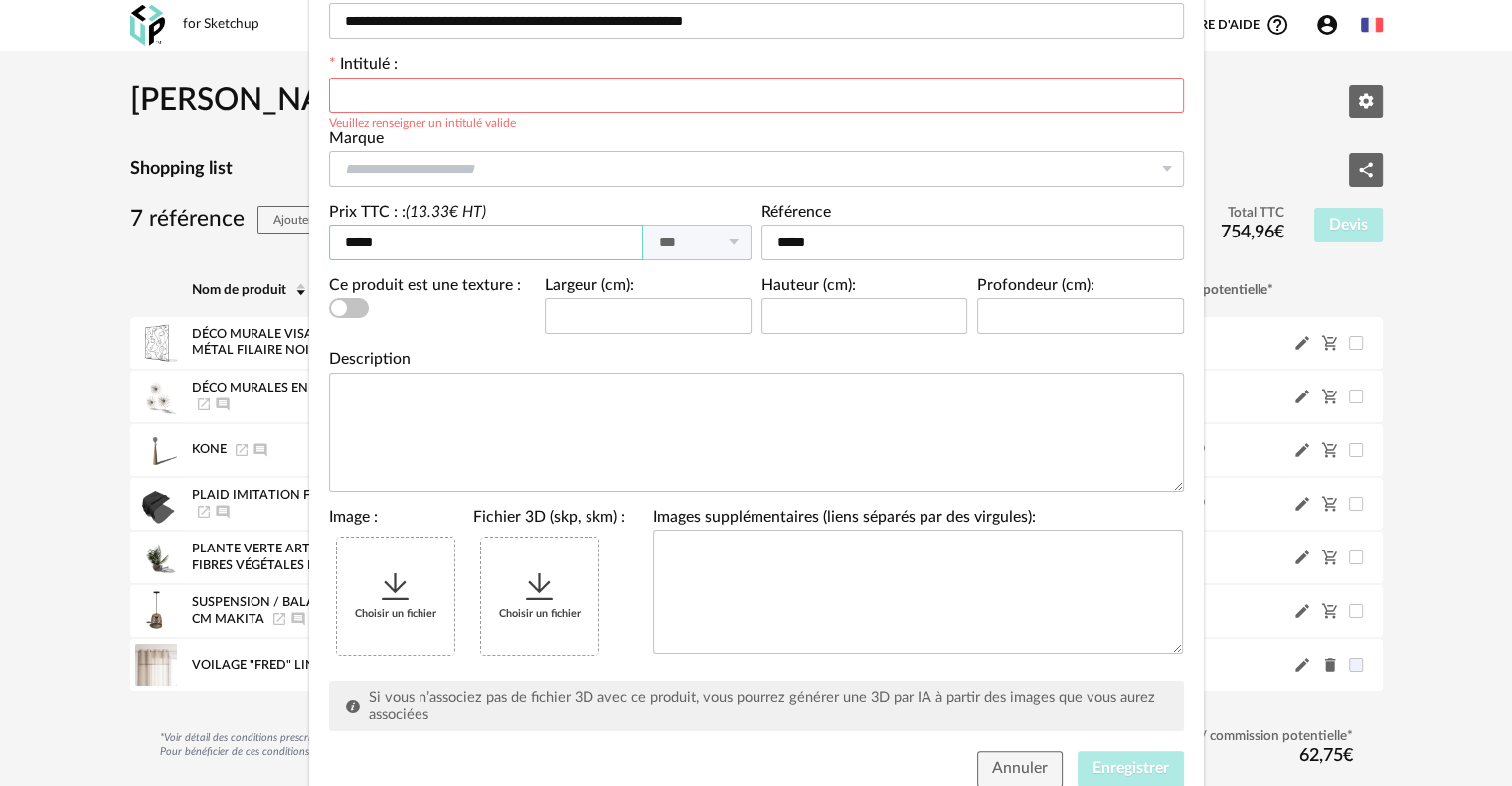 type on "*****" 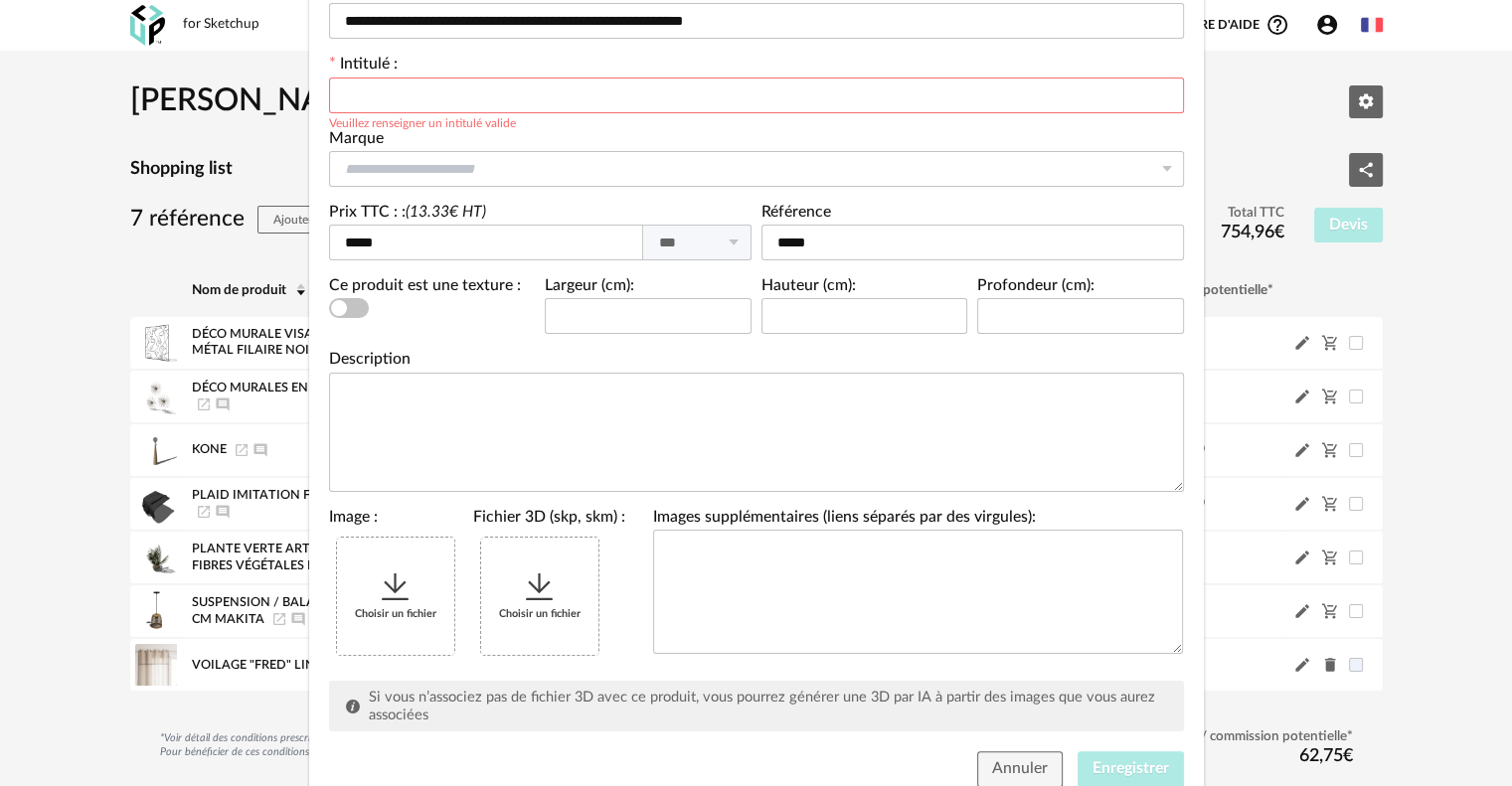 click on "Choisir un fichier" at bounding box center [396, 596] 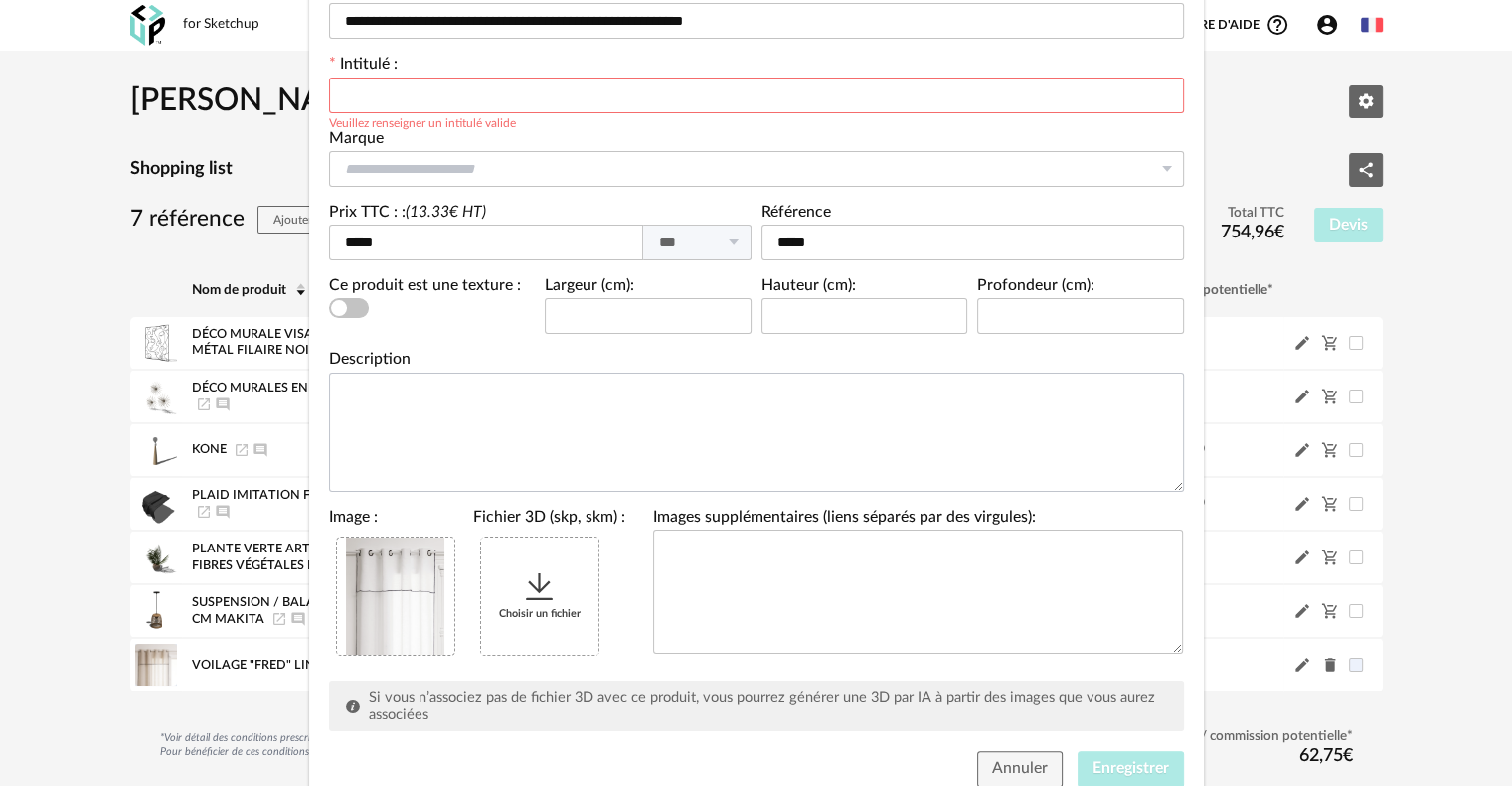 scroll, scrollTop: 0, scrollLeft: 0, axis: both 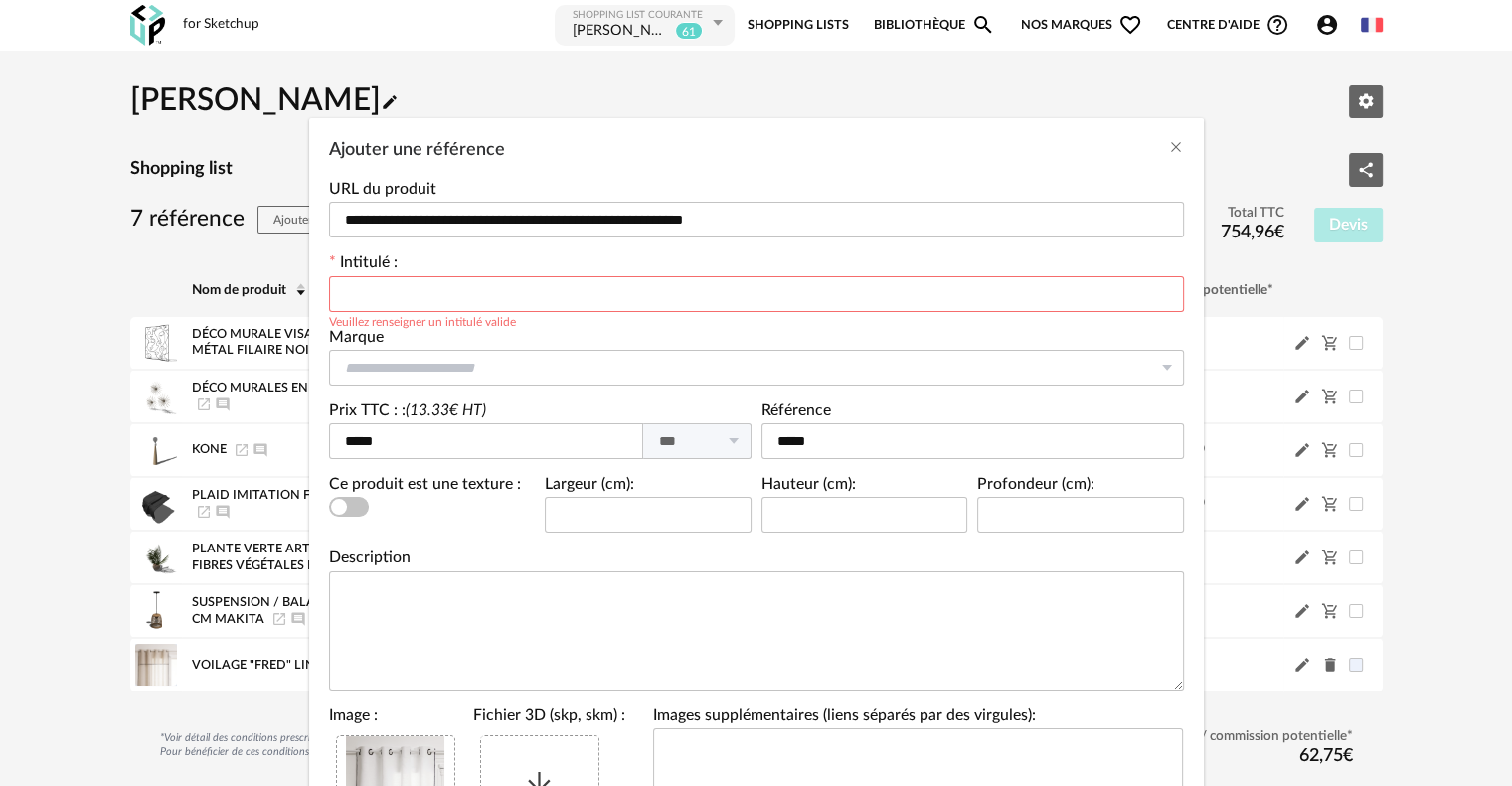 paste on "**********" 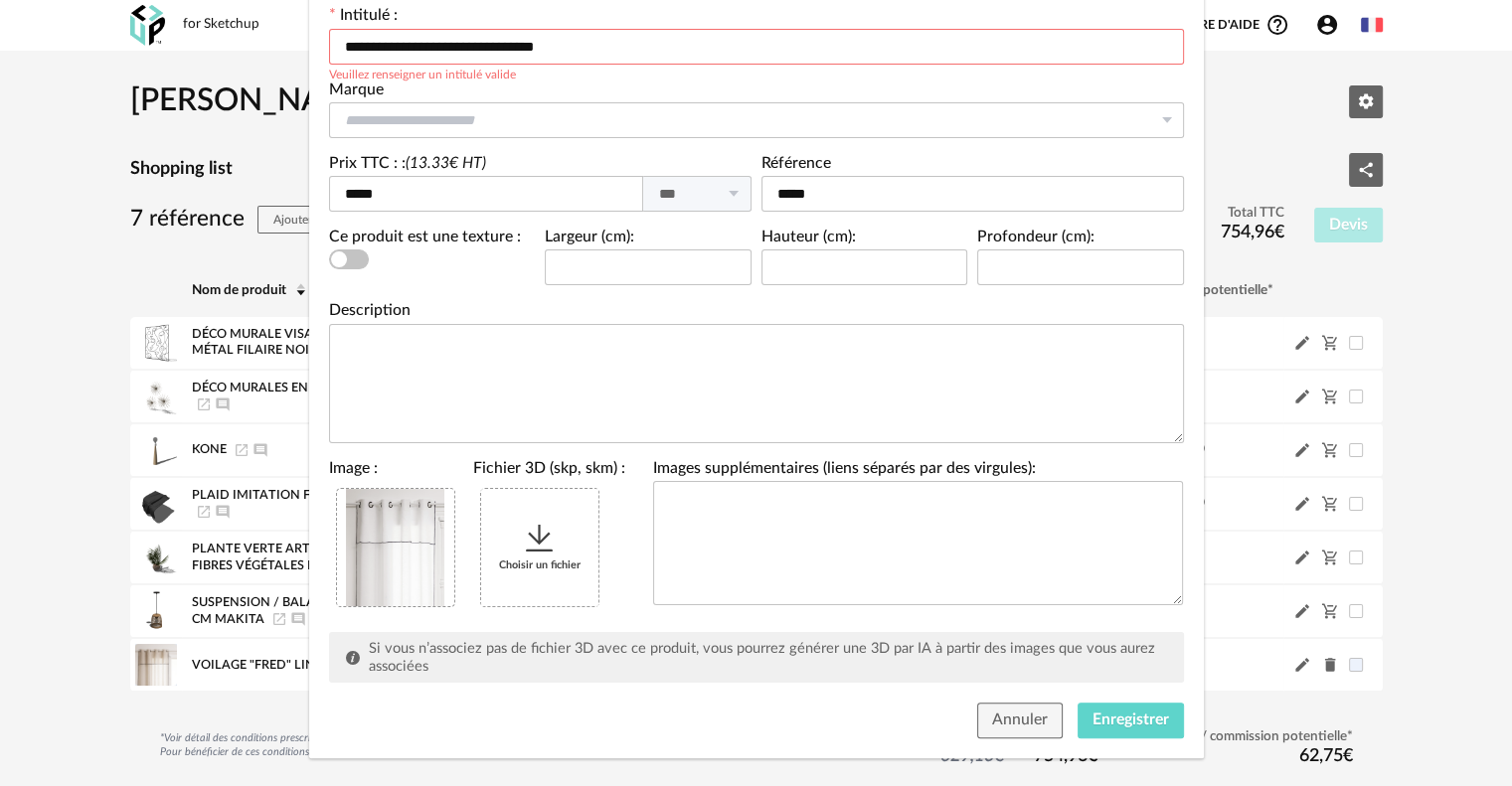 scroll, scrollTop: 267, scrollLeft: 0, axis: vertical 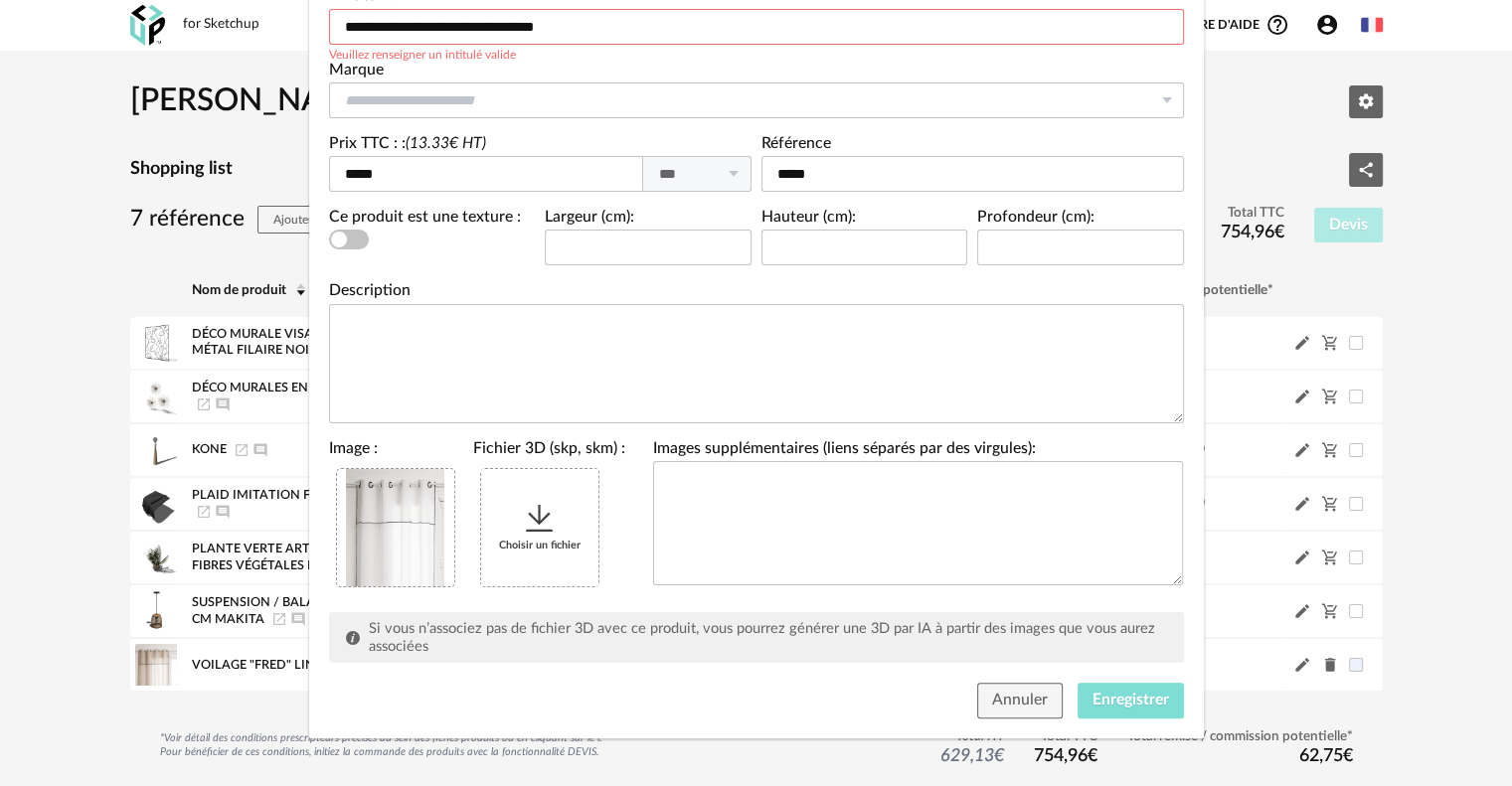 type on "**********" 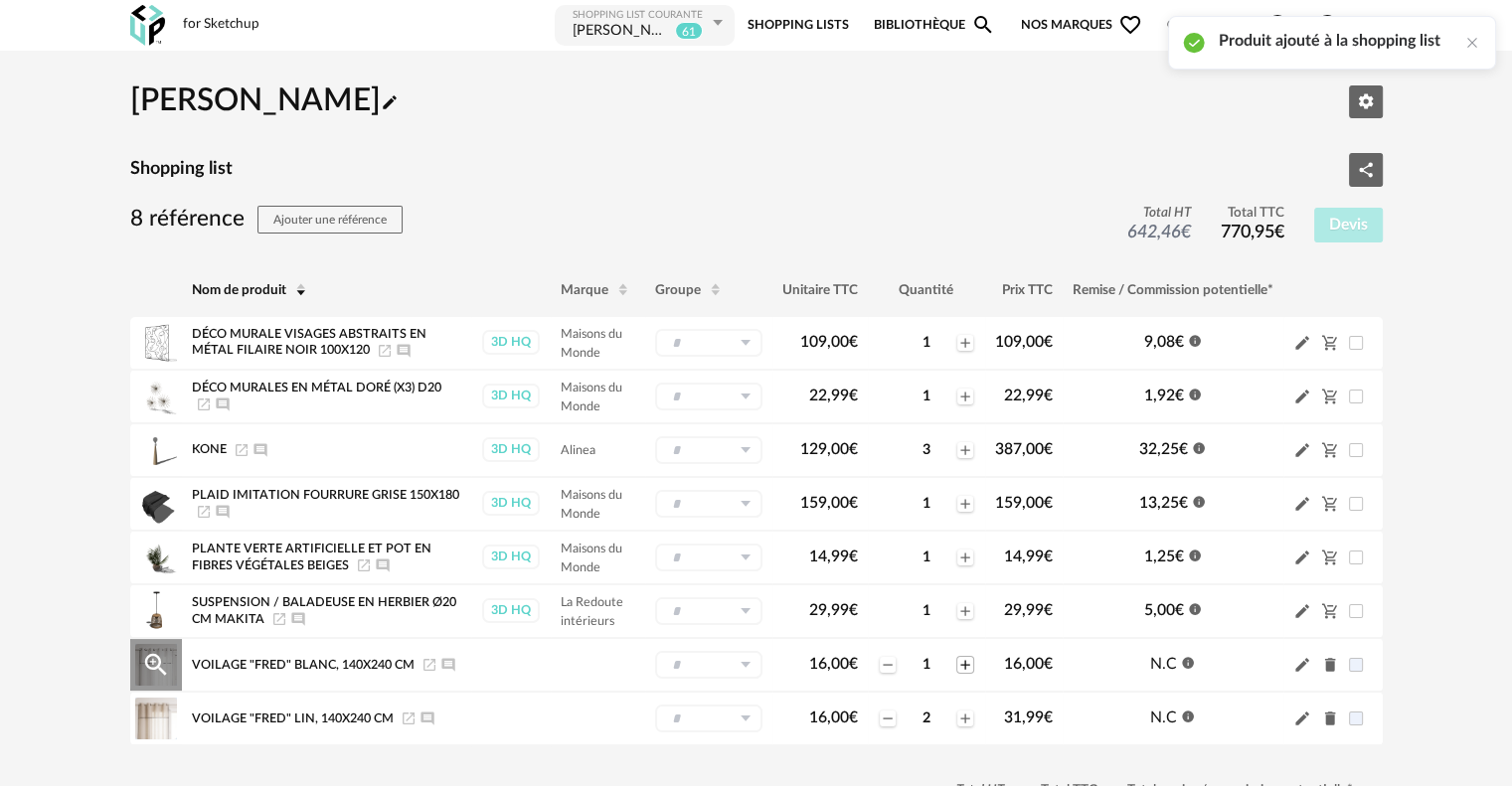 click on "Plus icon" 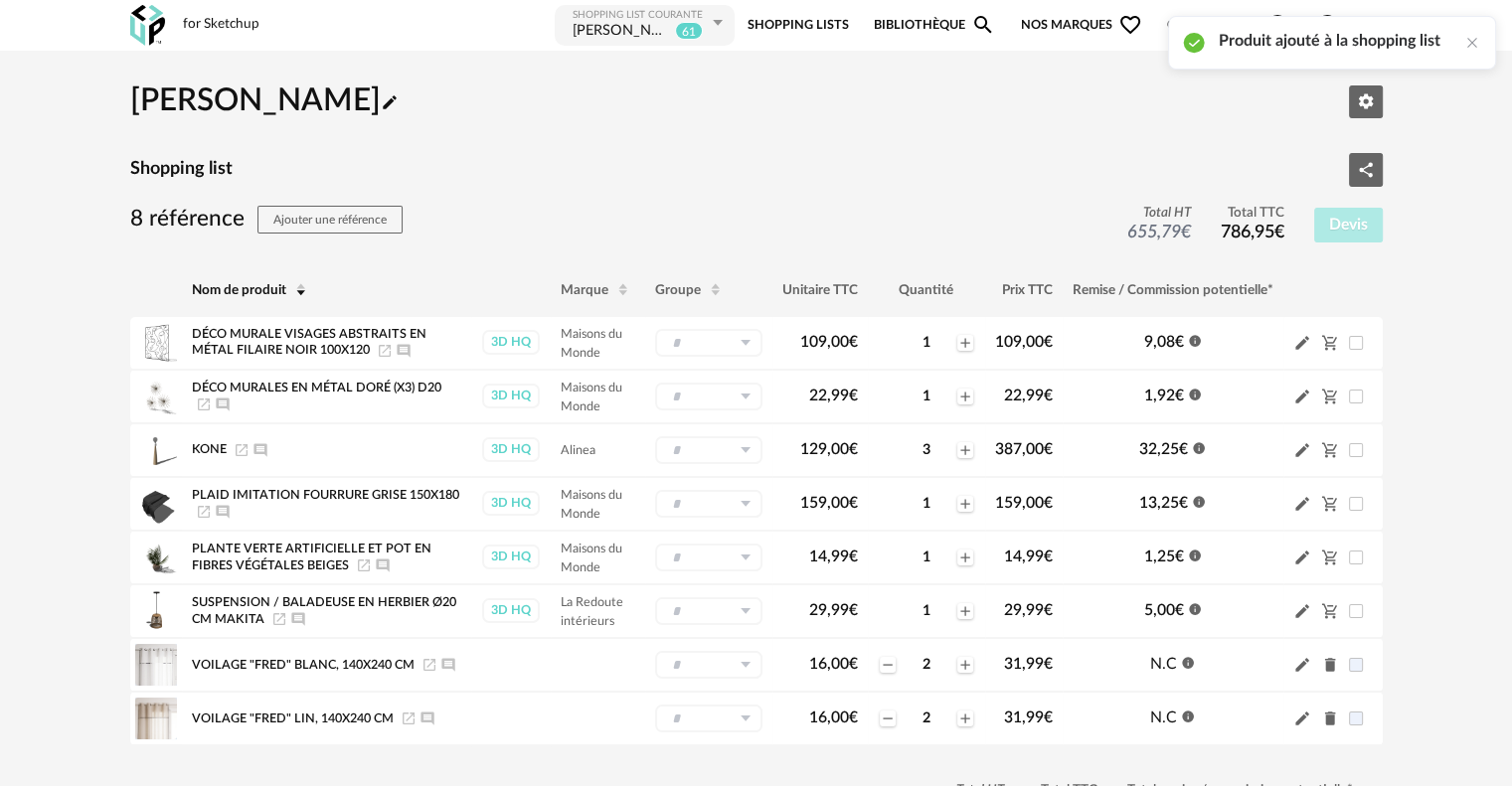 click on "[PERSON_NAME] icon   Editer les paramètres   Shopping list       Share Variant icon
8 référence
Ajouter une référence
Total HT
655,79 €   Total TTC
786,95 €
Devis
Nom de produit
Marque
Groupe
Unitaire TTC   Quantité   Prix TTC   Remise / Commission potentielle*       Déco murale visages abstraits en métal filaire noir 100x120   Magnify Plus Outline icon   Déco murale visages abstraits en métal filaire noir 100x120   Launch icon   Ajouter un commentaire     3D HQ   Maisons du Monde   -    Nouveau groupe (ex.: Cuisine)   Nouveau groupe   Annuler   Créer
109,00 €   Minus icon
1   Plus icon
109,00 €
9,08 €   Information icon   Pencil icon   Cart Minus icon           Déco murales en métal doré (x3) D20   Magnify Plus Outline icon   Déco murales en métal doré (x3) D20   Launch icon       3D HQ     -" at bounding box center (756, 871) 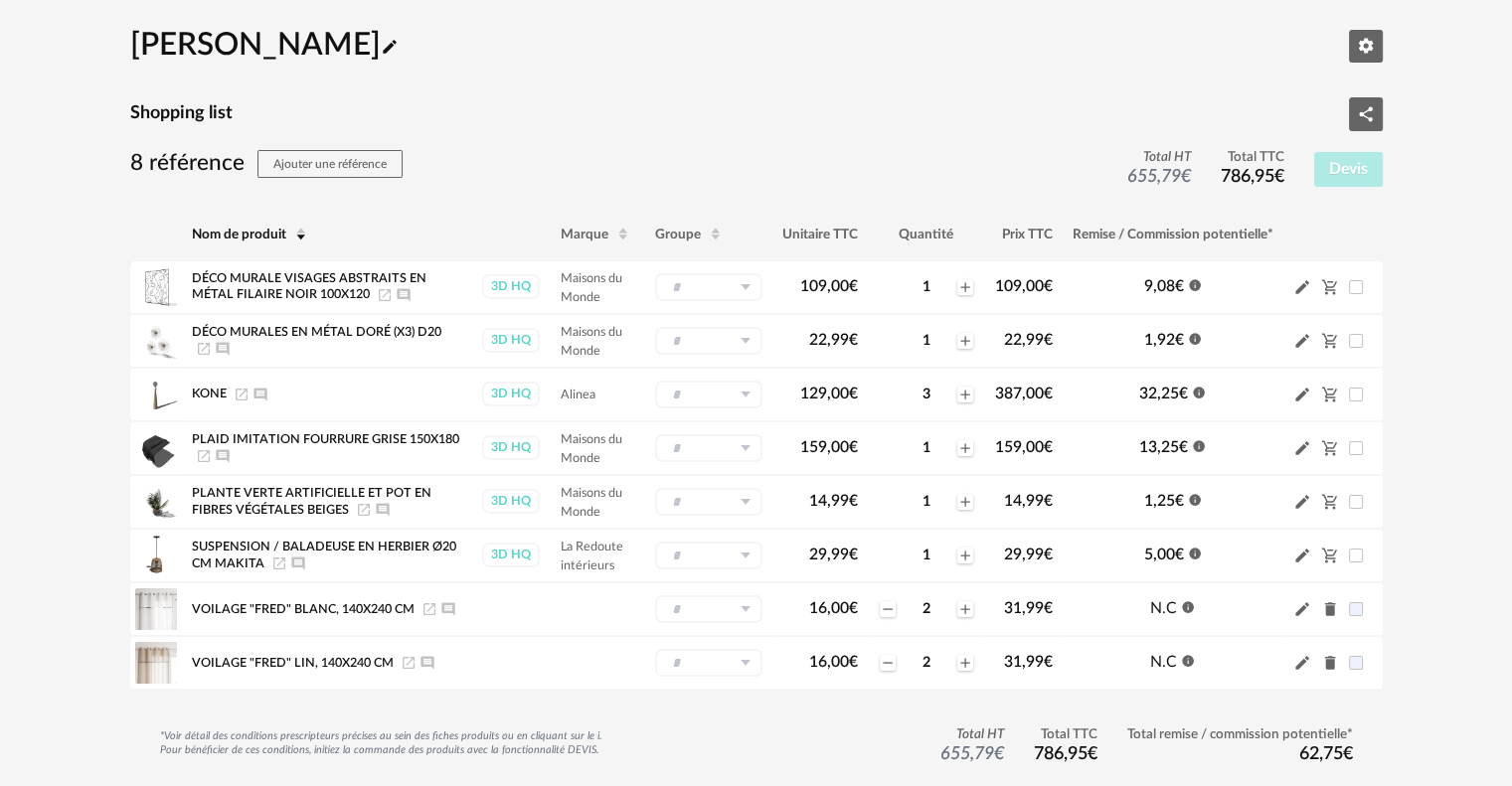 scroll, scrollTop: 0, scrollLeft: 0, axis: both 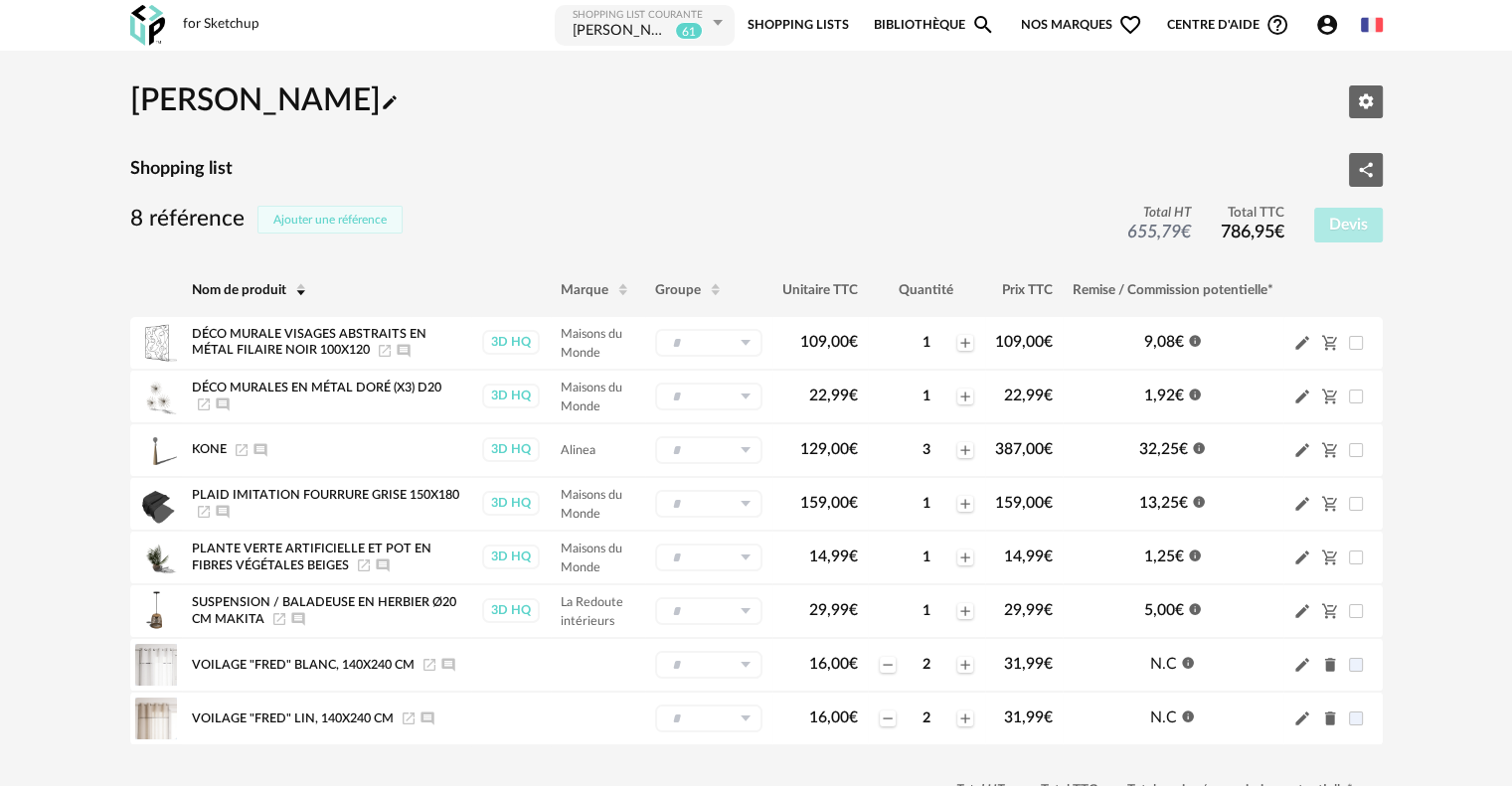 click on "Ajouter une référence" at bounding box center [330, 220] 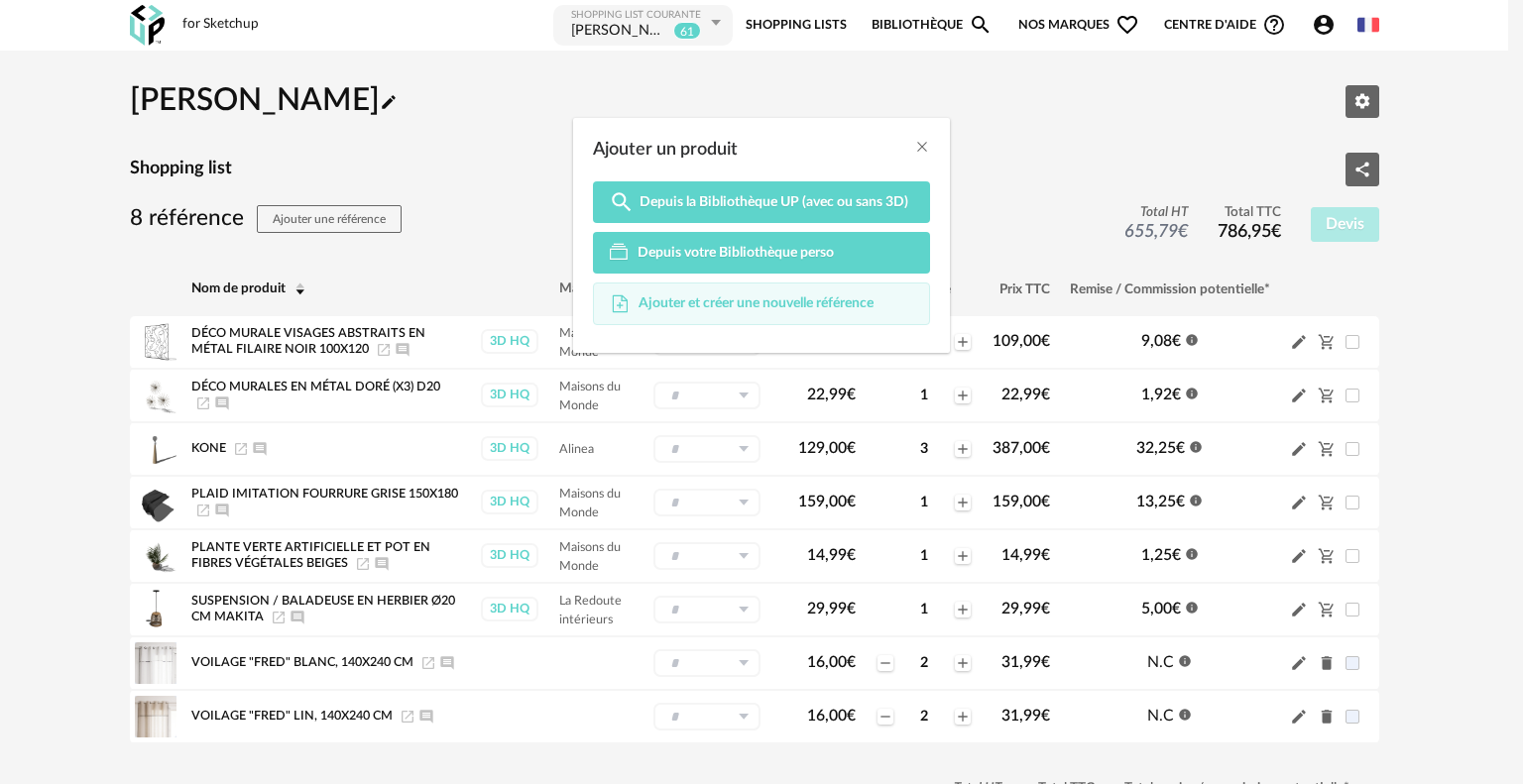 click on "Ajouter et créer une nouvelle référence" at bounding box center (756, 303) 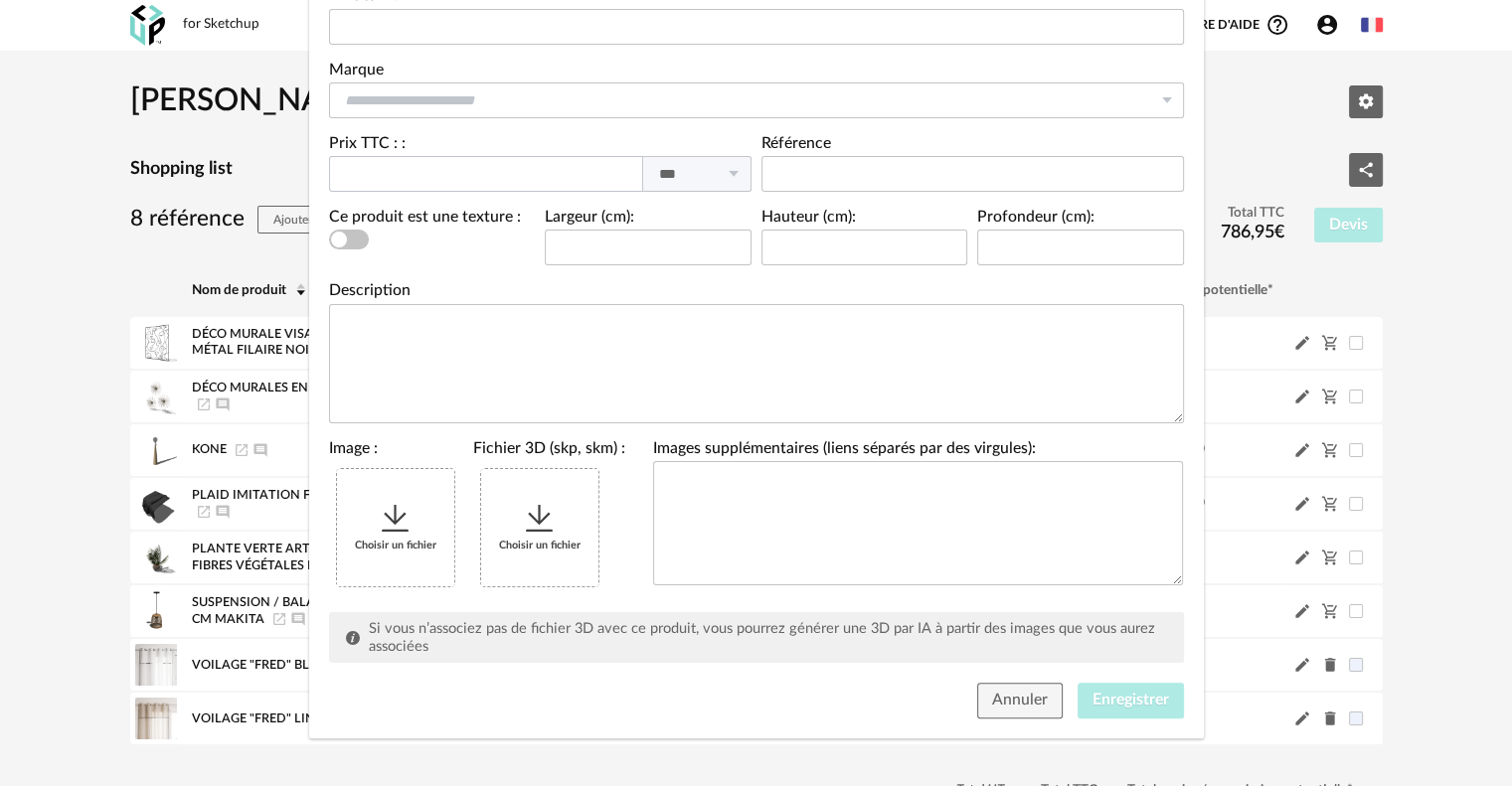 scroll, scrollTop: 69, scrollLeft: 0, axis: vertical 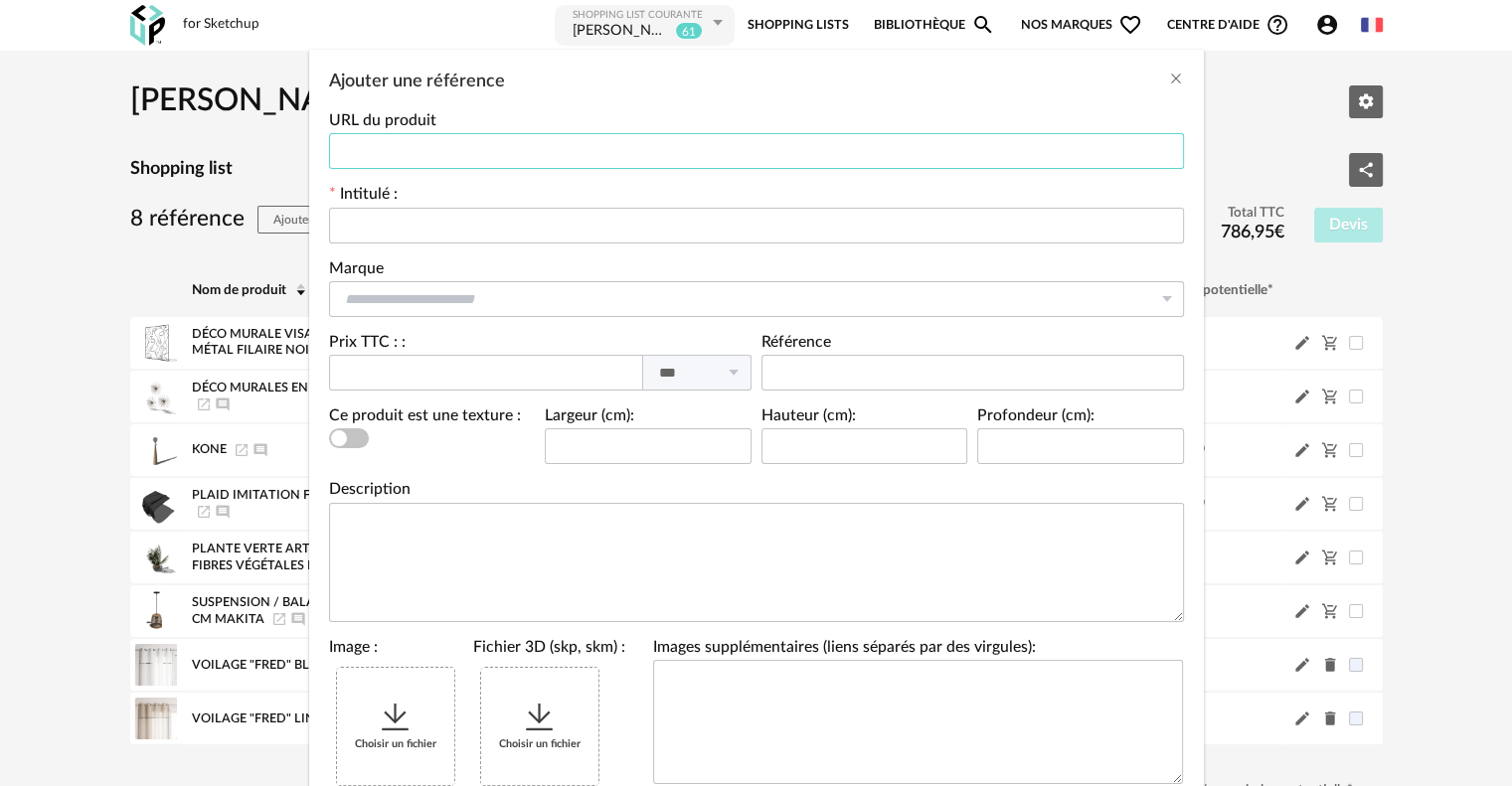 paste on "**********" 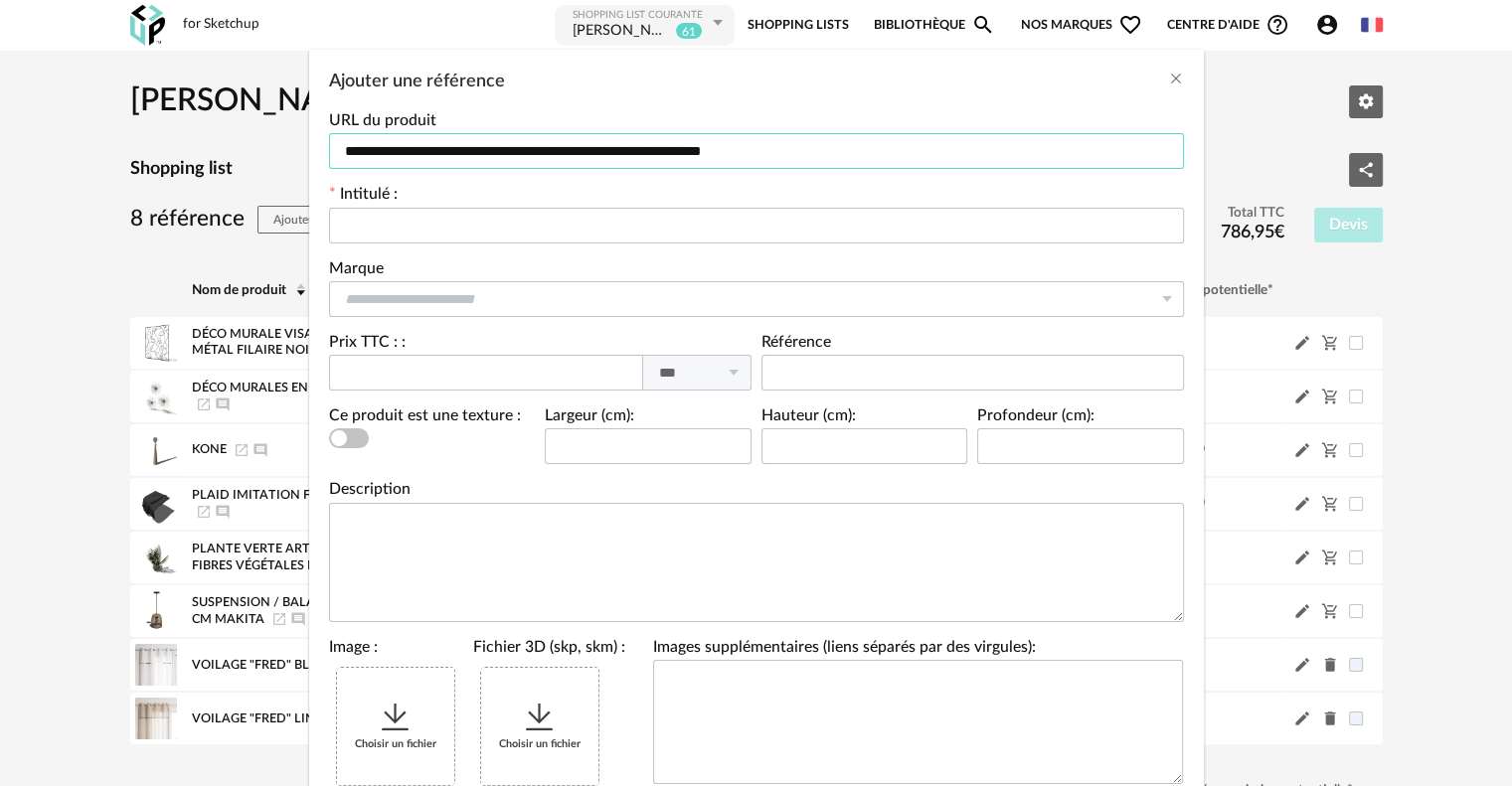 type on "**********" 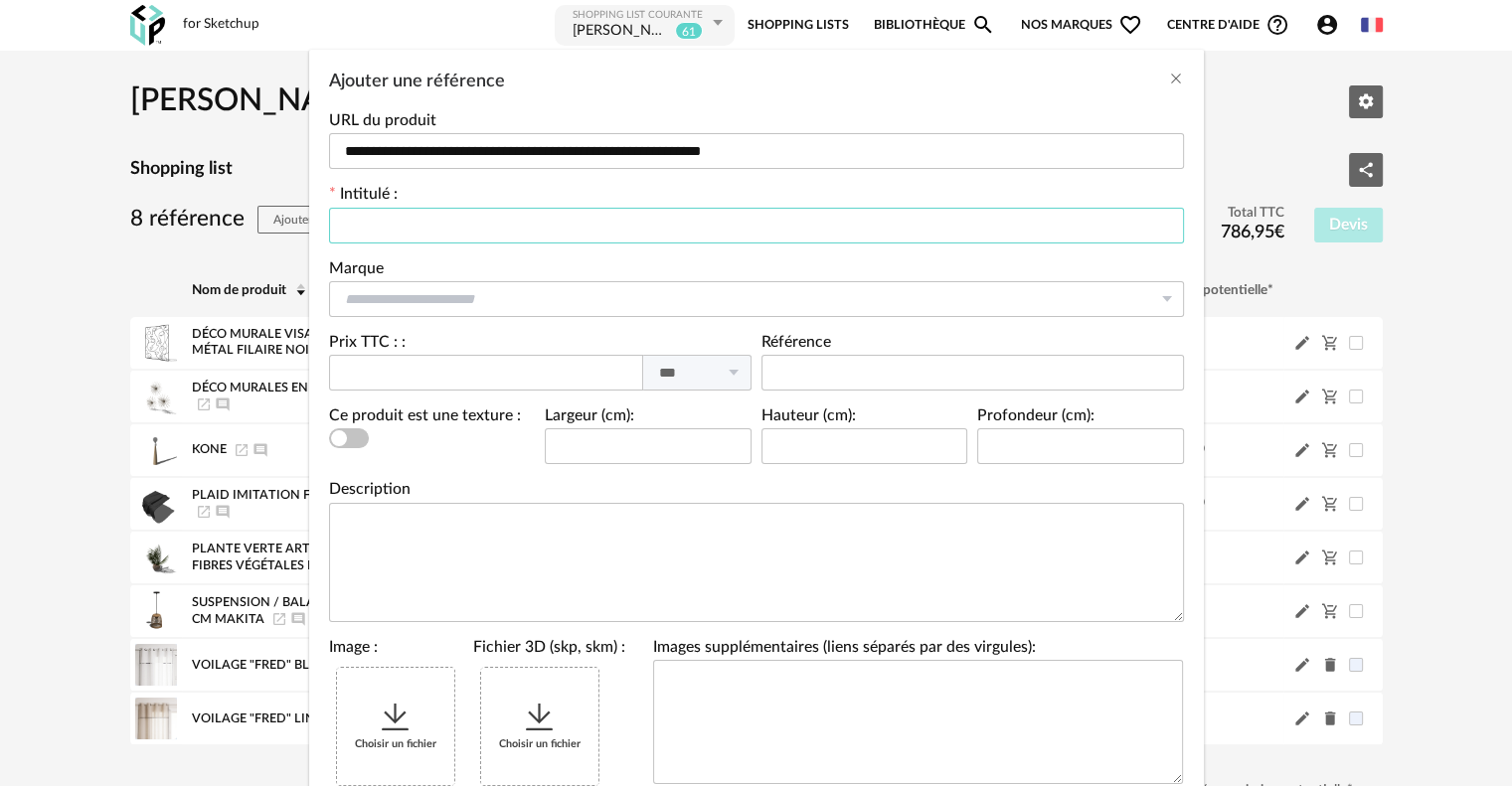 click at bounding box center (756, 226) 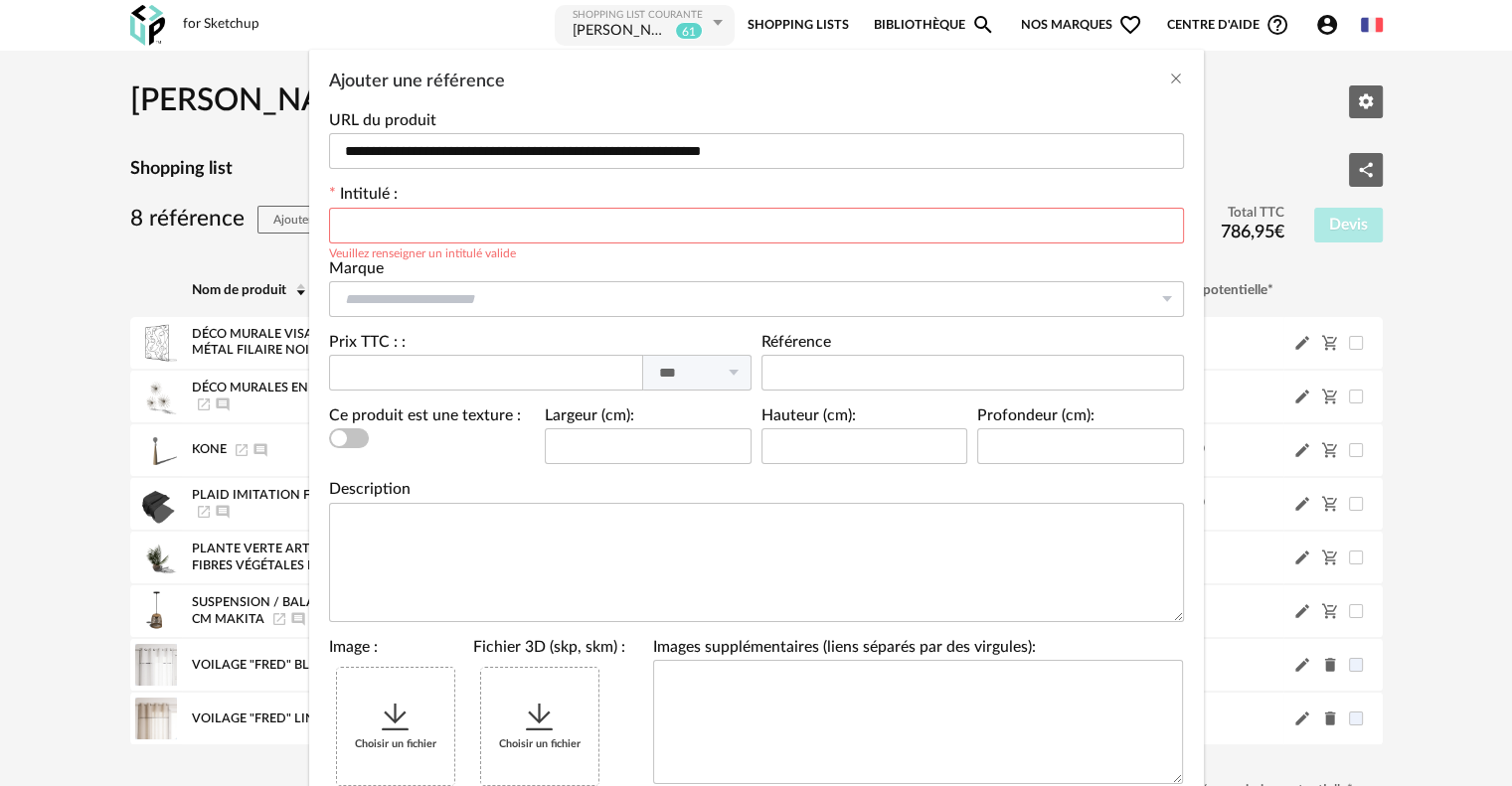 paste on "**********" 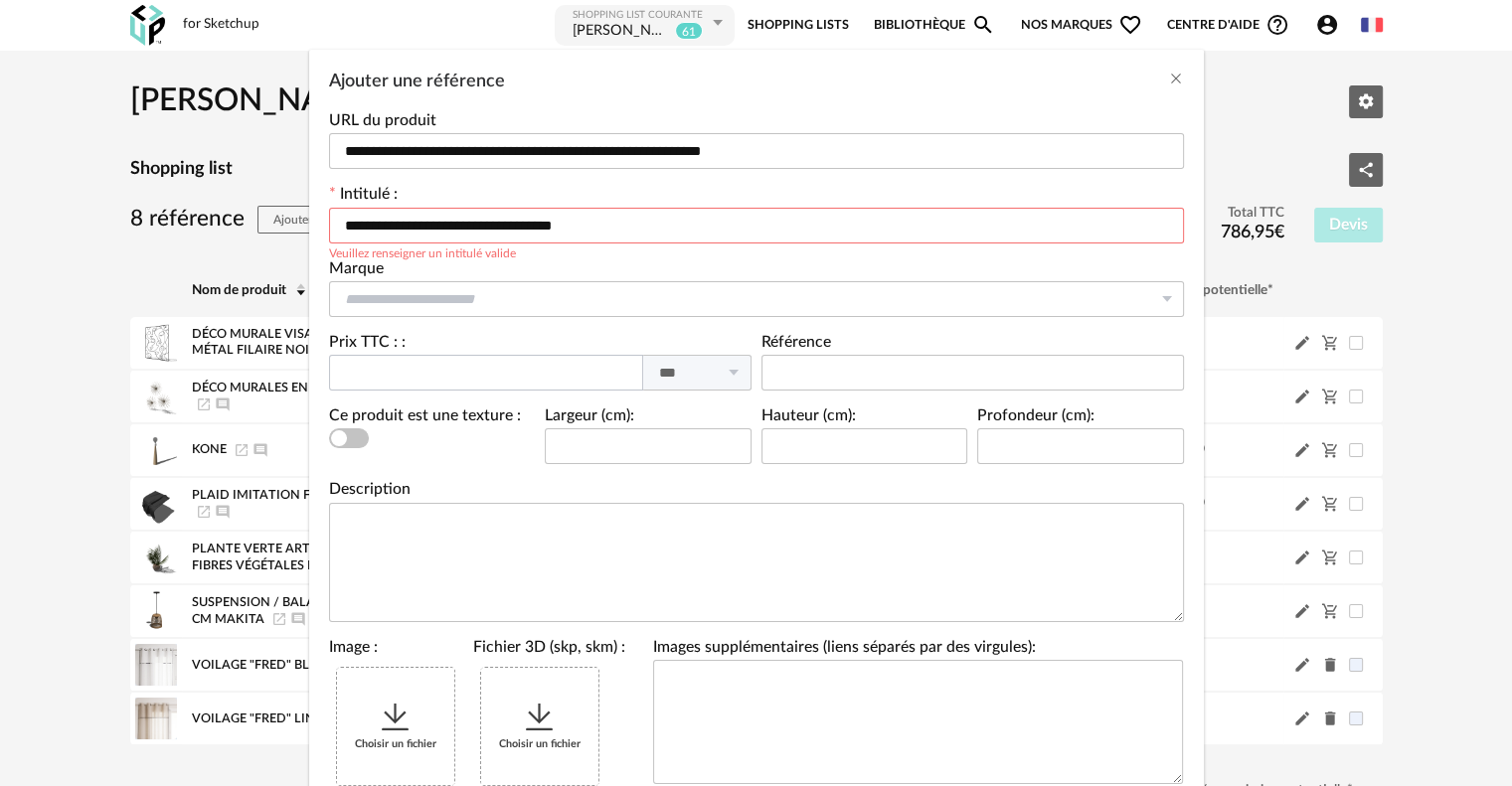 type on "**********" 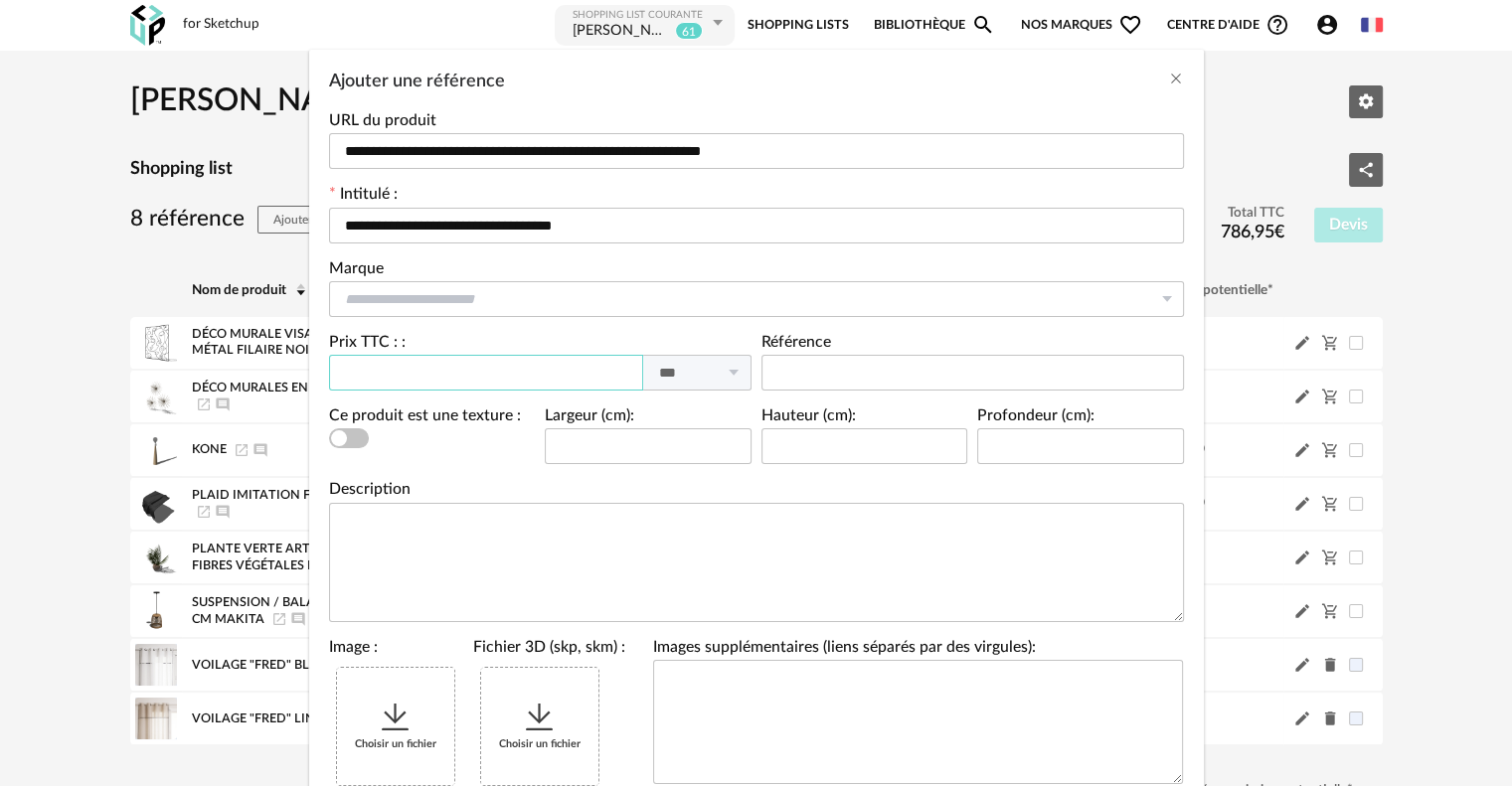 click at bounding box center (486, 373) 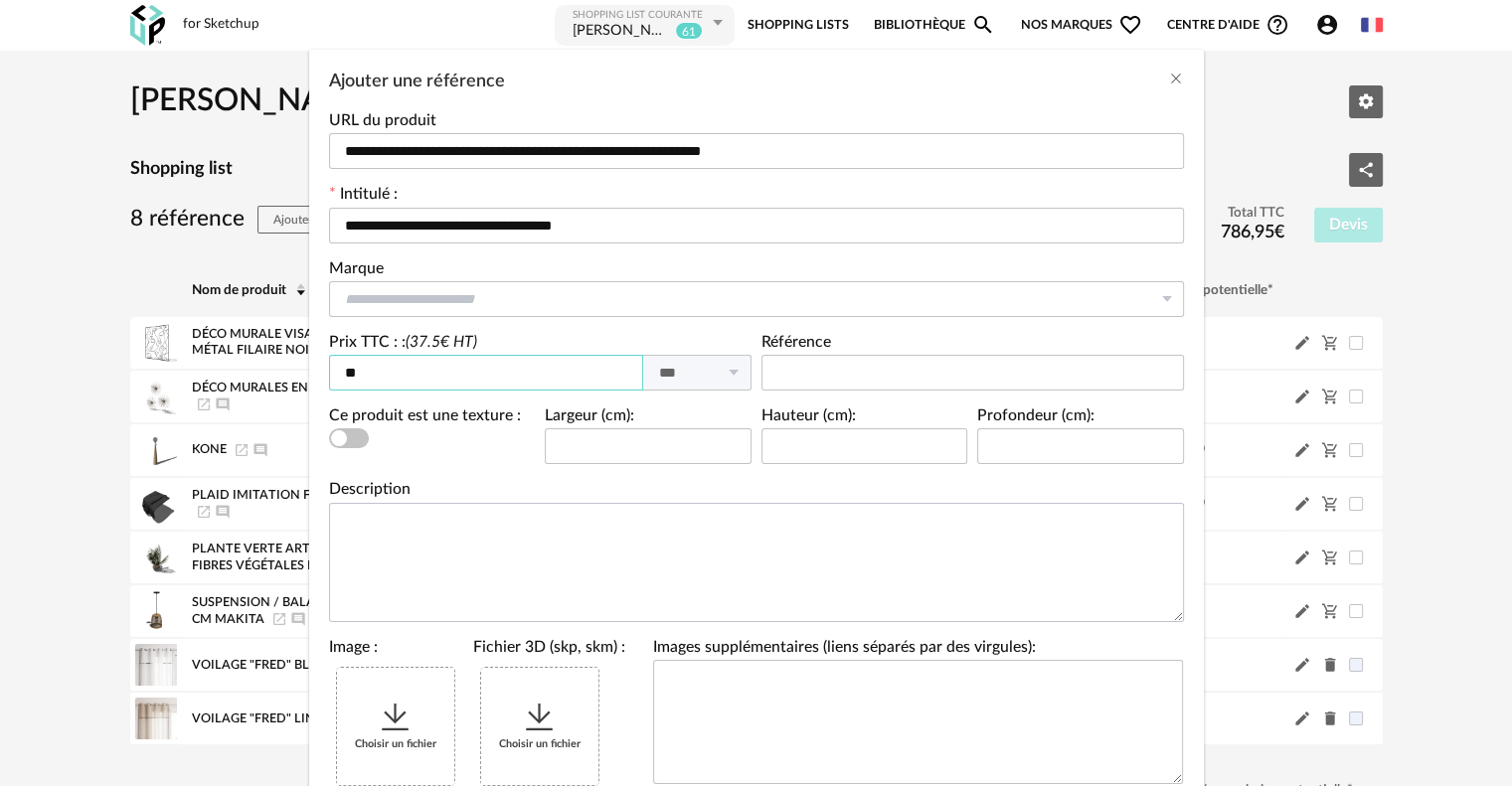 type on "**" 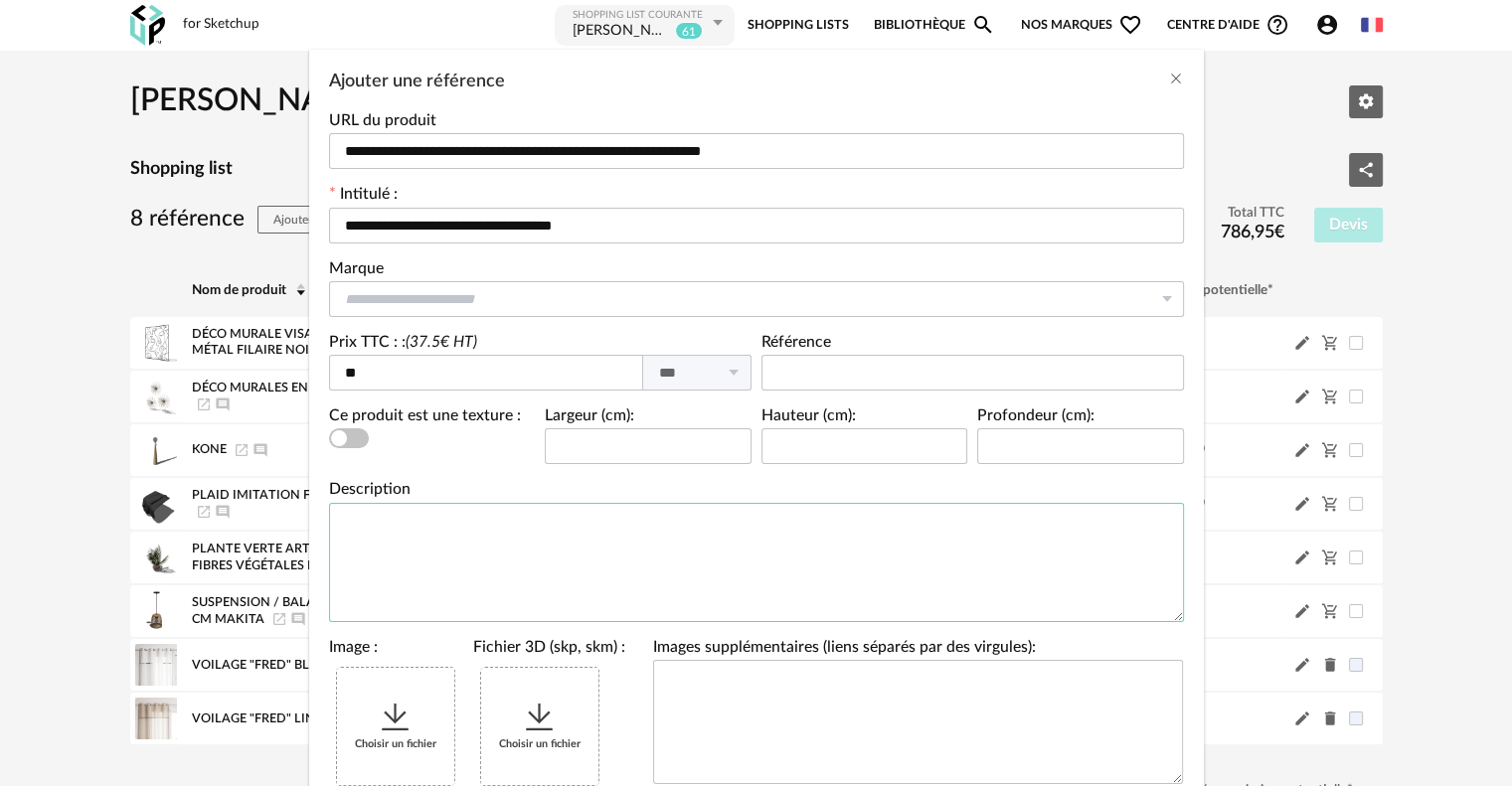 drag, startPoint x: 693, startPoint y: 558, endPoint x: 725, endPoint y: 493, distance: 72.44998 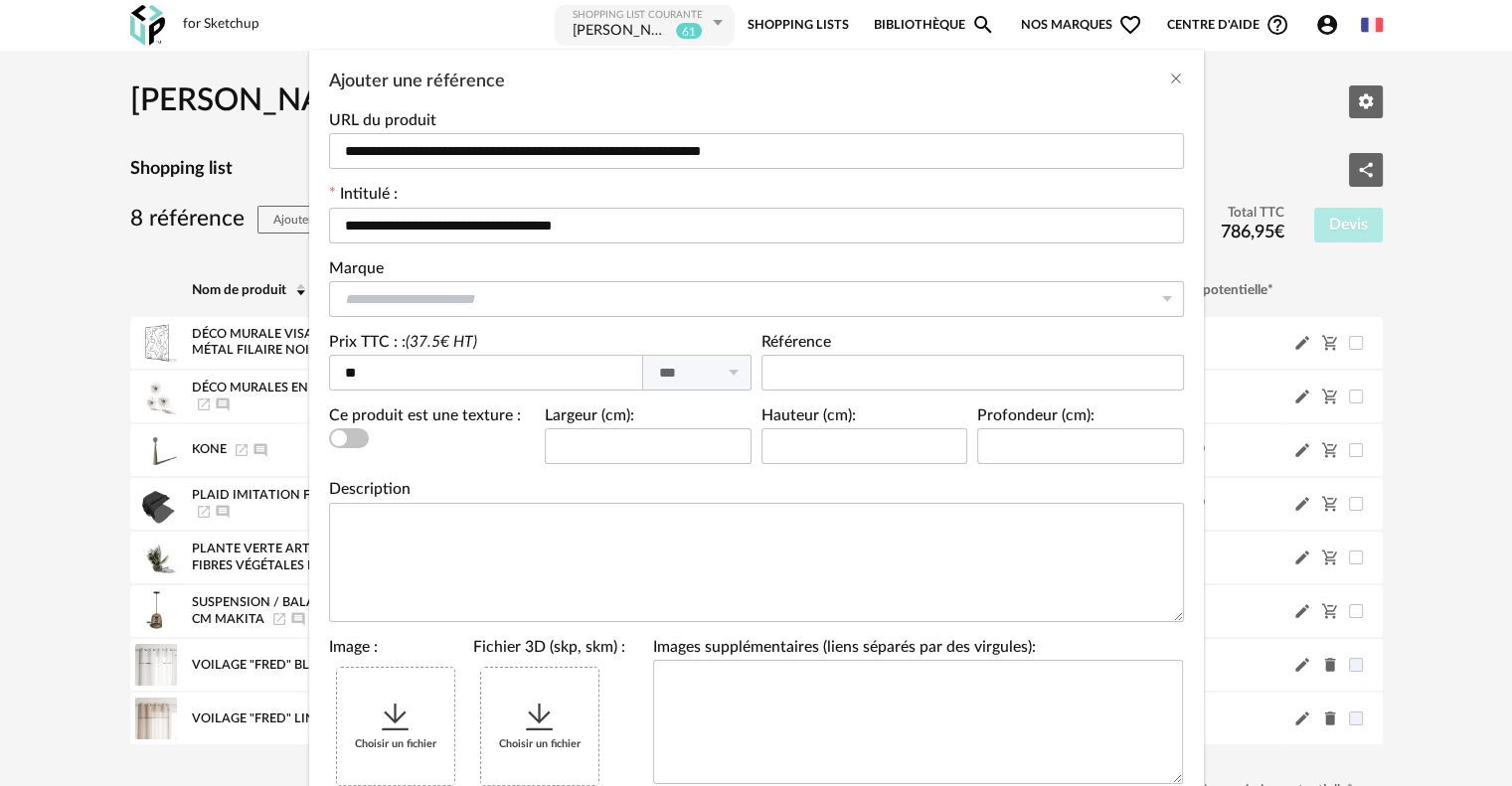 click on "Ajouter une référence" at bounding box center (756, 77) 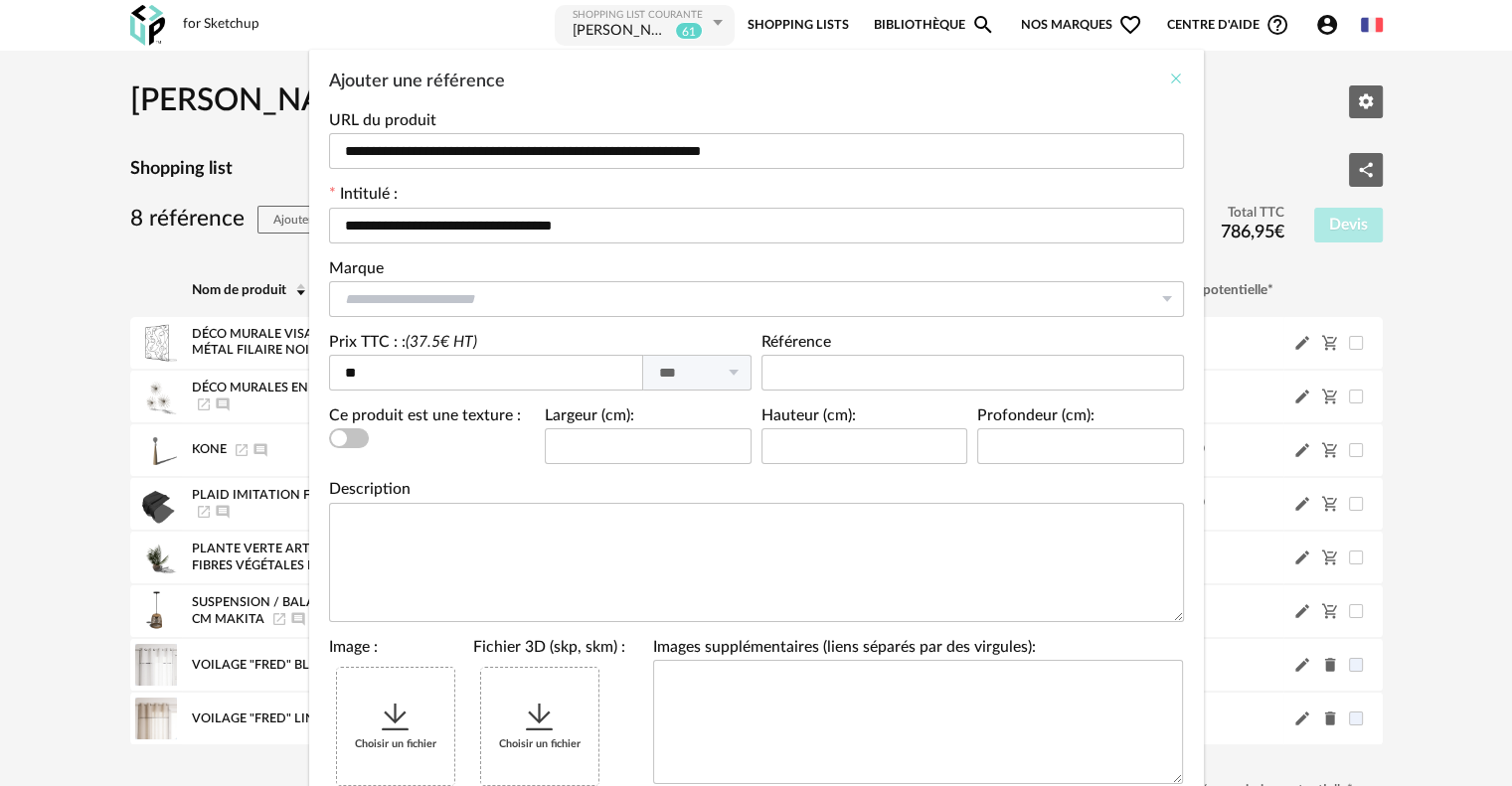 click at bounding box center (1176, 79) 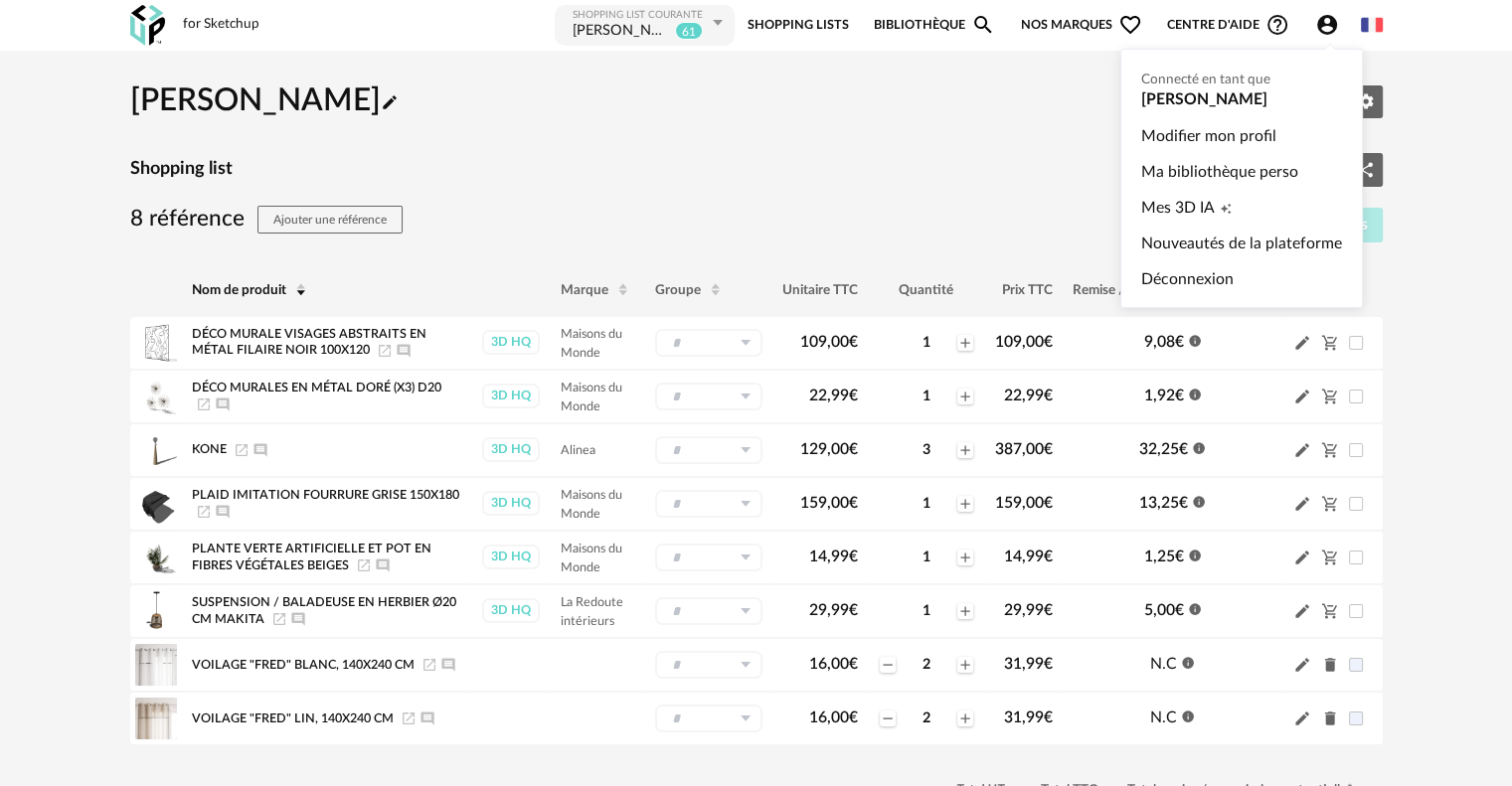 click on "Account Circle icon" 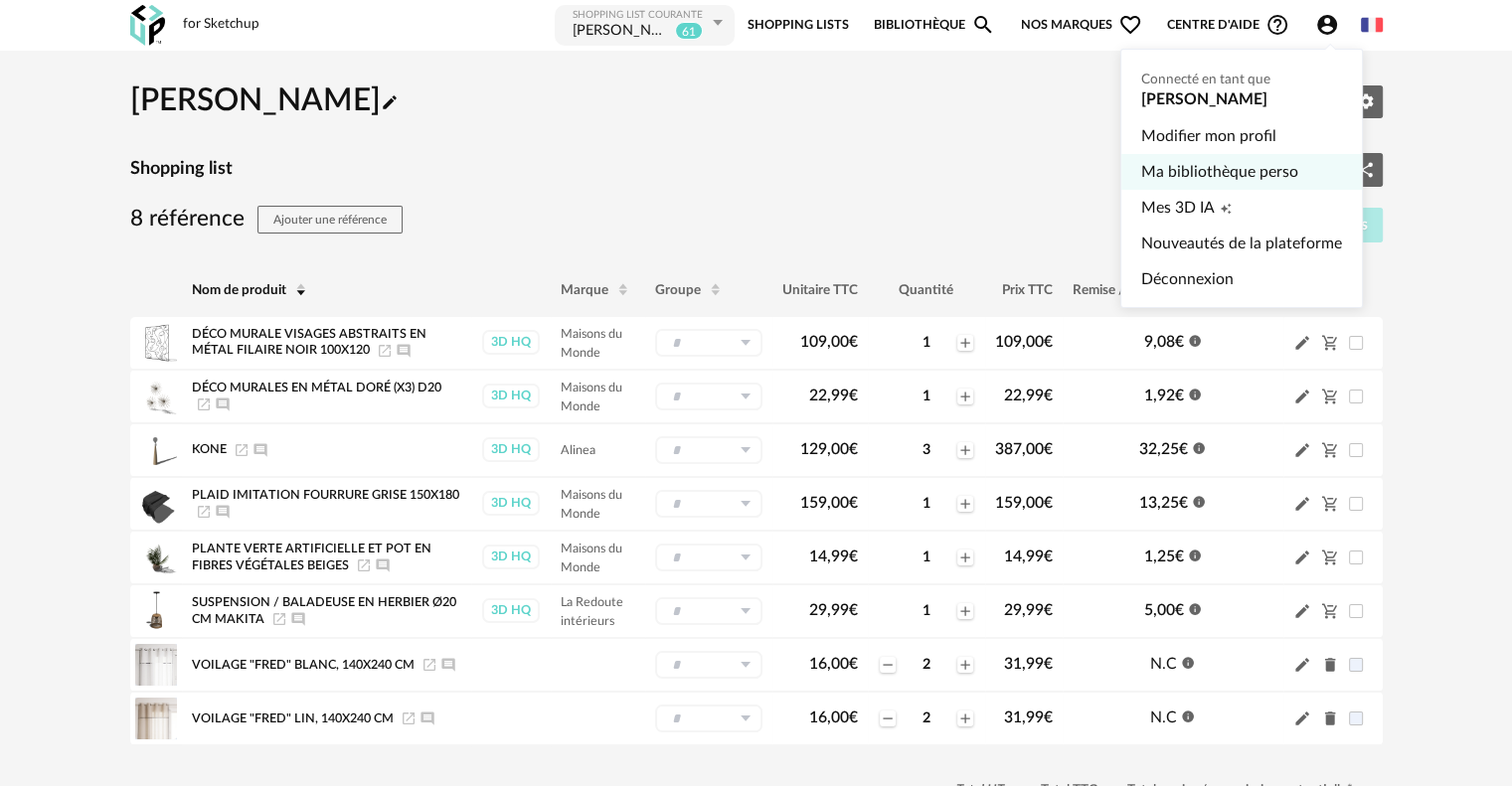 click on "Ma bibliothèque perso" at bounding box center (1242, 172) 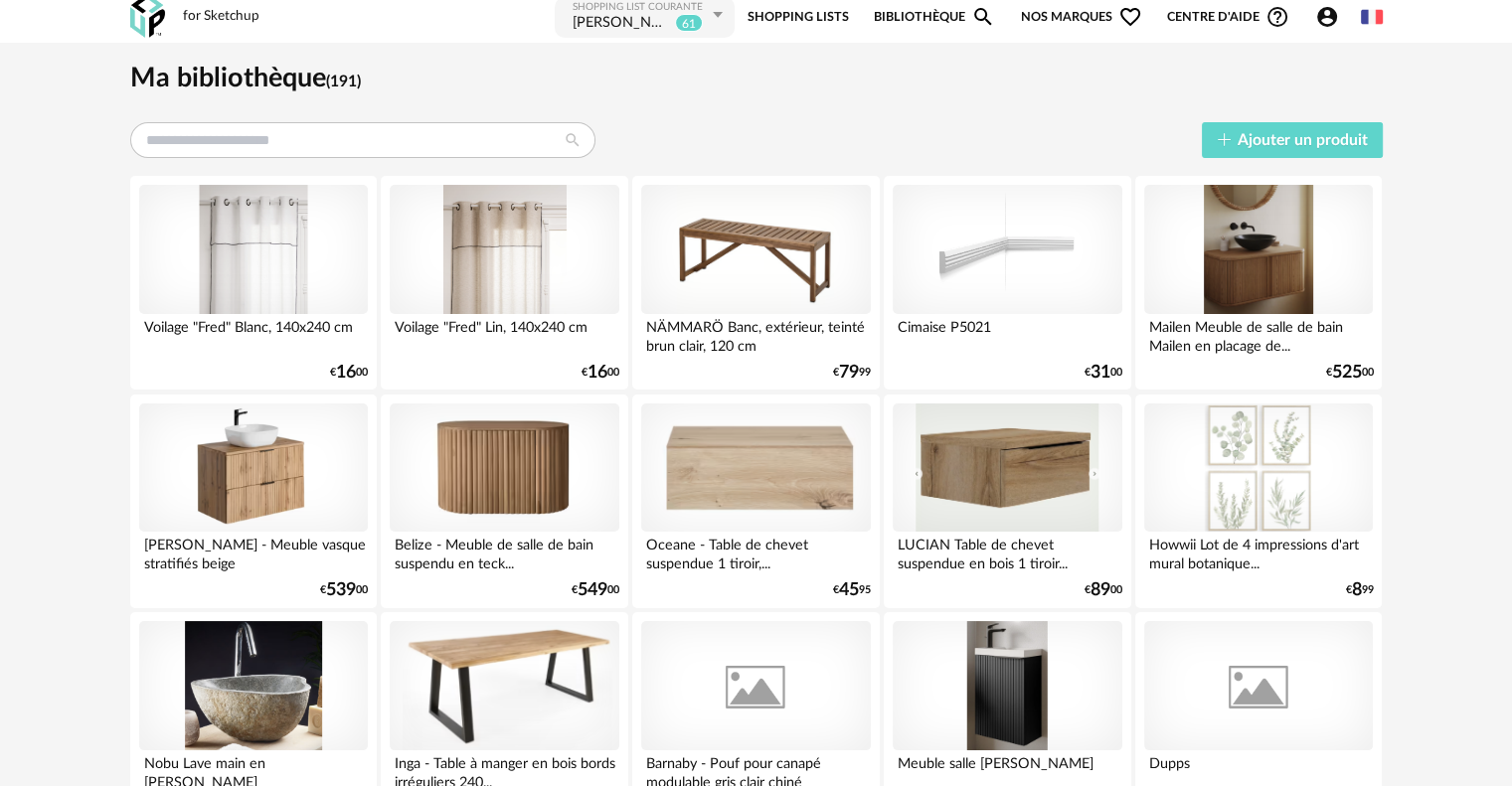 scroll, scrollTop: 0, scrollLeft: 0, axis: both 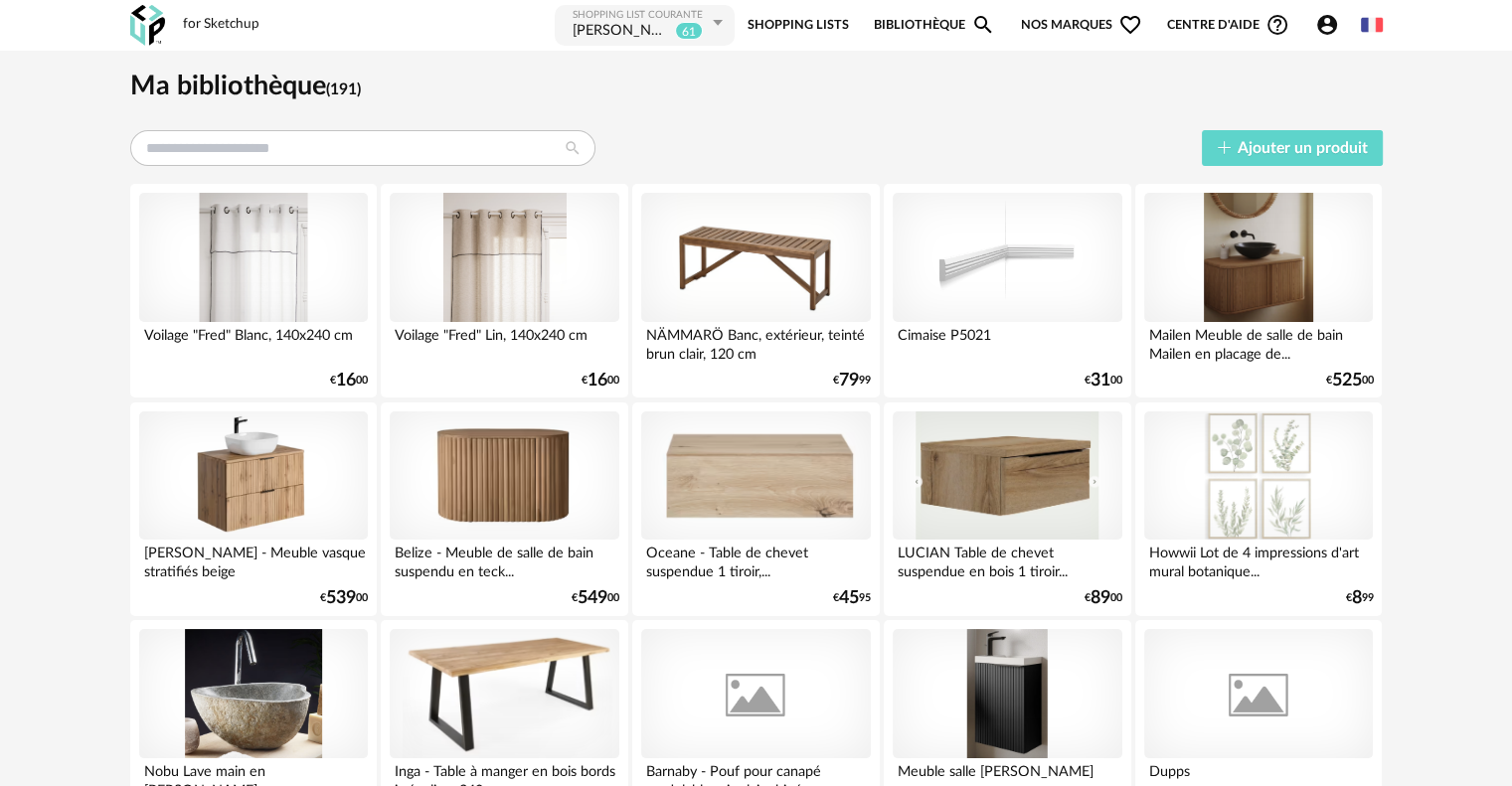 click on "Shopping Lists" at bounding box center [798, 25] 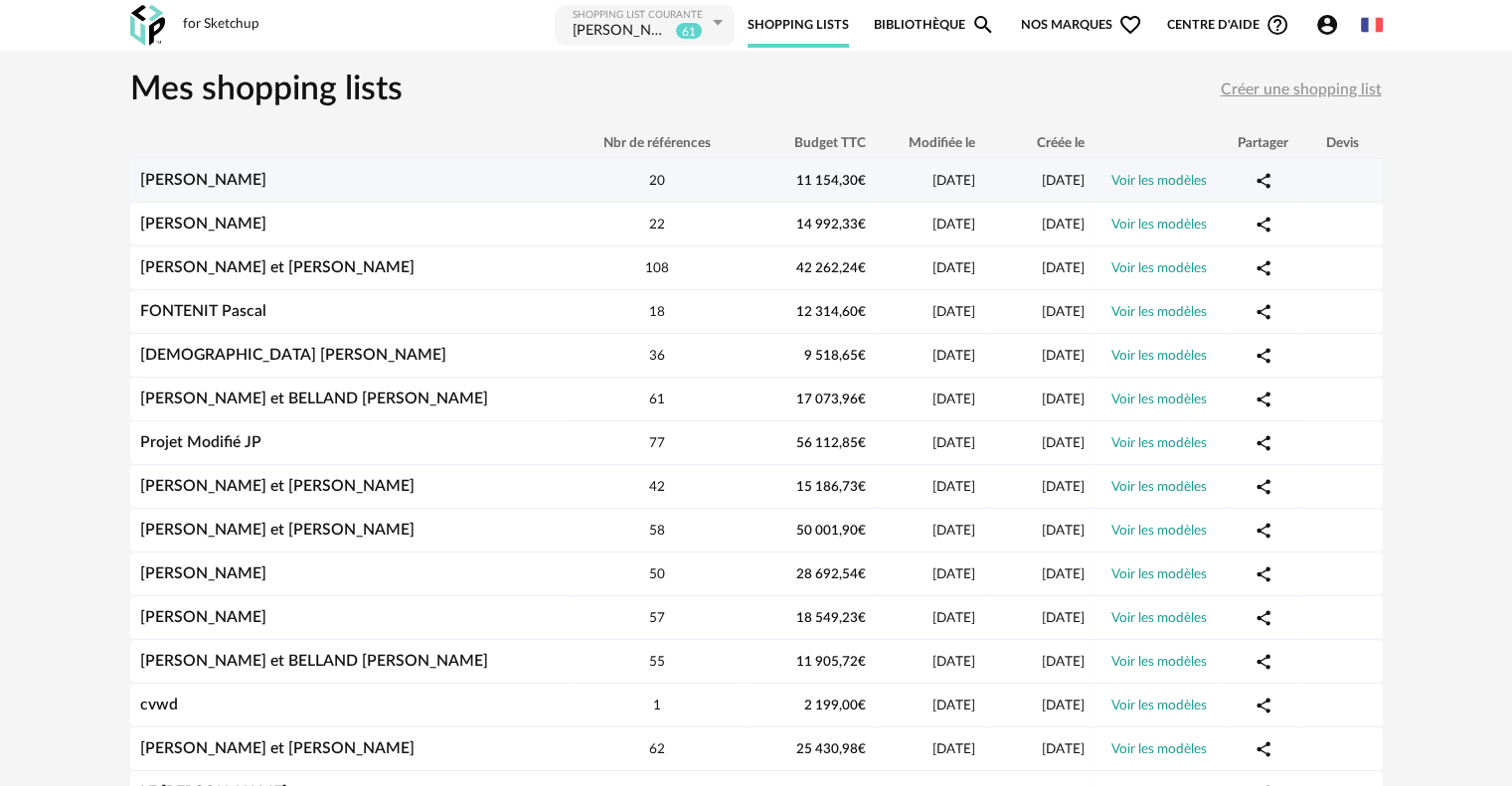 click on "[PERSON_NAME]" at bounding box center [203, 180] 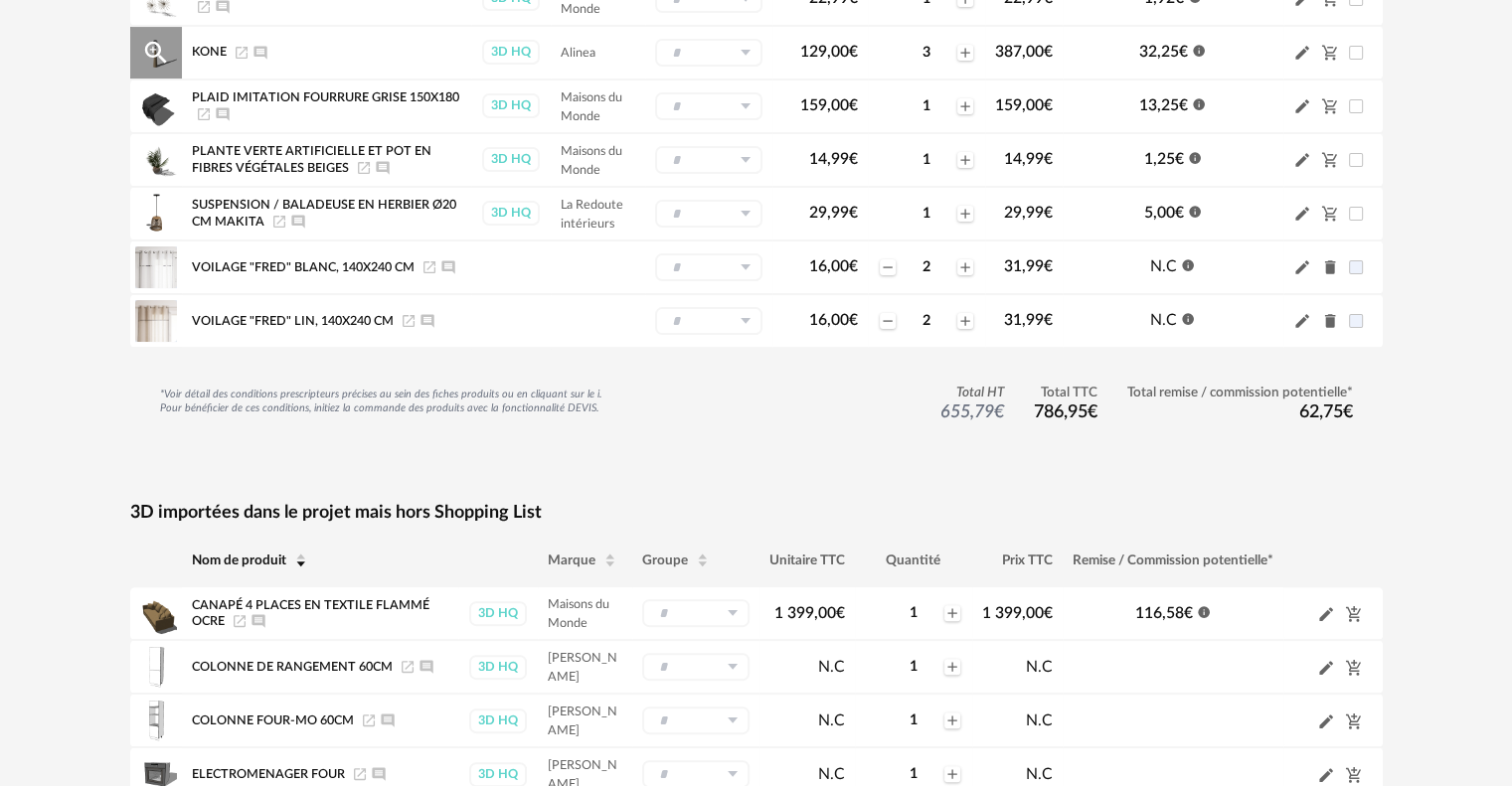 scroll, scrollTop: 199, scrollLeft: 0, axis: vertical 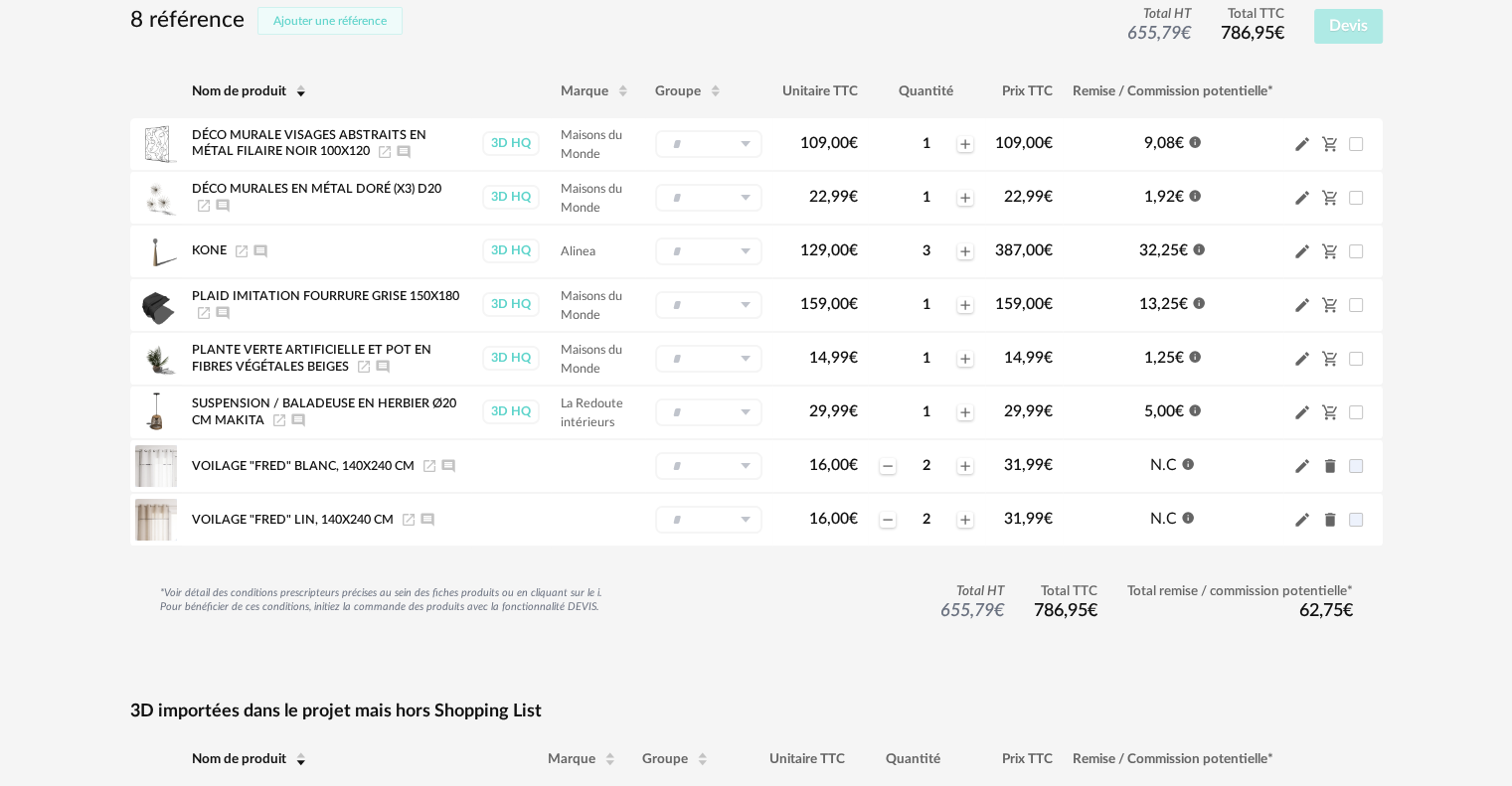 click on "Ajouter une référence" at bounding box center (330, 21) 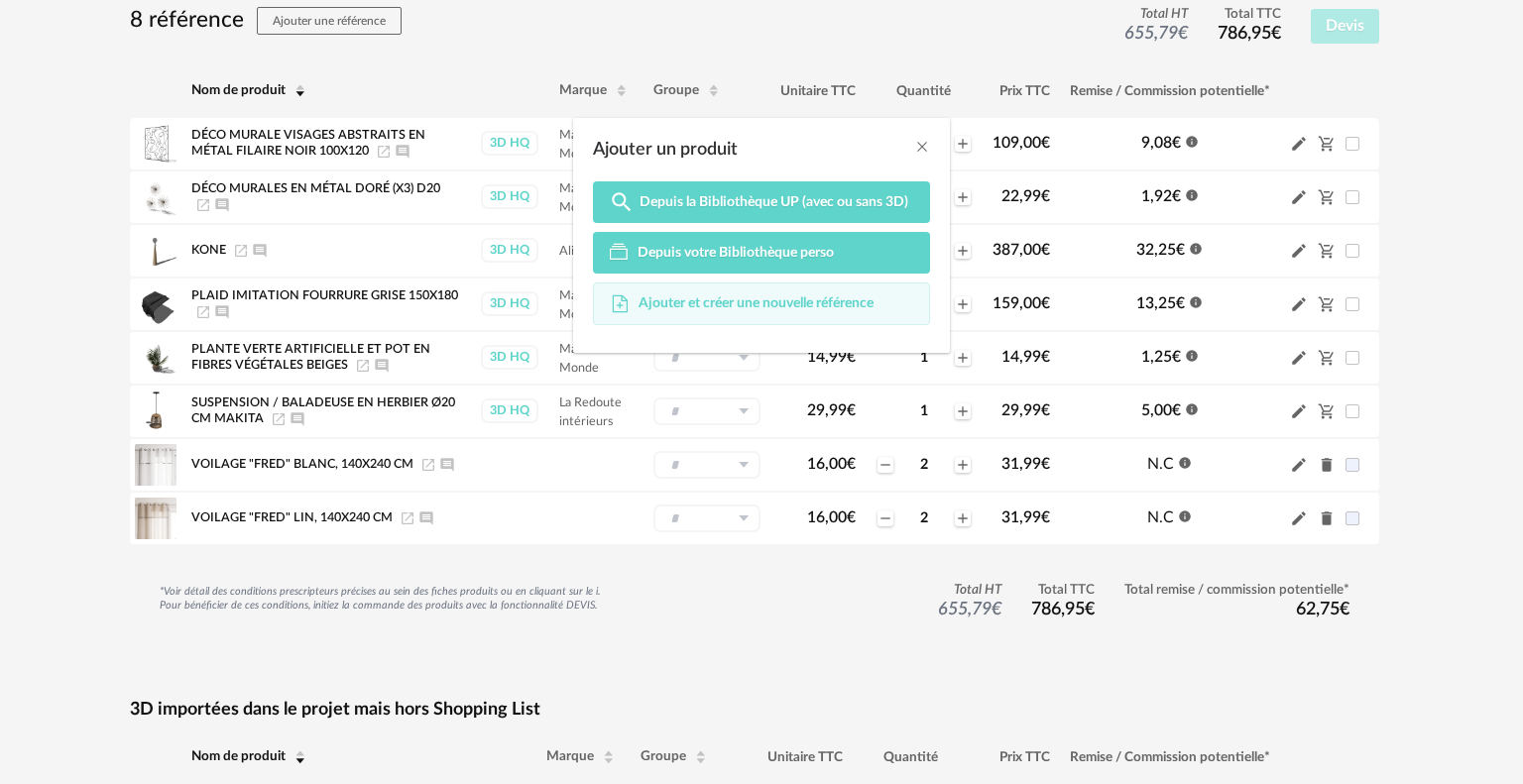 click on "Ajouter et créer une nouvelle référence" at bounding box center (762, 304) 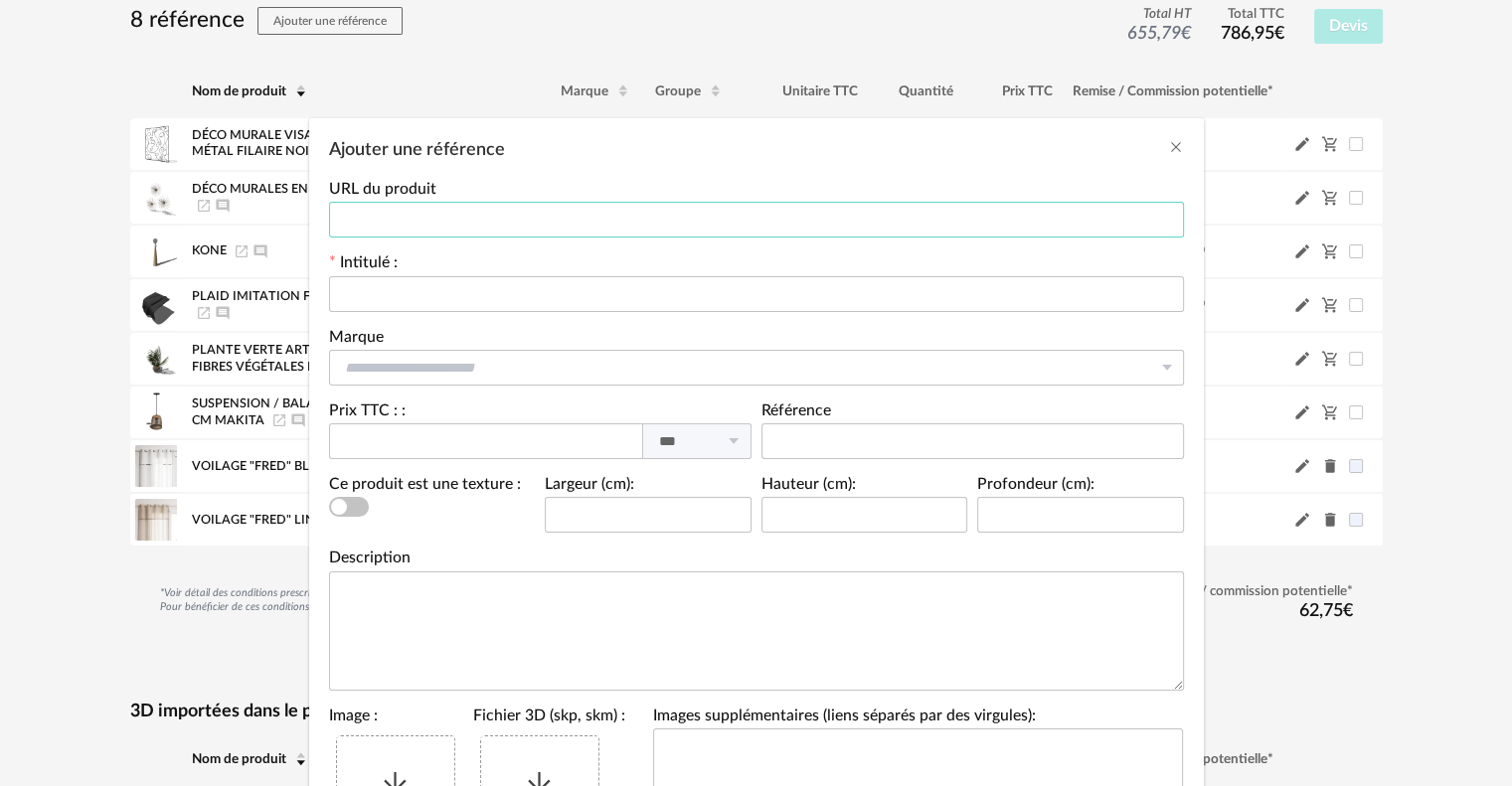 paste on "**********" 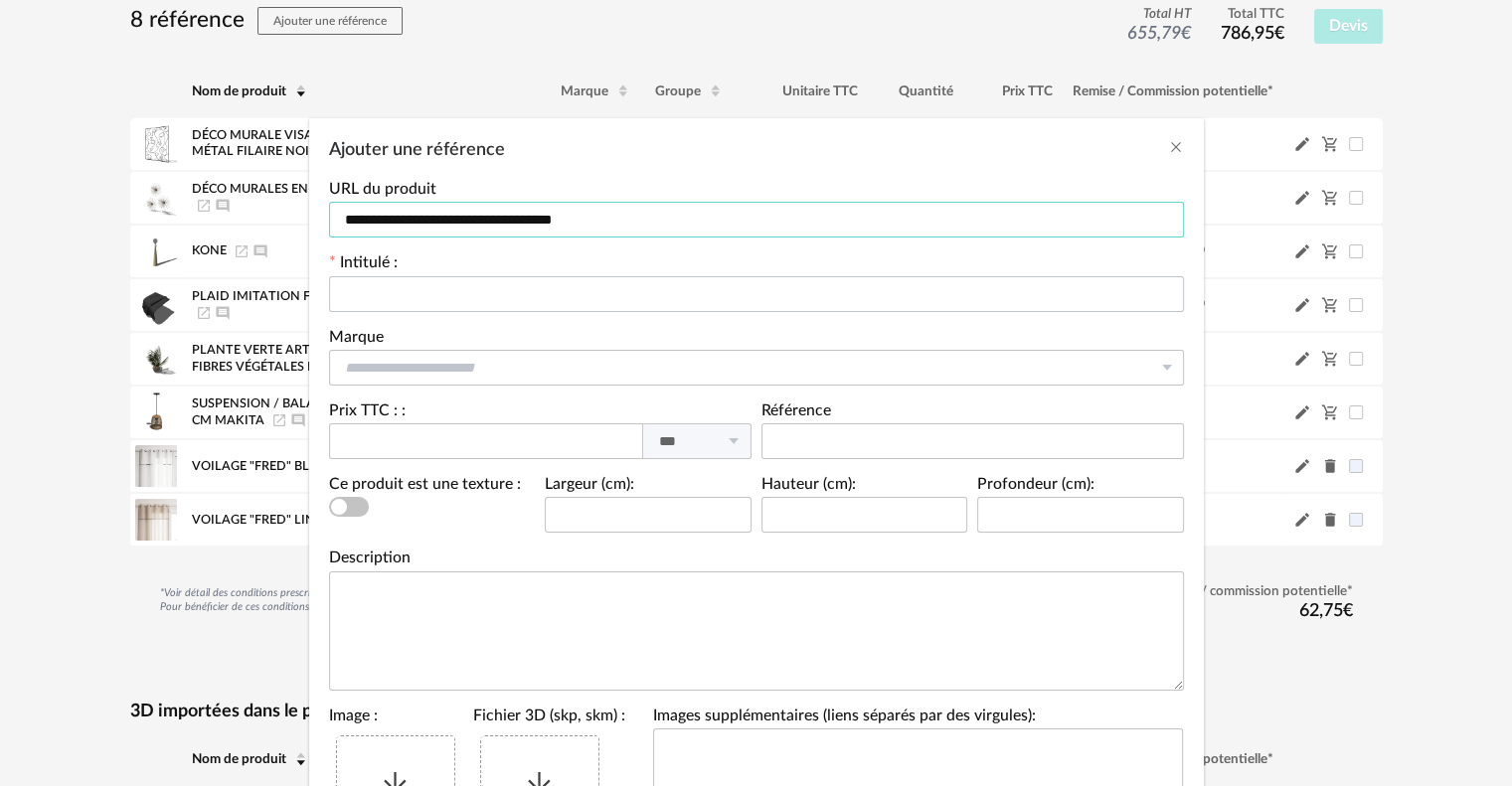type on "**********" 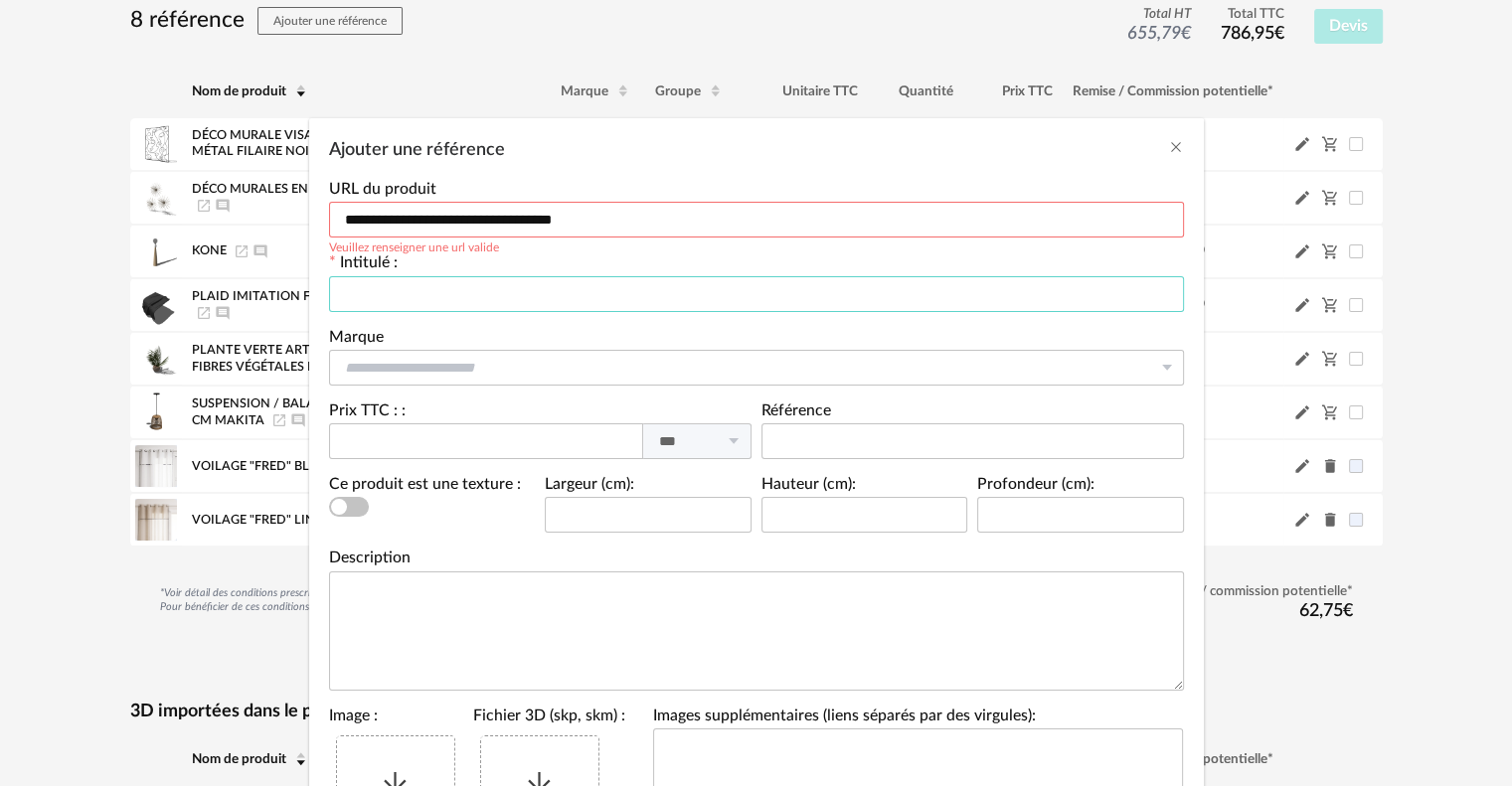 click at bounding box center (756, 294) 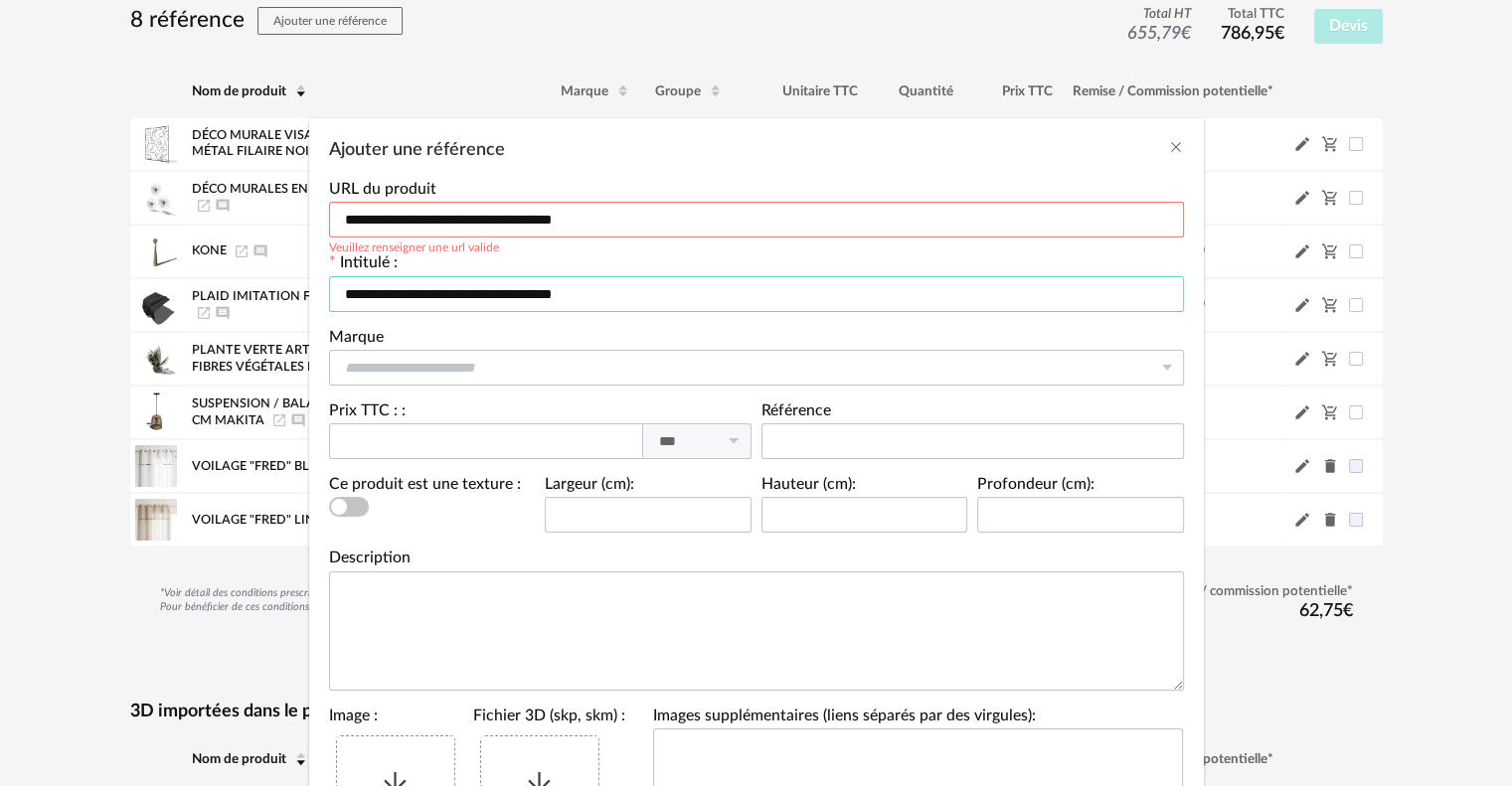 type on "**********" 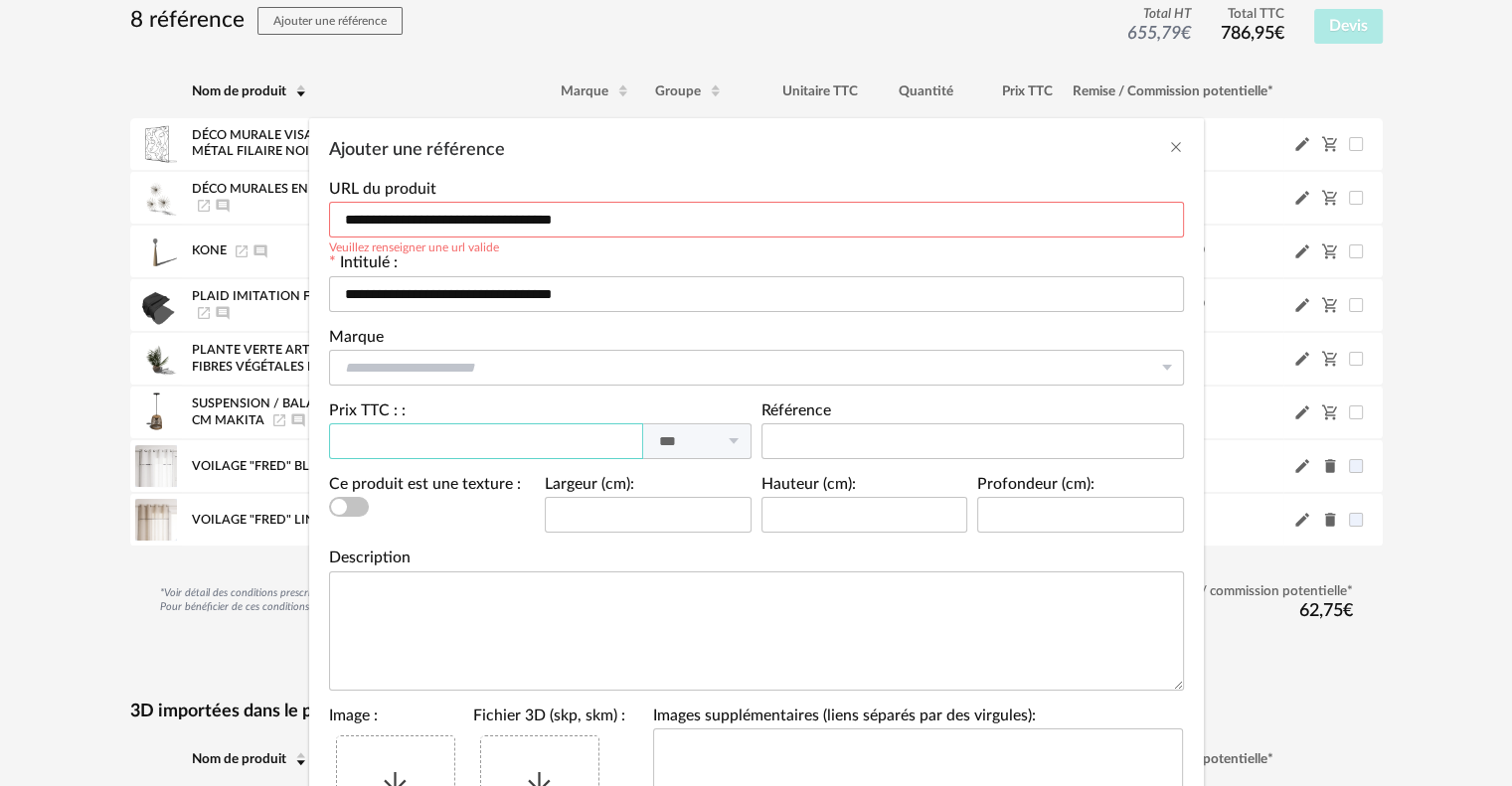 click at bounding box center [486, 441] 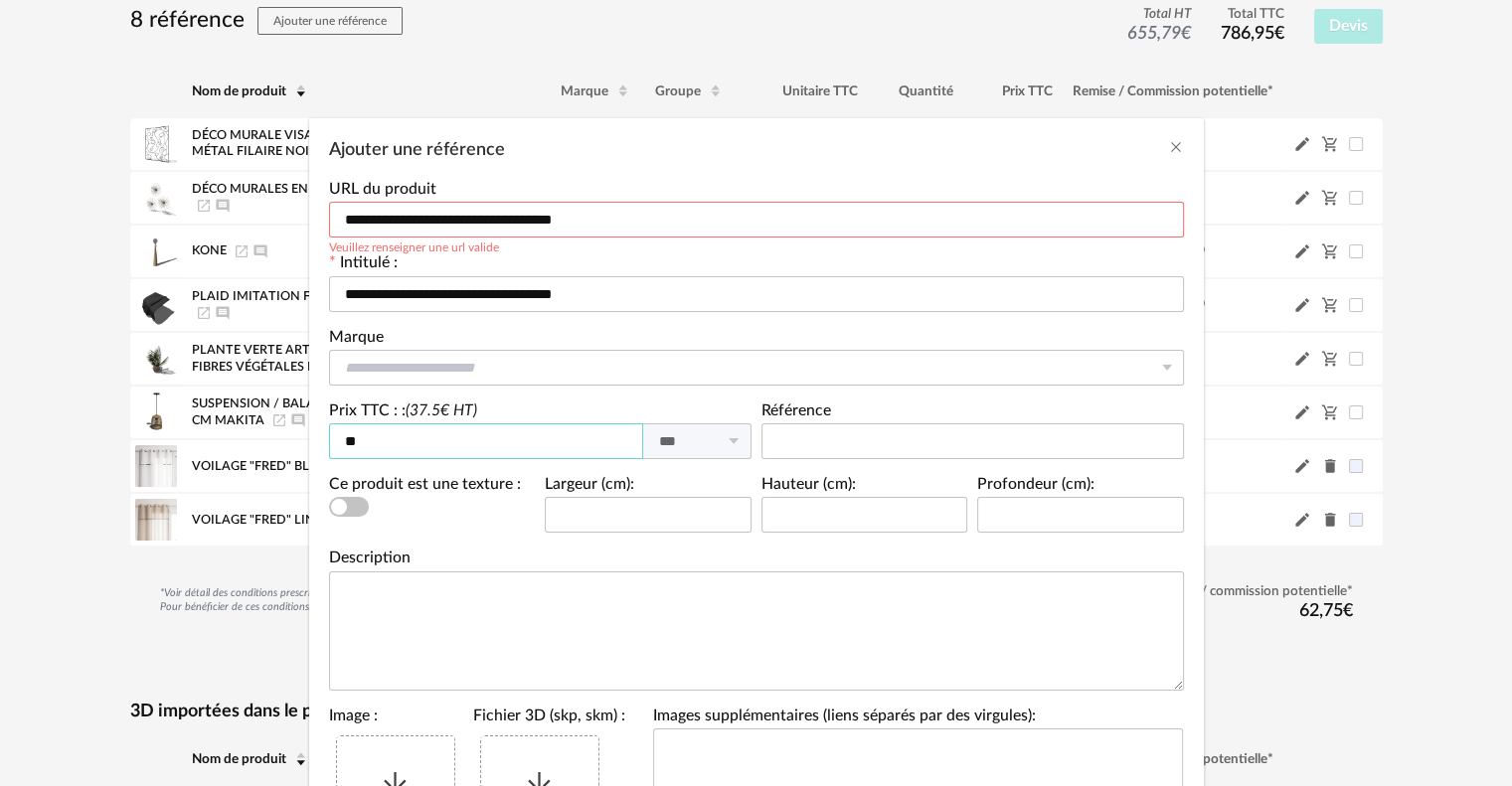 type on "**" 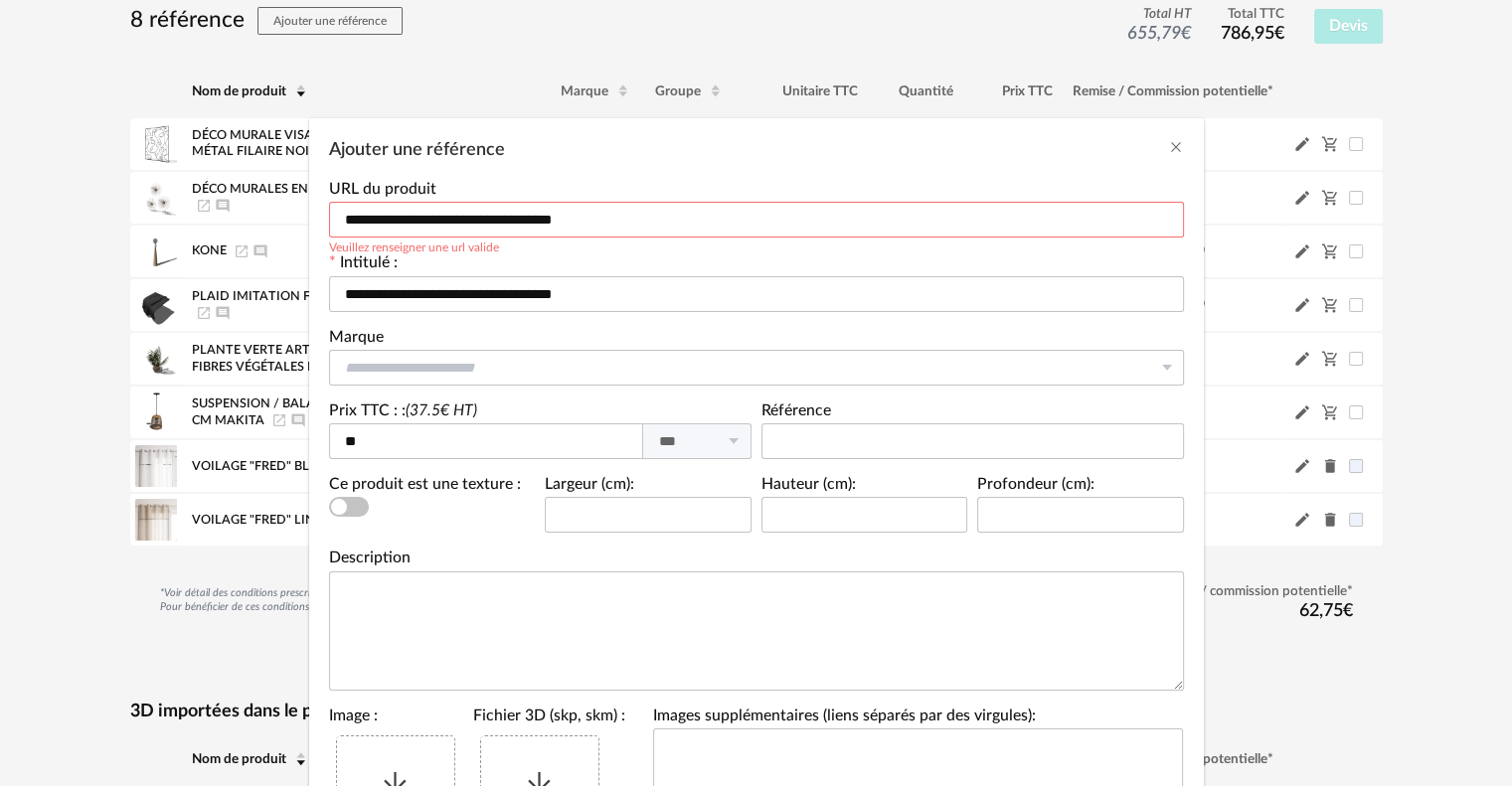 click on "Choisir un fichier" at bounding box center (396, 795) 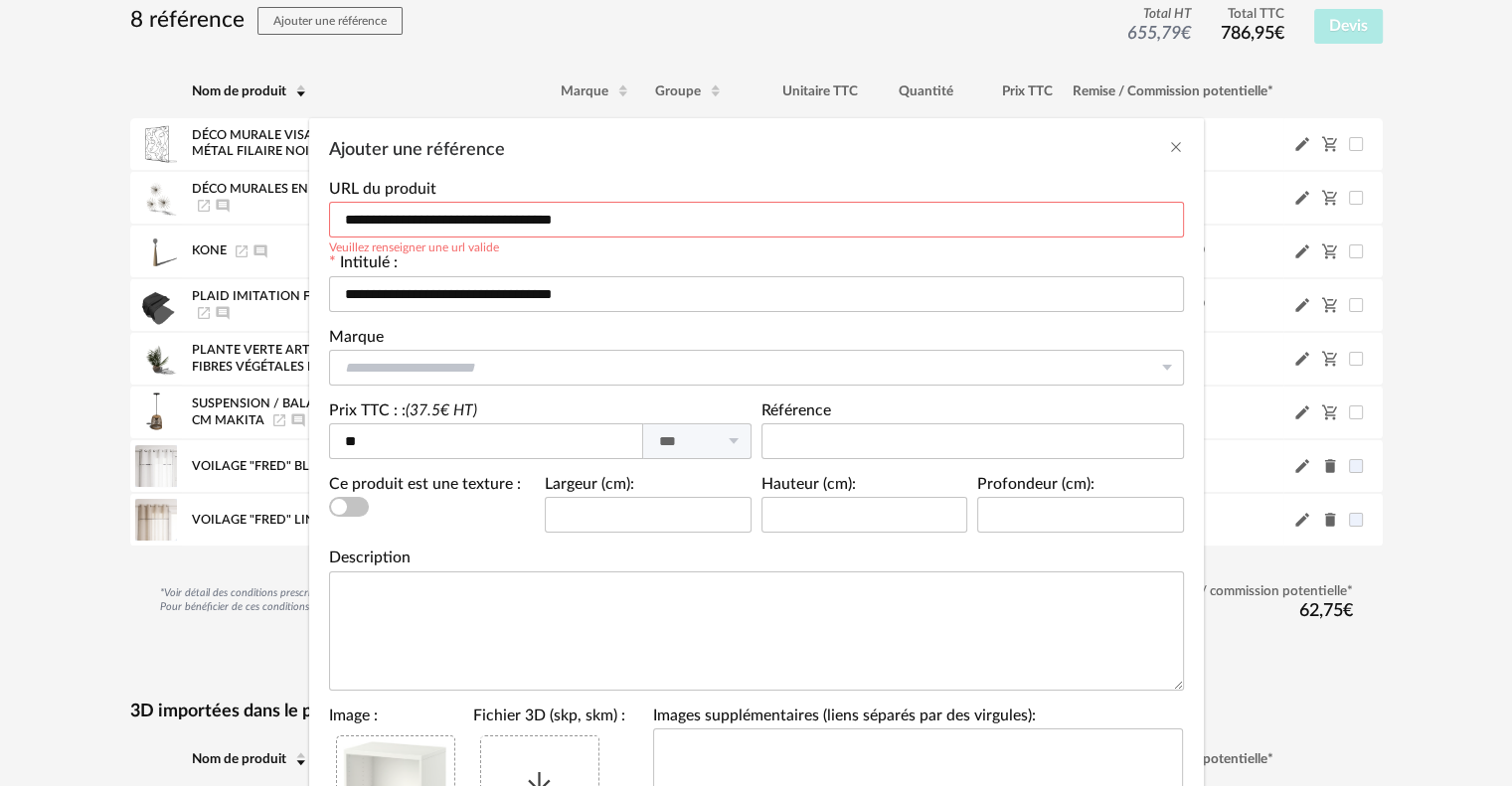 drag, startPoint x: 606, startPoint y: 207, endPoint x: 324, endPoint y: 200, distance: 282.08687 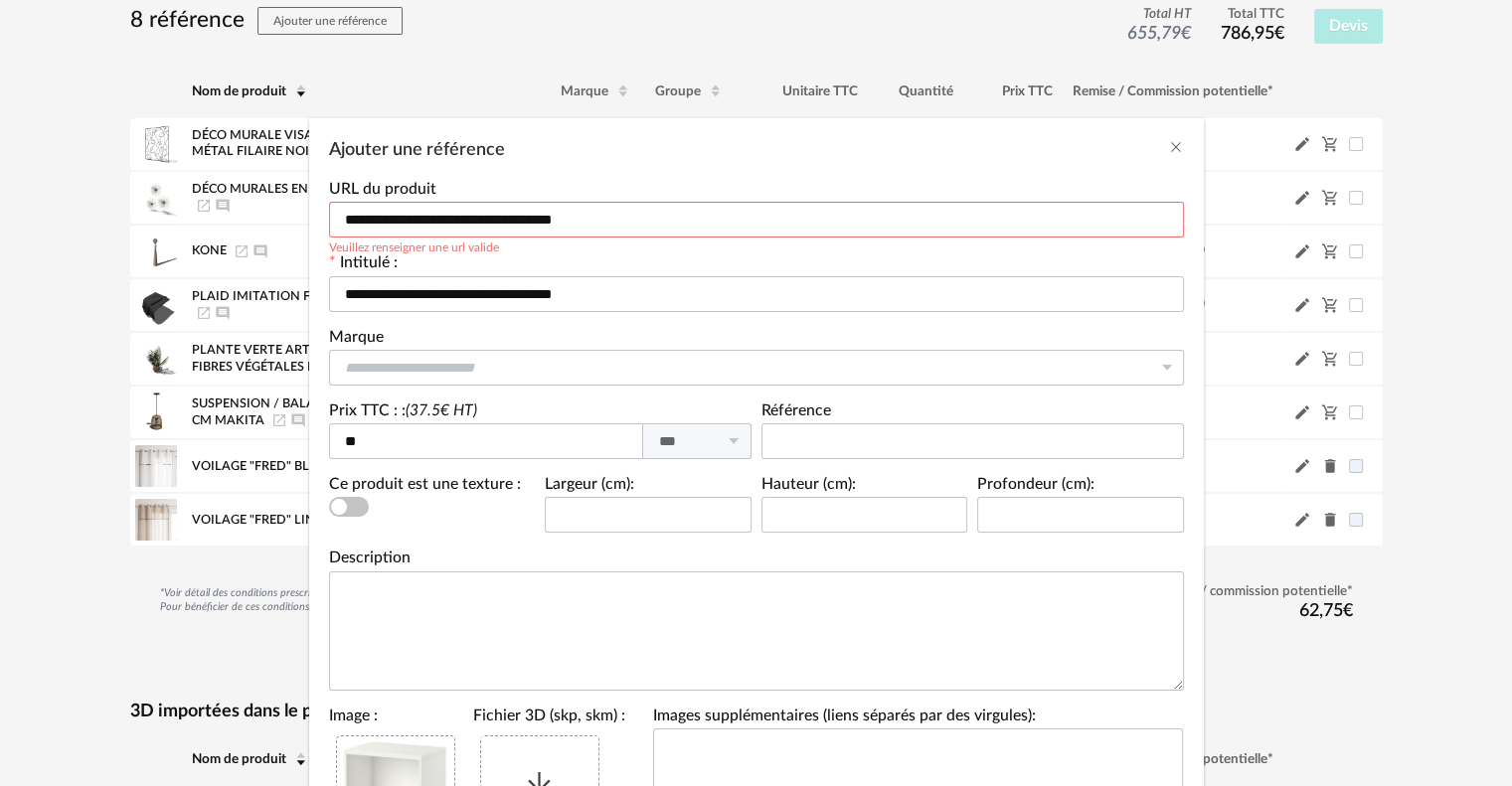 paste 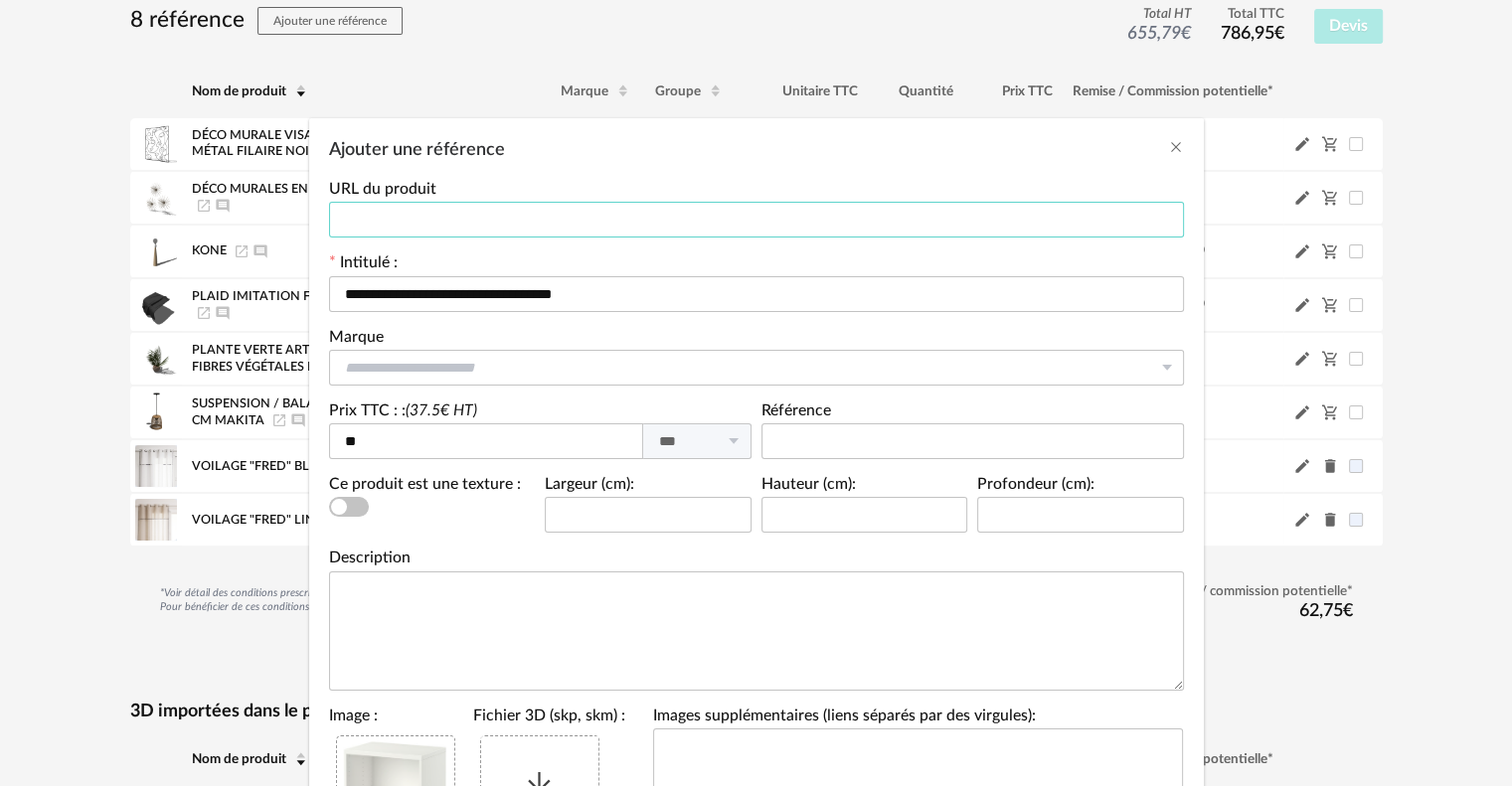 paste on "**********" 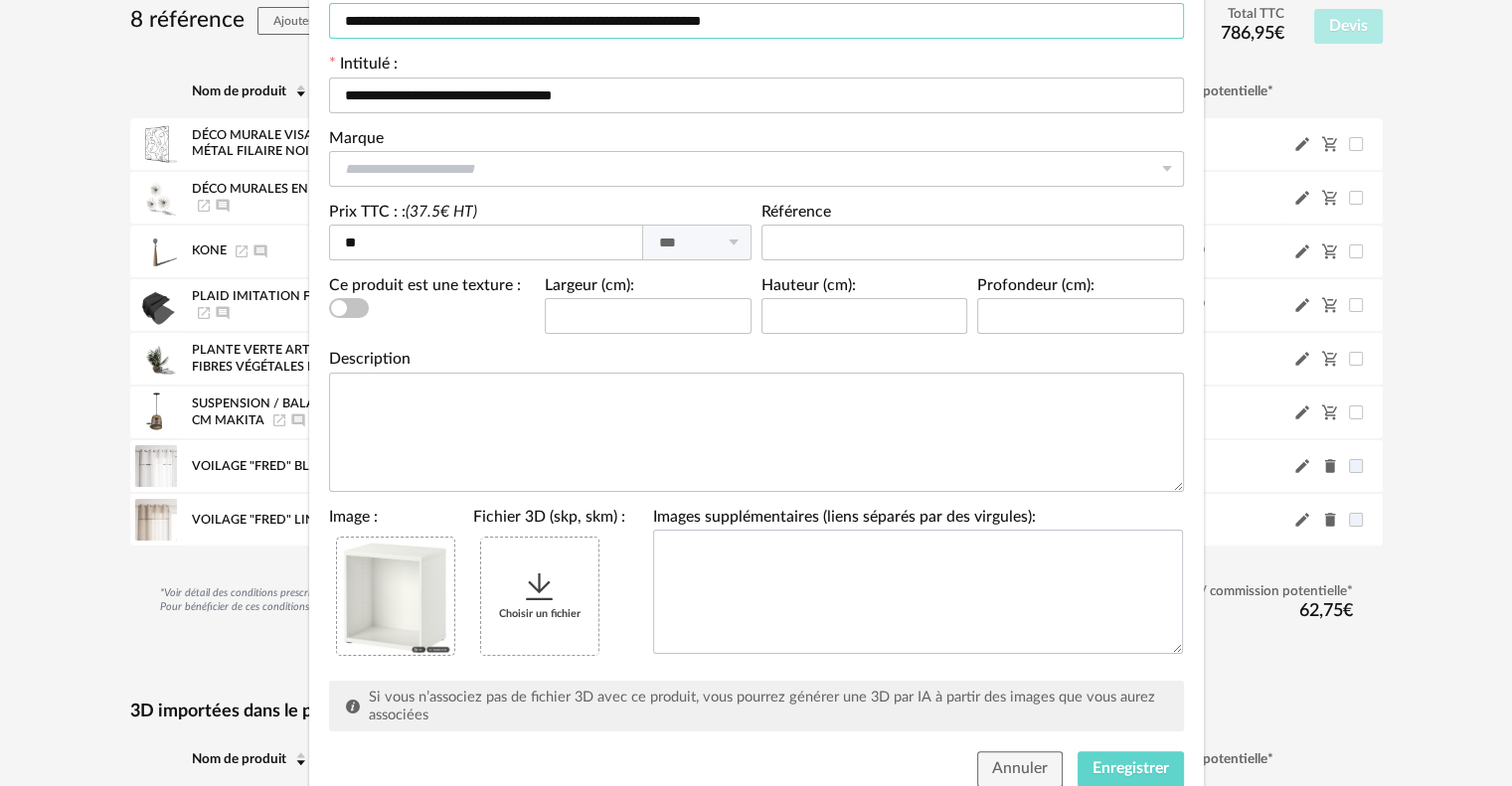 scroll, scrollTop: 267, scrollLeft: 0, axis: vertical 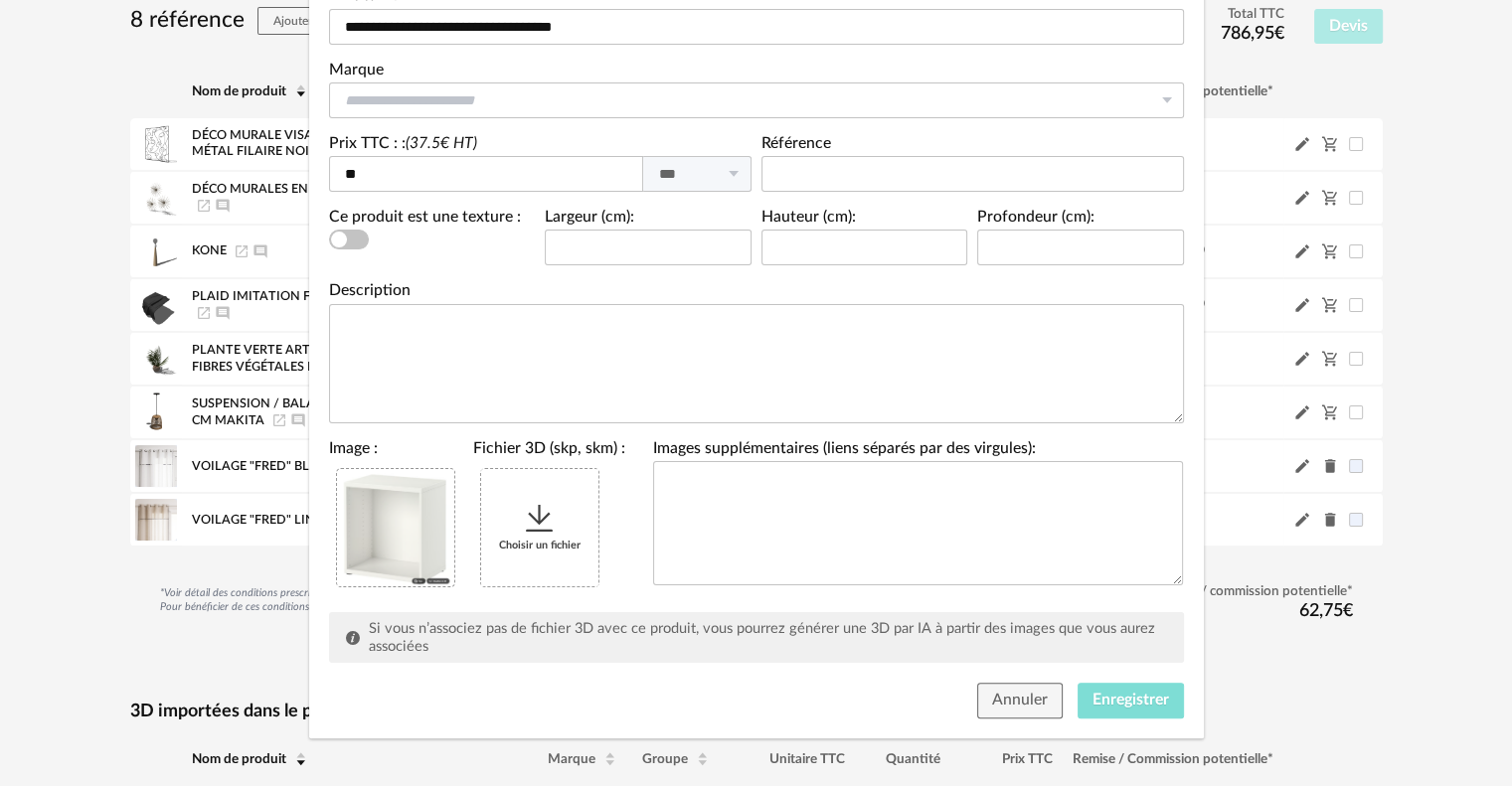 type on "**********" 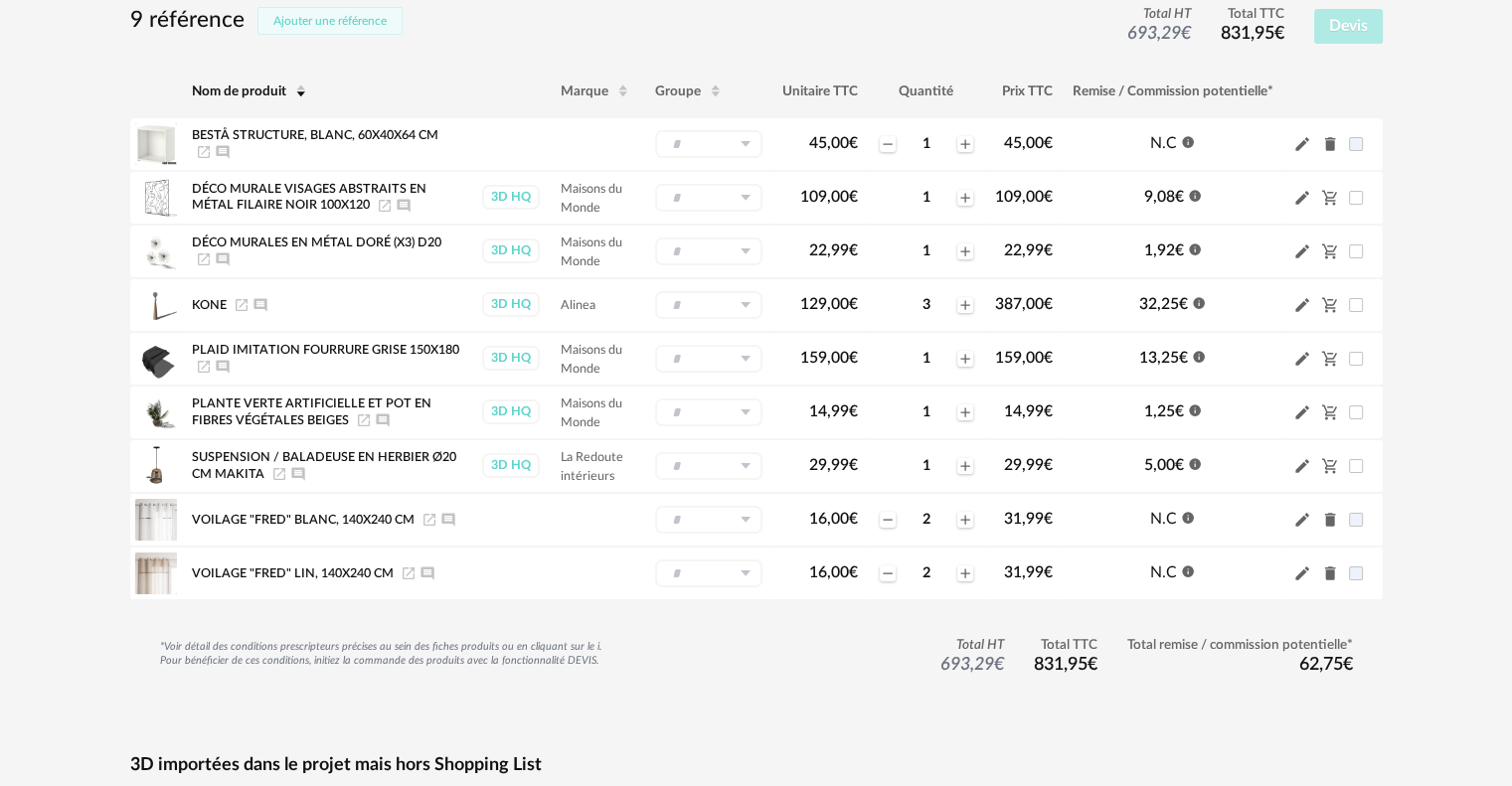 click on "Ajouter une référence" at bounding box center [330, 21] 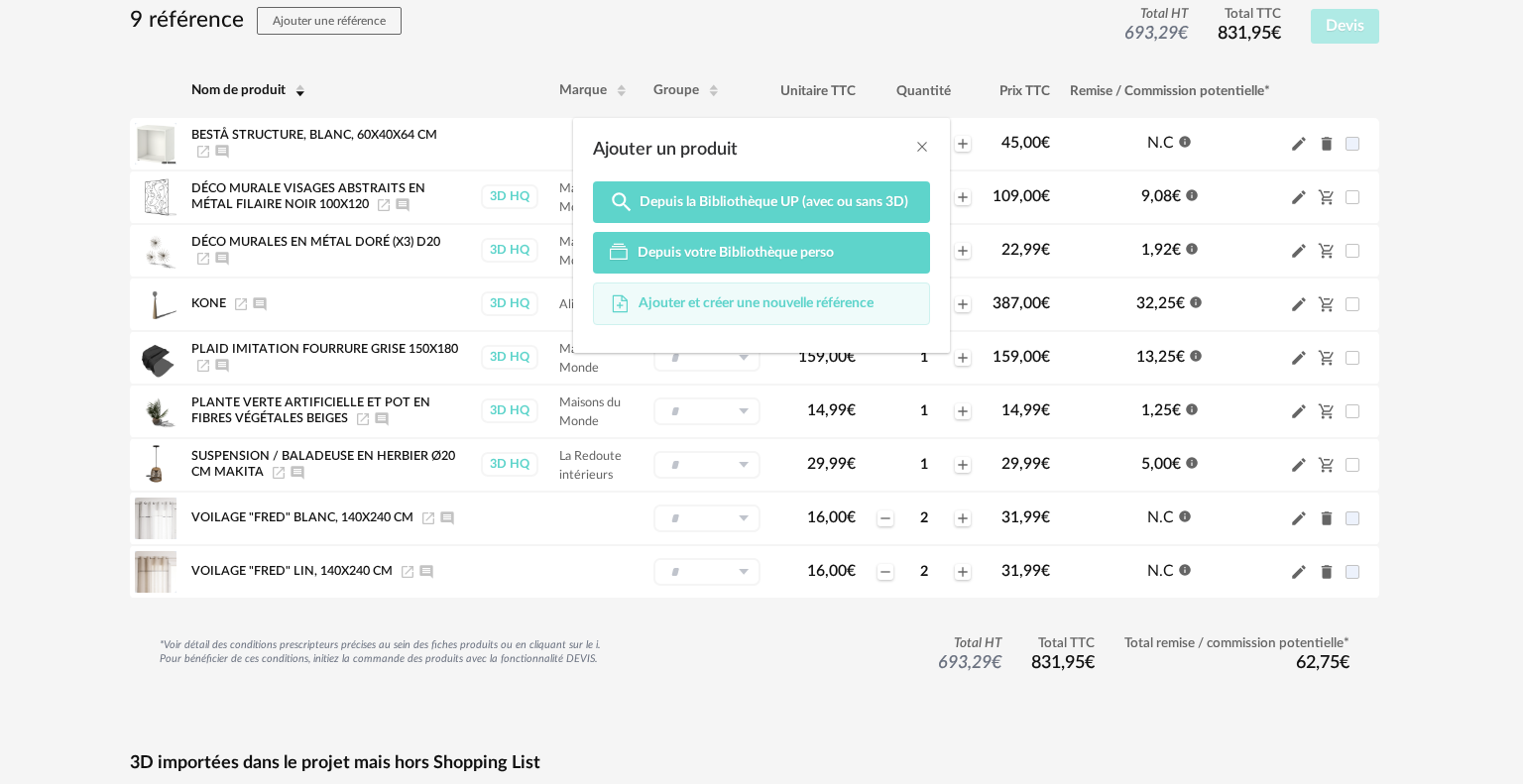 click on "Ajouter et créer une nouvelle référence" at bounding box center (762, 304) 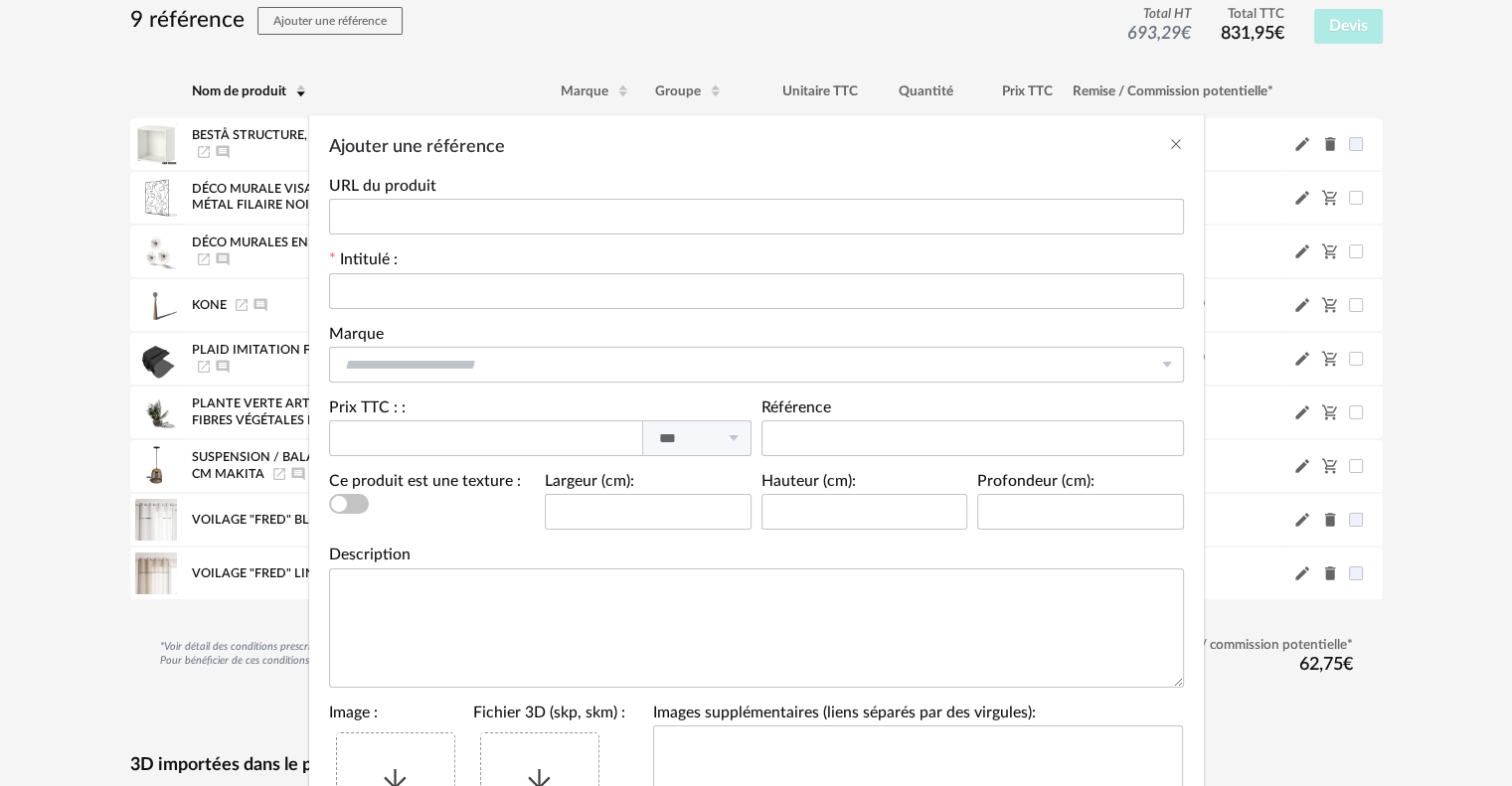 scroll, scrollTop: 0, scrollLeft: 0, axis: both 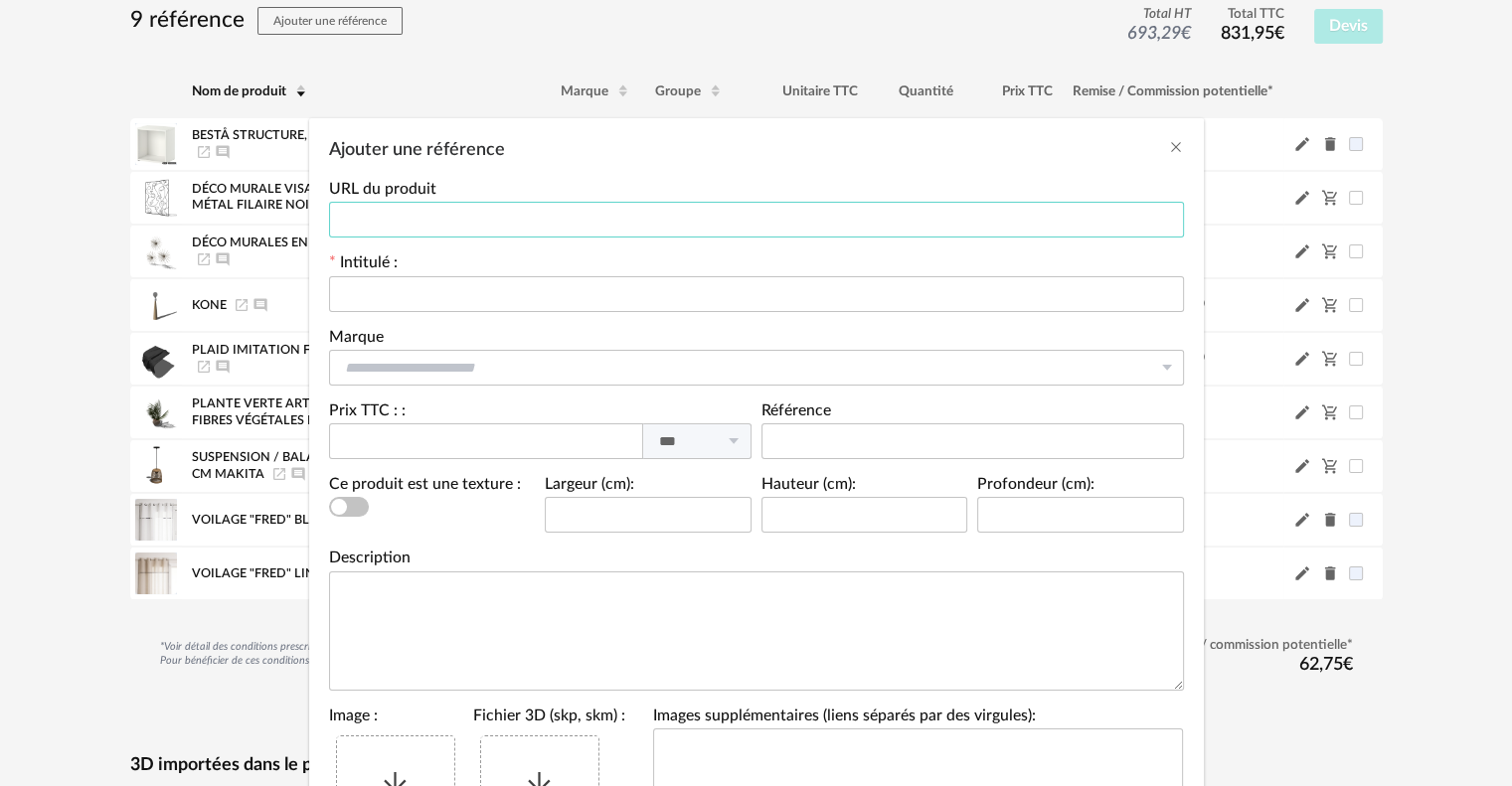 paste on "**********" 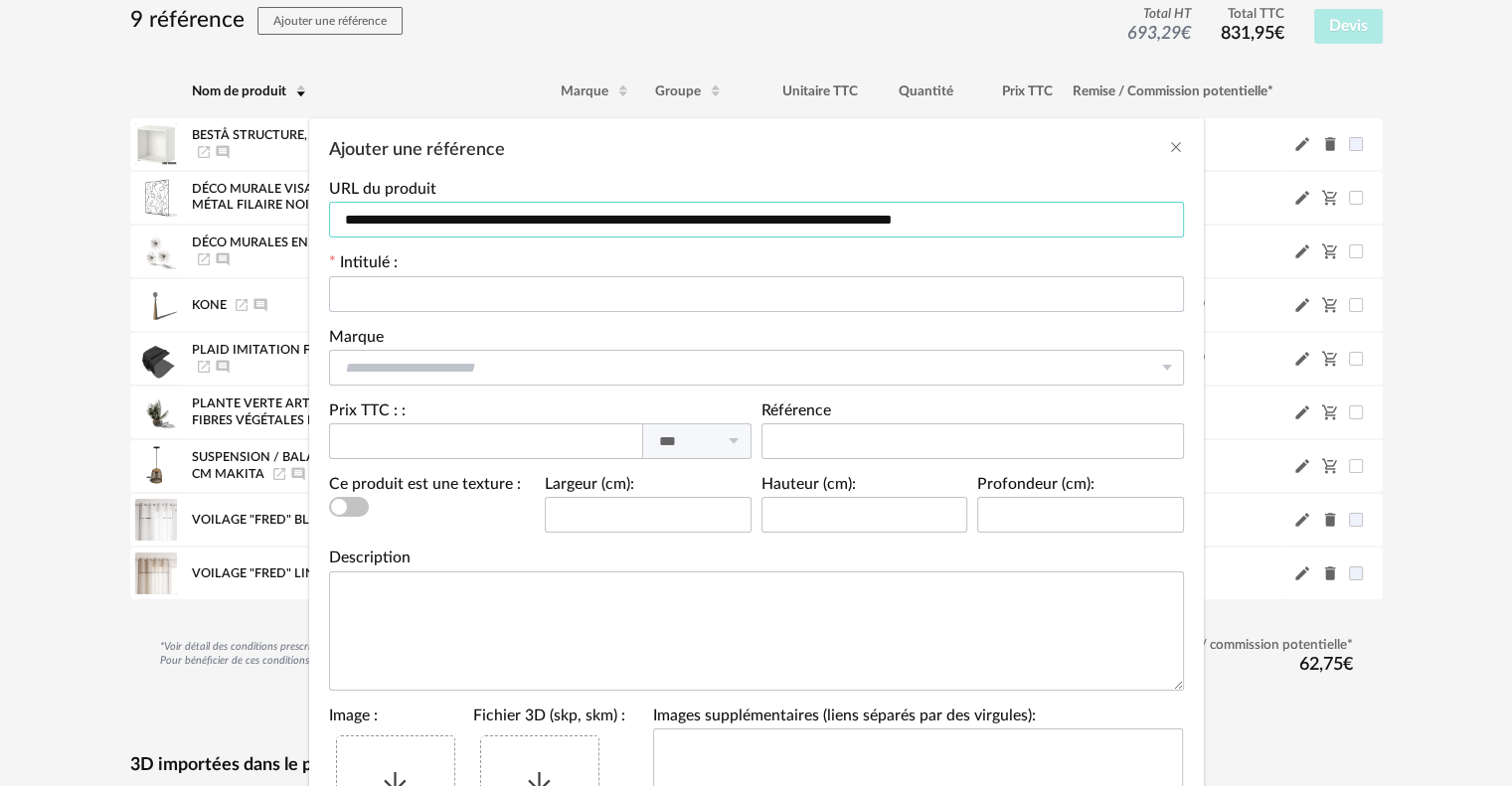 type on "**********" 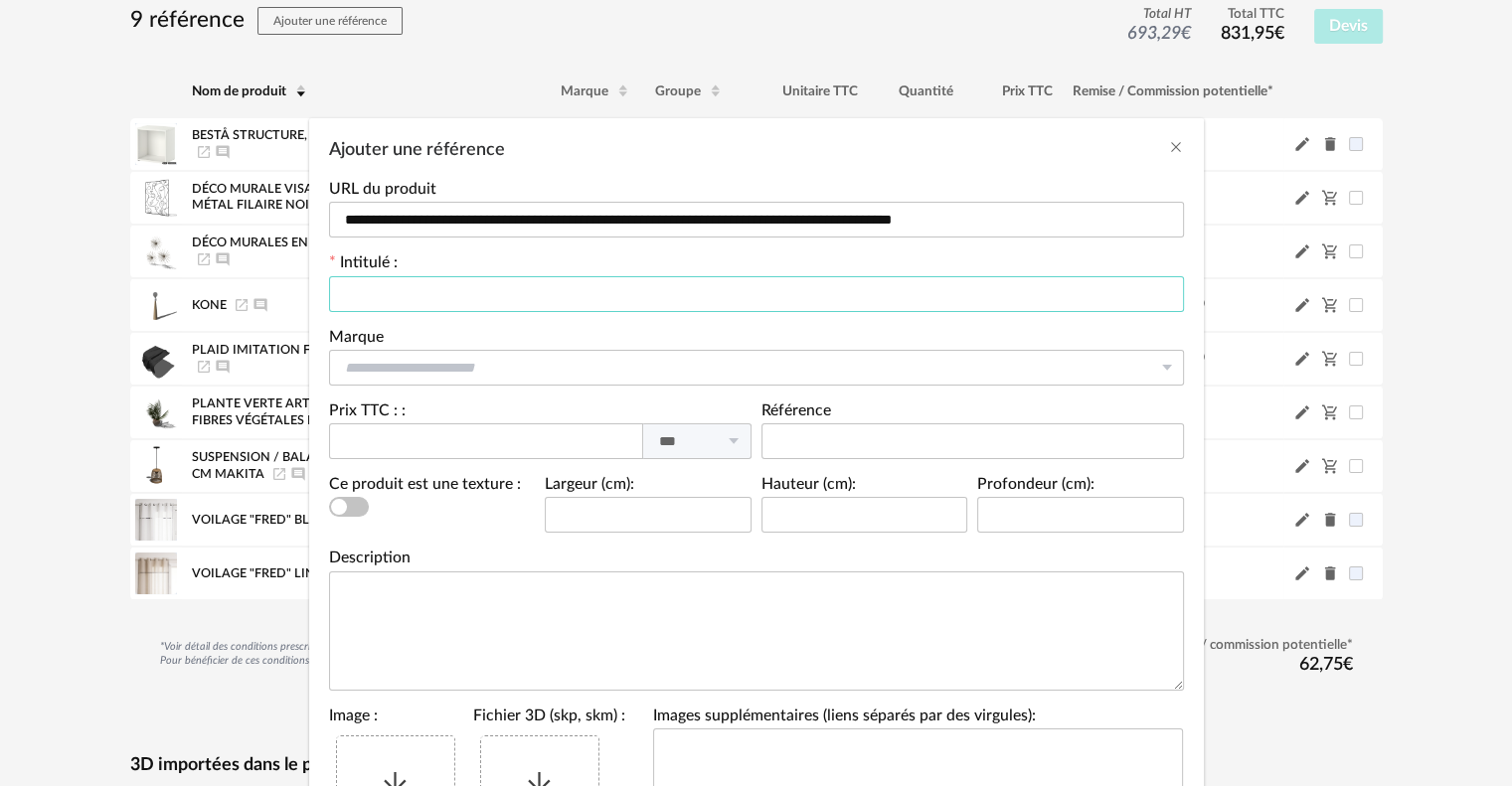 click at bounding box center (756, 294) 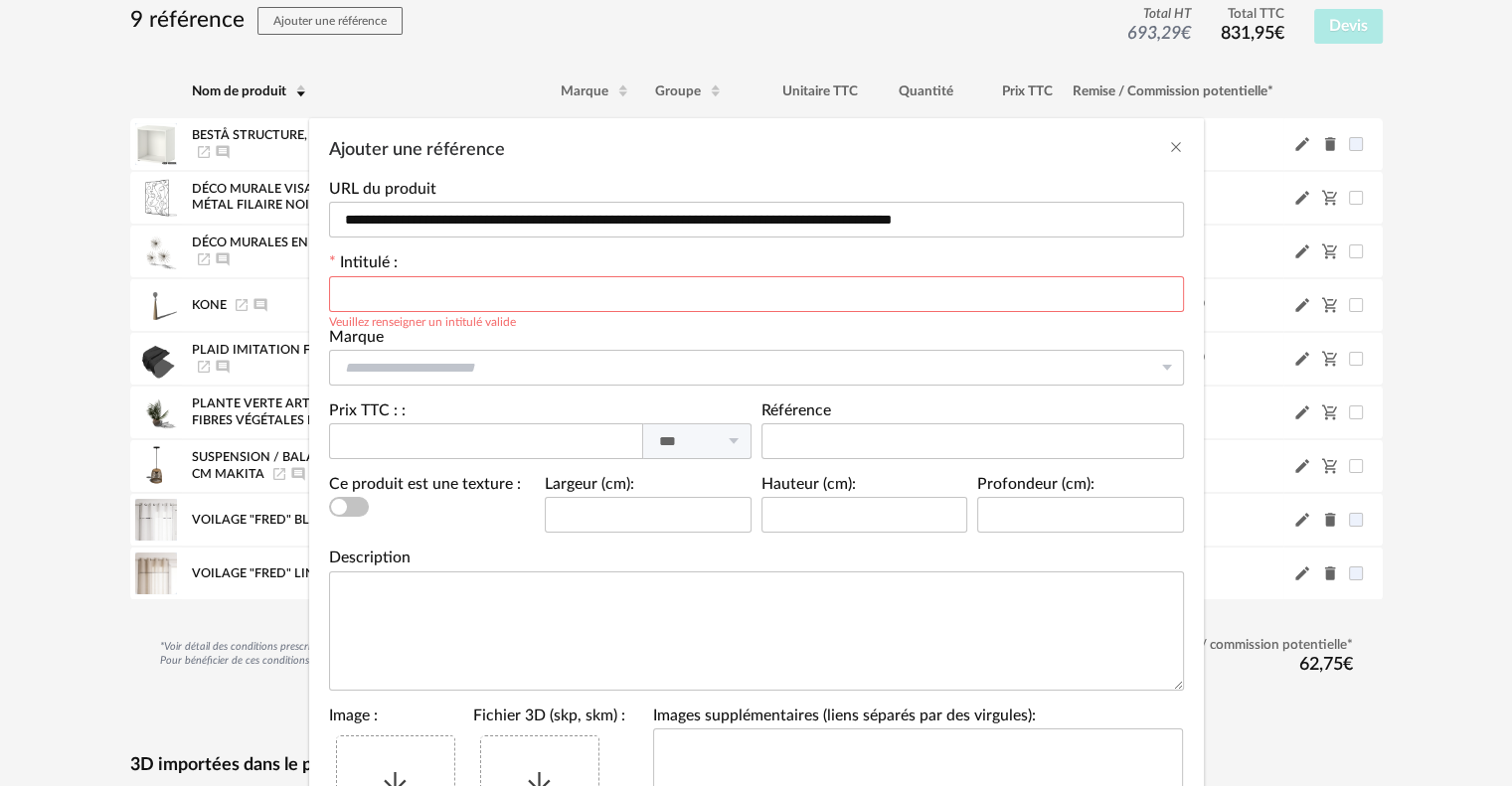 paste on "**********" 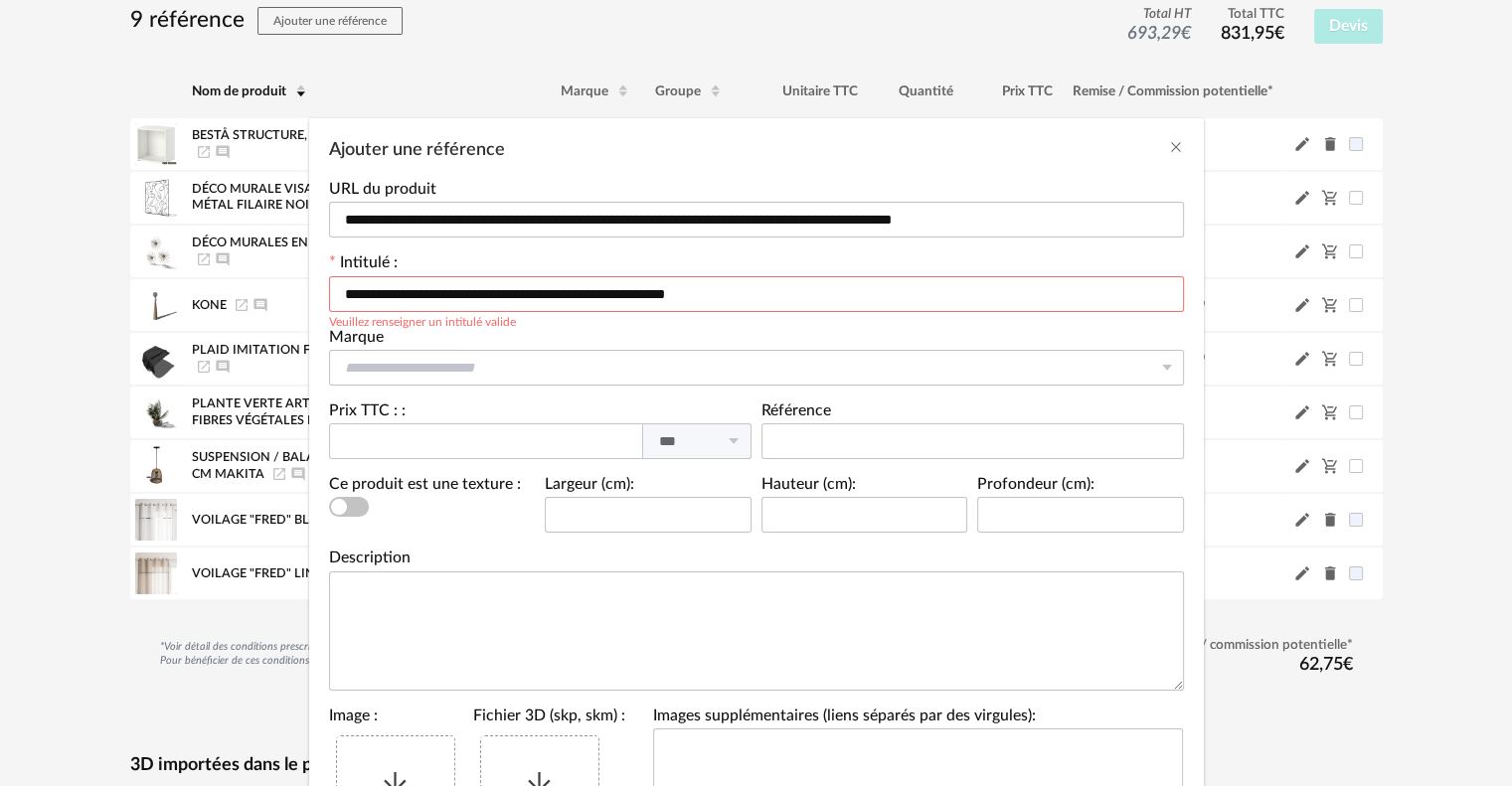 type on "**********" 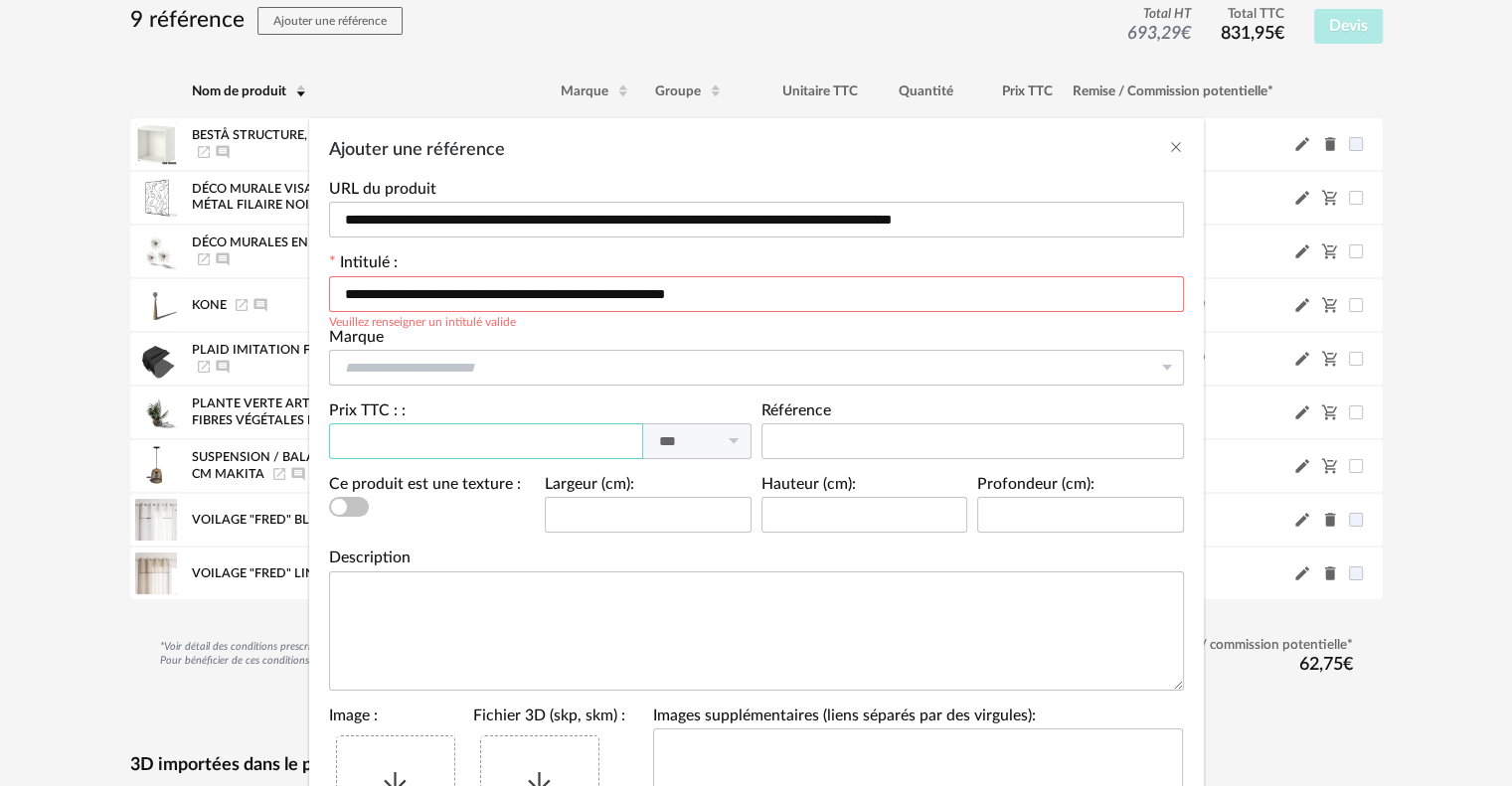click at bounding box center [486, 441] 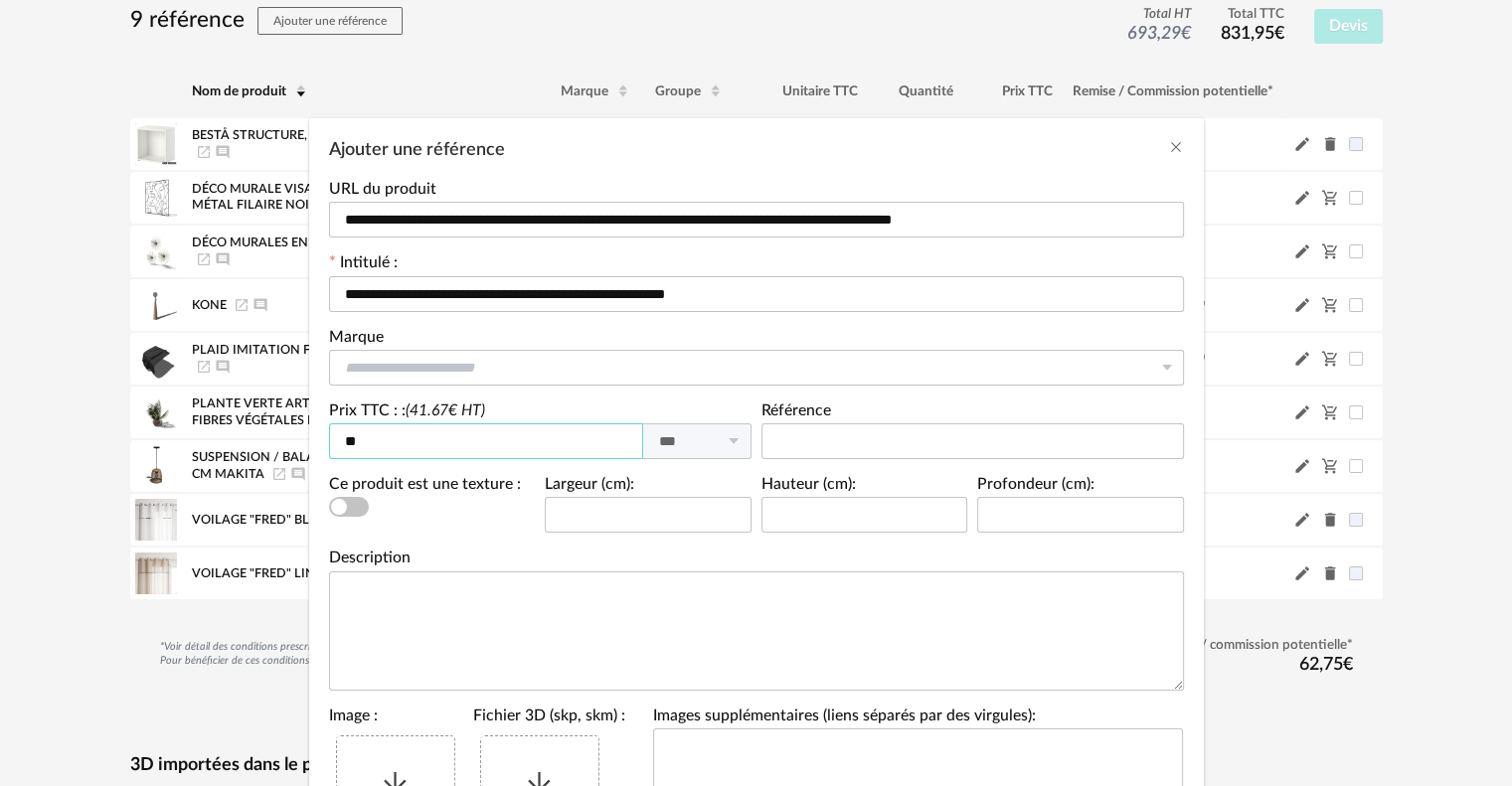 scroll, scrollTop: 199, scrollLeft: 0, axis: vertical 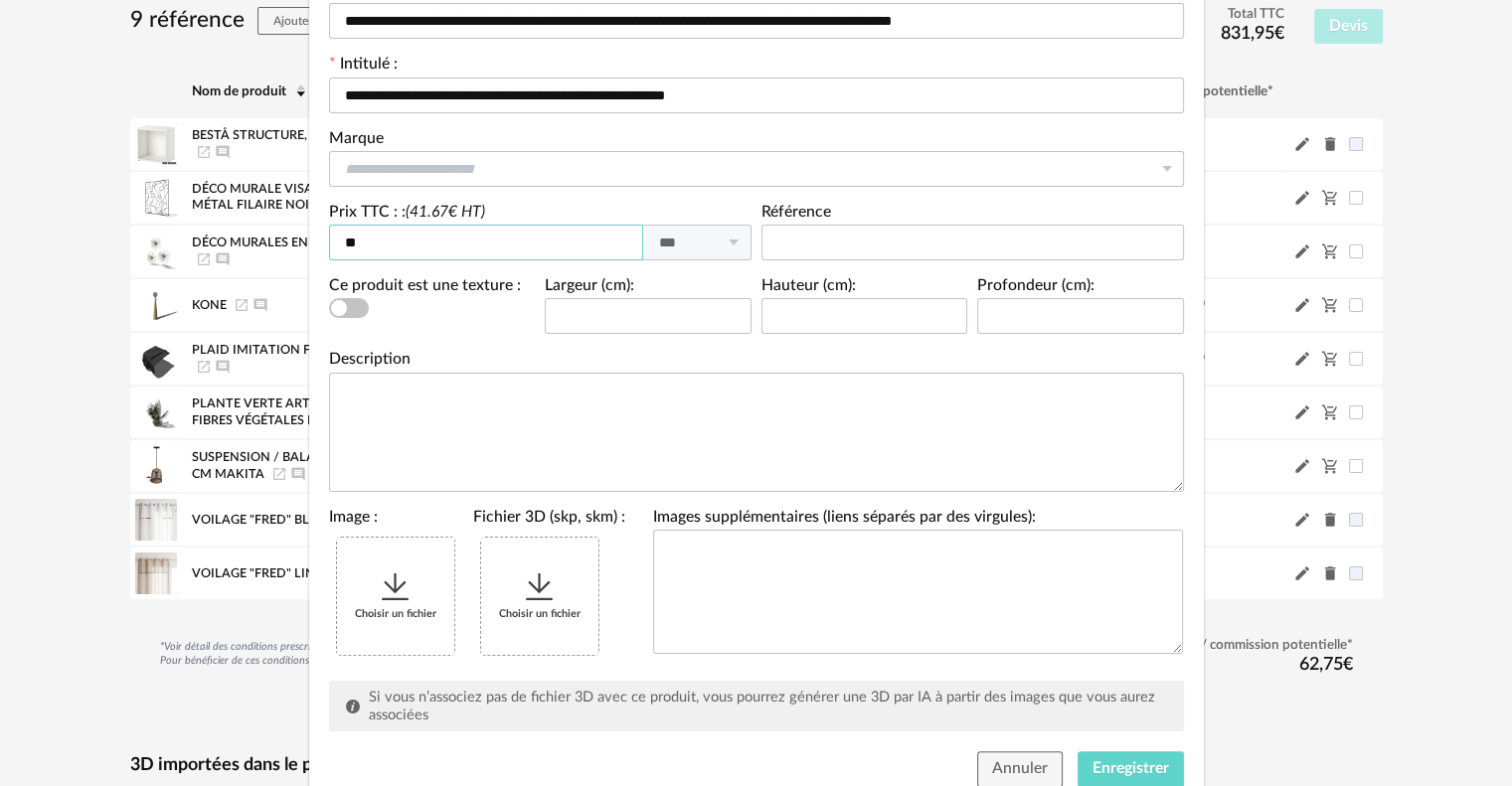 type on "**" 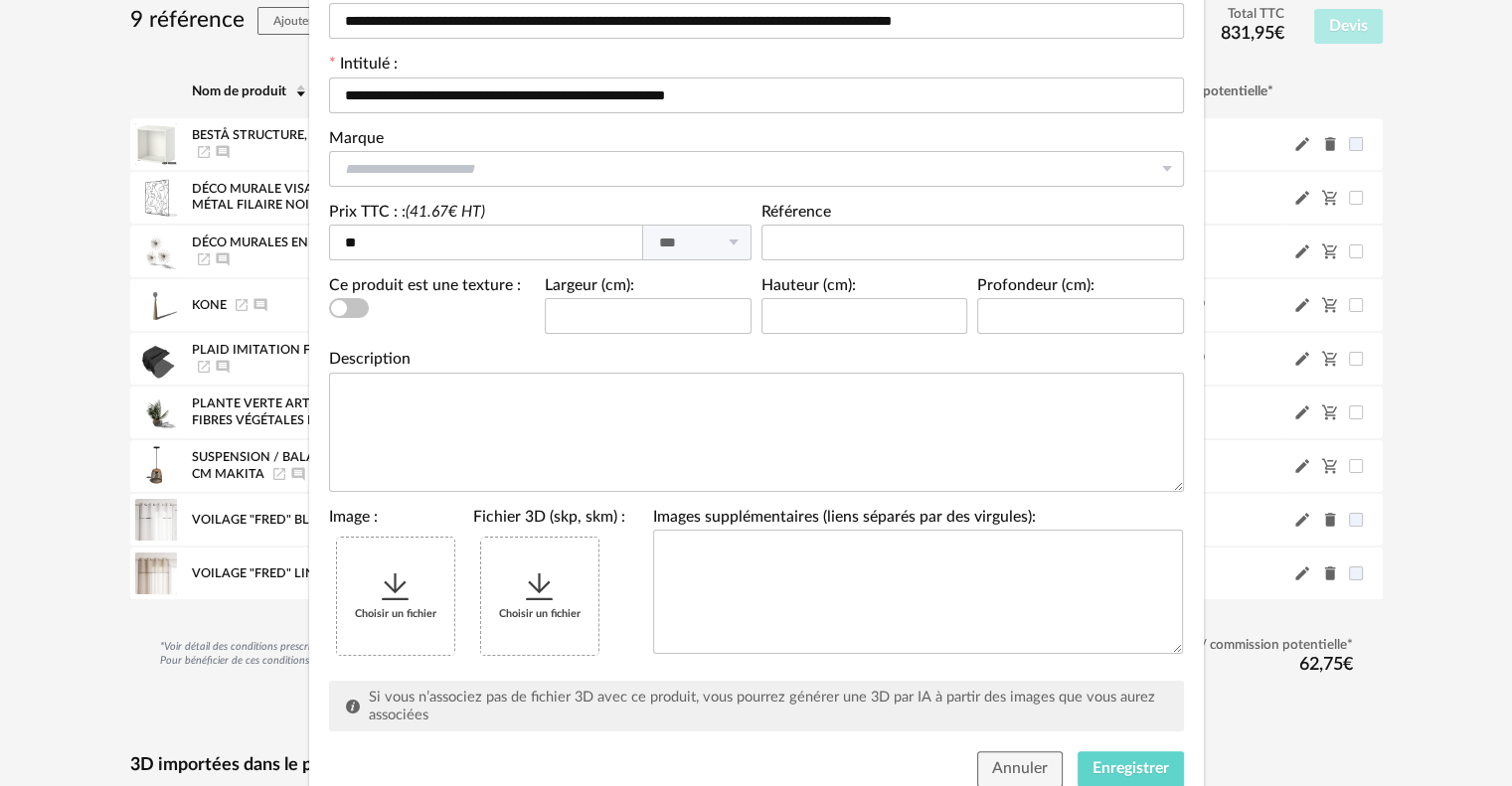 click at bounding box center [396, 587] 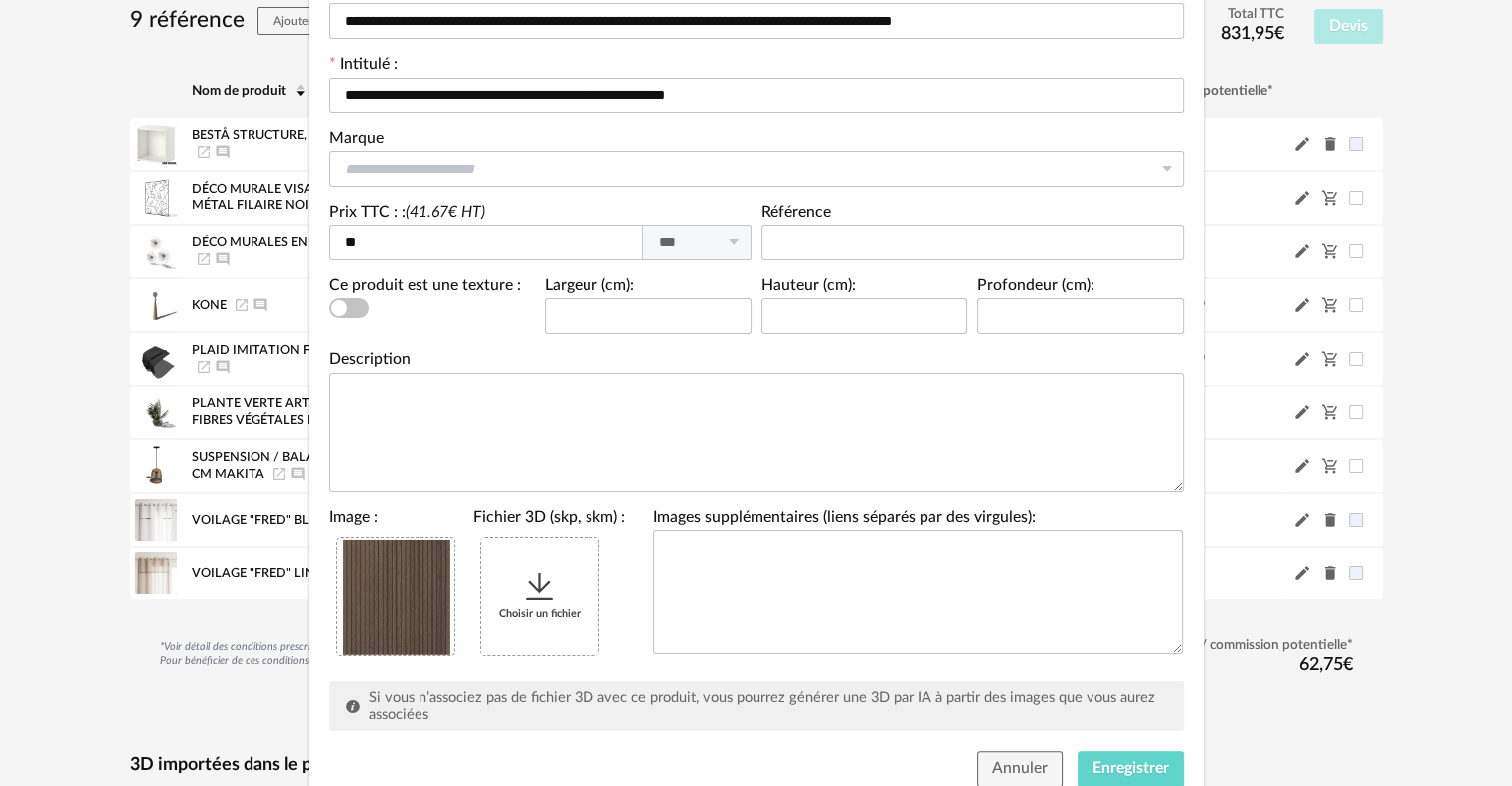 scroll, scrollTop: 267, scrollLeft: 0, axis: vertical 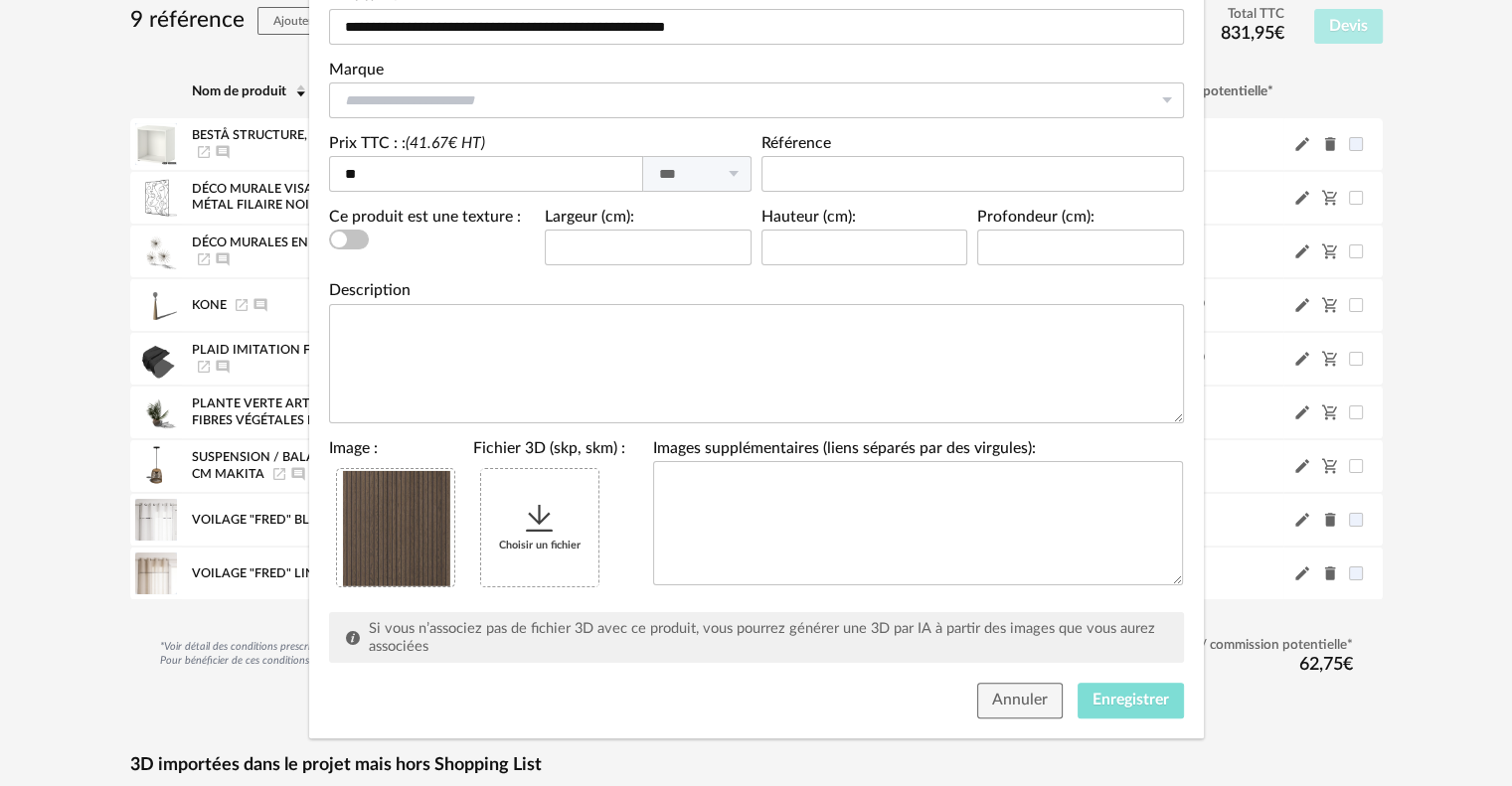click on "Enregistrer" at bounding box center [1130, 701] 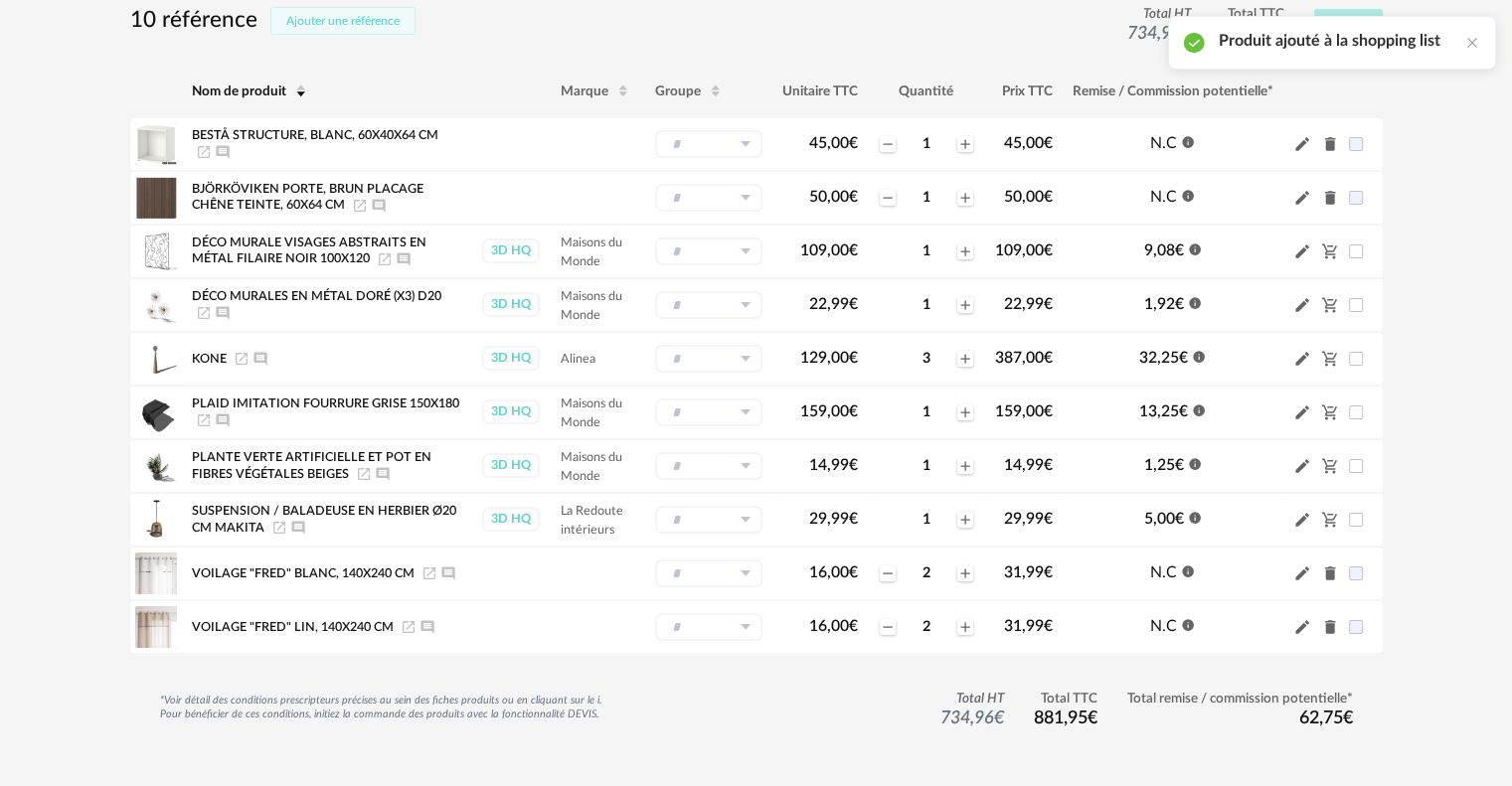 click on "Ajouter une référence" at bounding box center [343, 21] 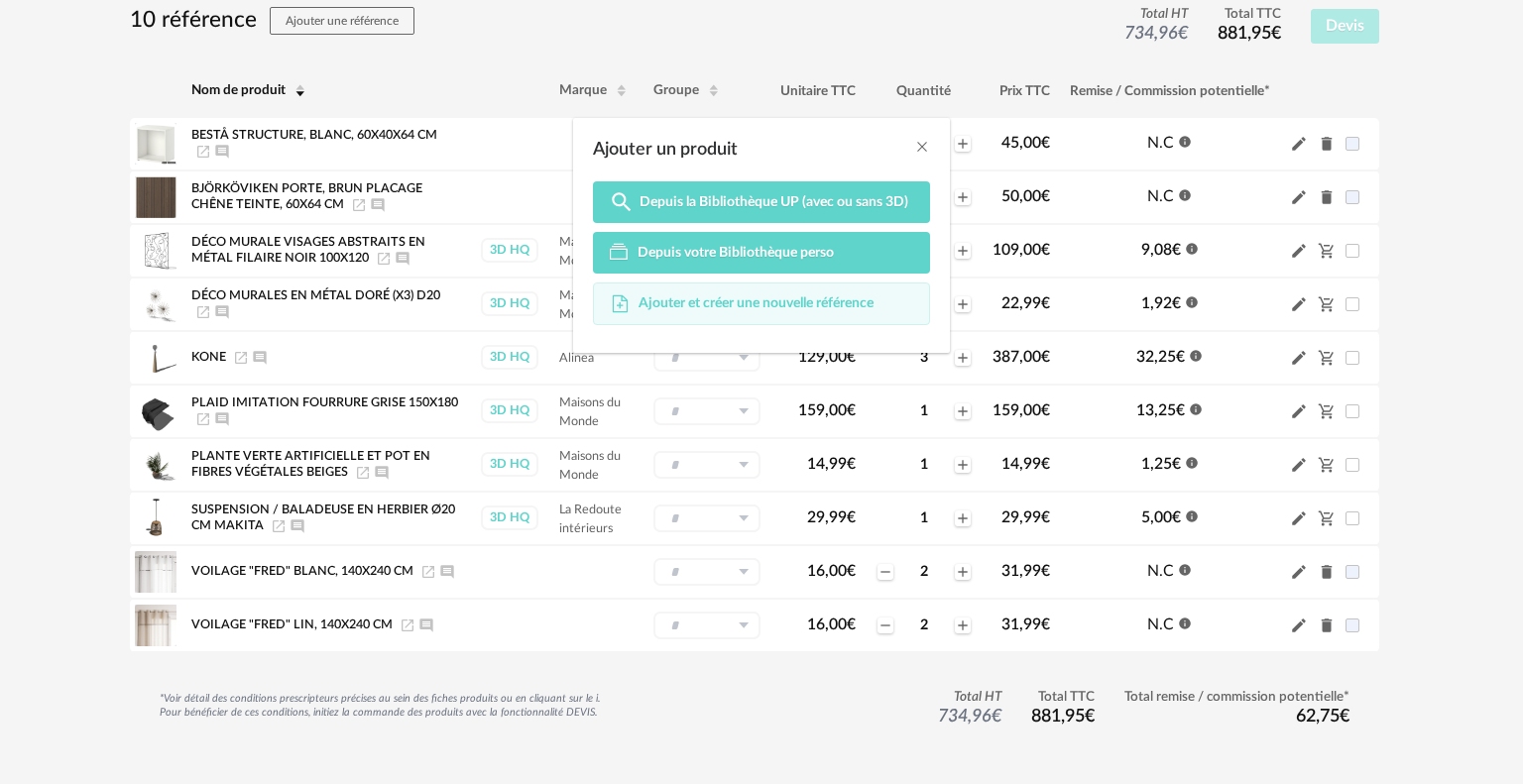 click on "Ajouter et créer une nouvelle référence" at bounding box center (756, 303) 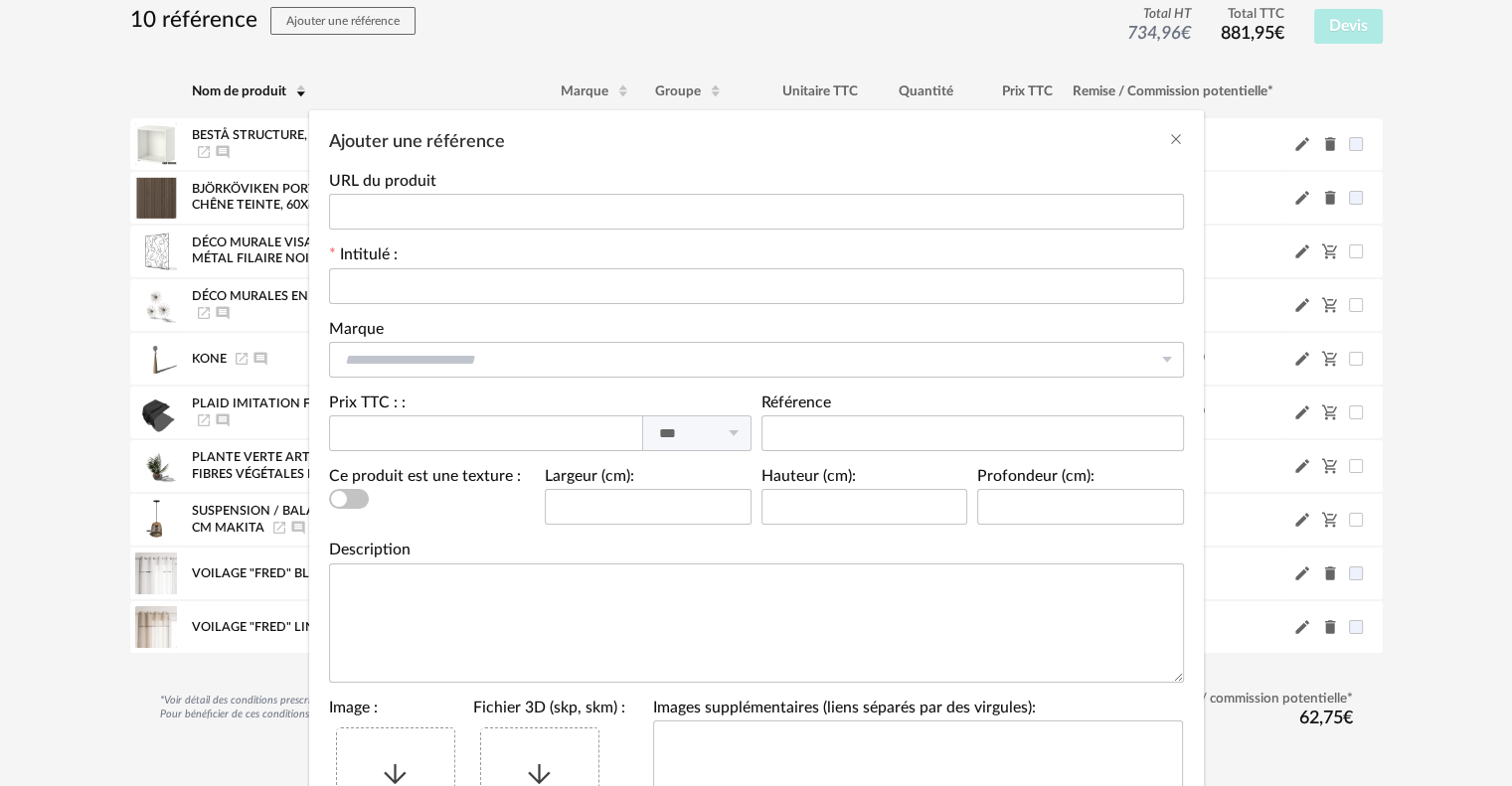 scroll, scrollTop: 0, scrollLeft: 0, axis: both 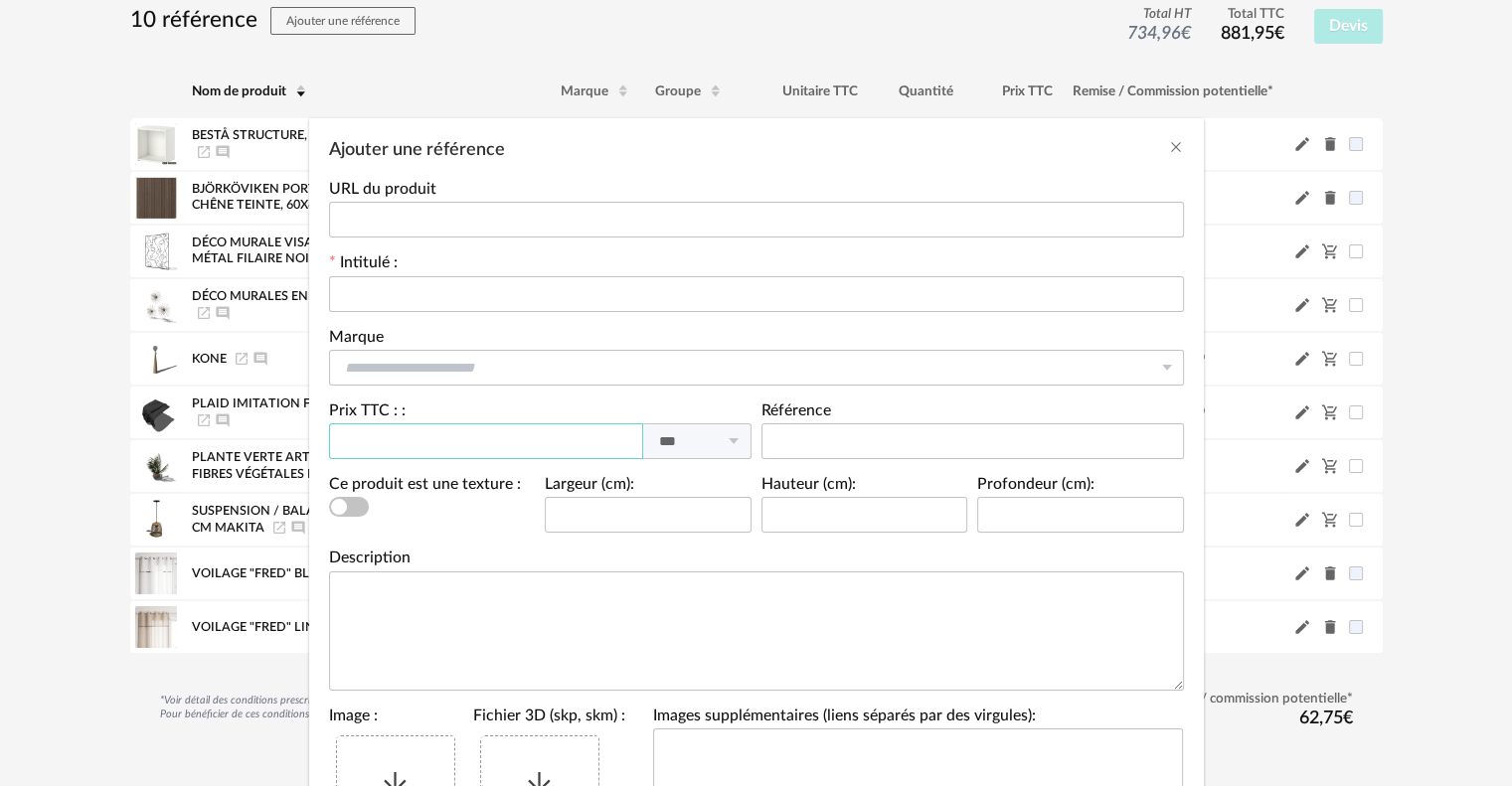 click at bounding box center (486, 441) 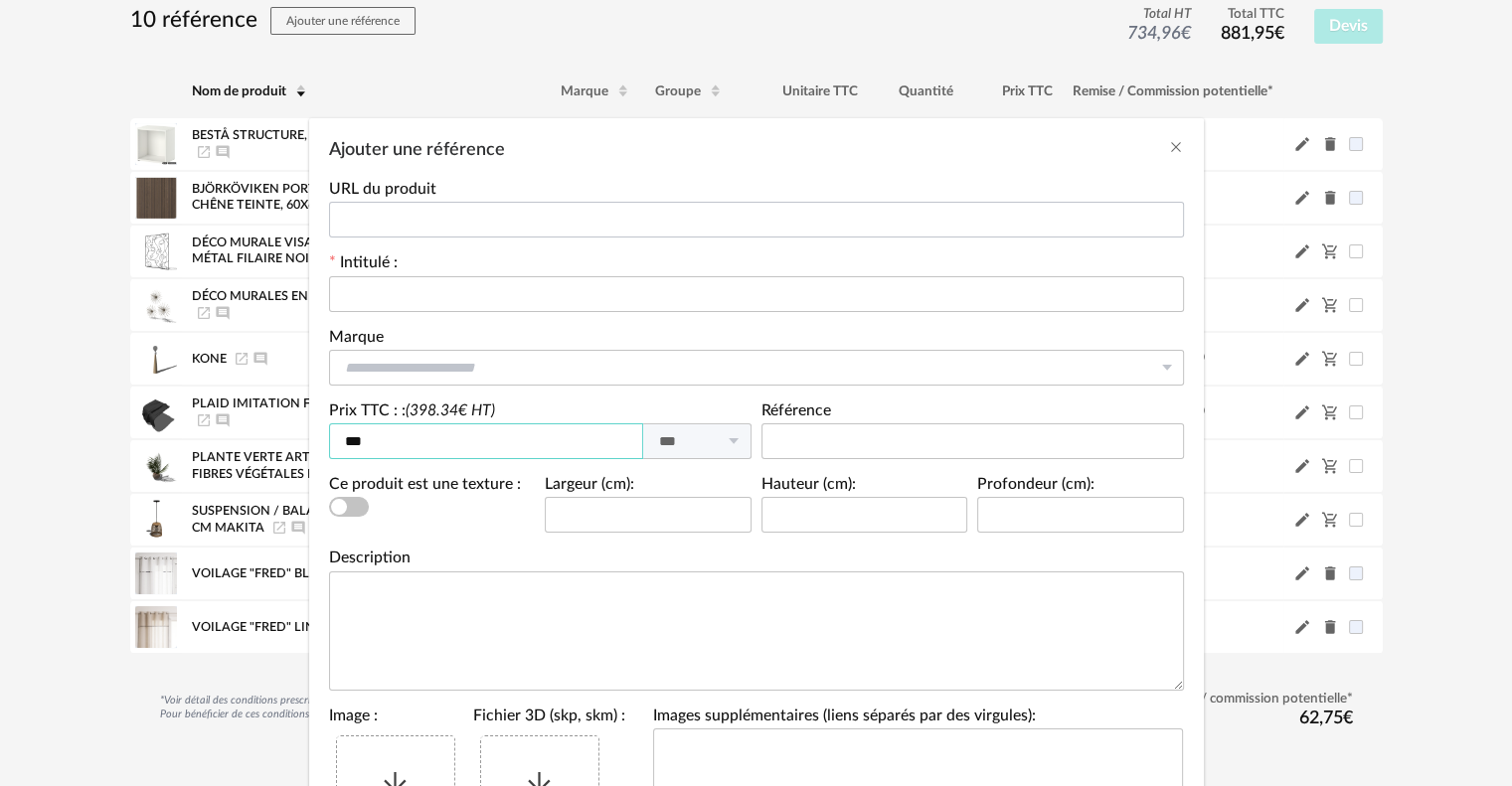 type on "***" 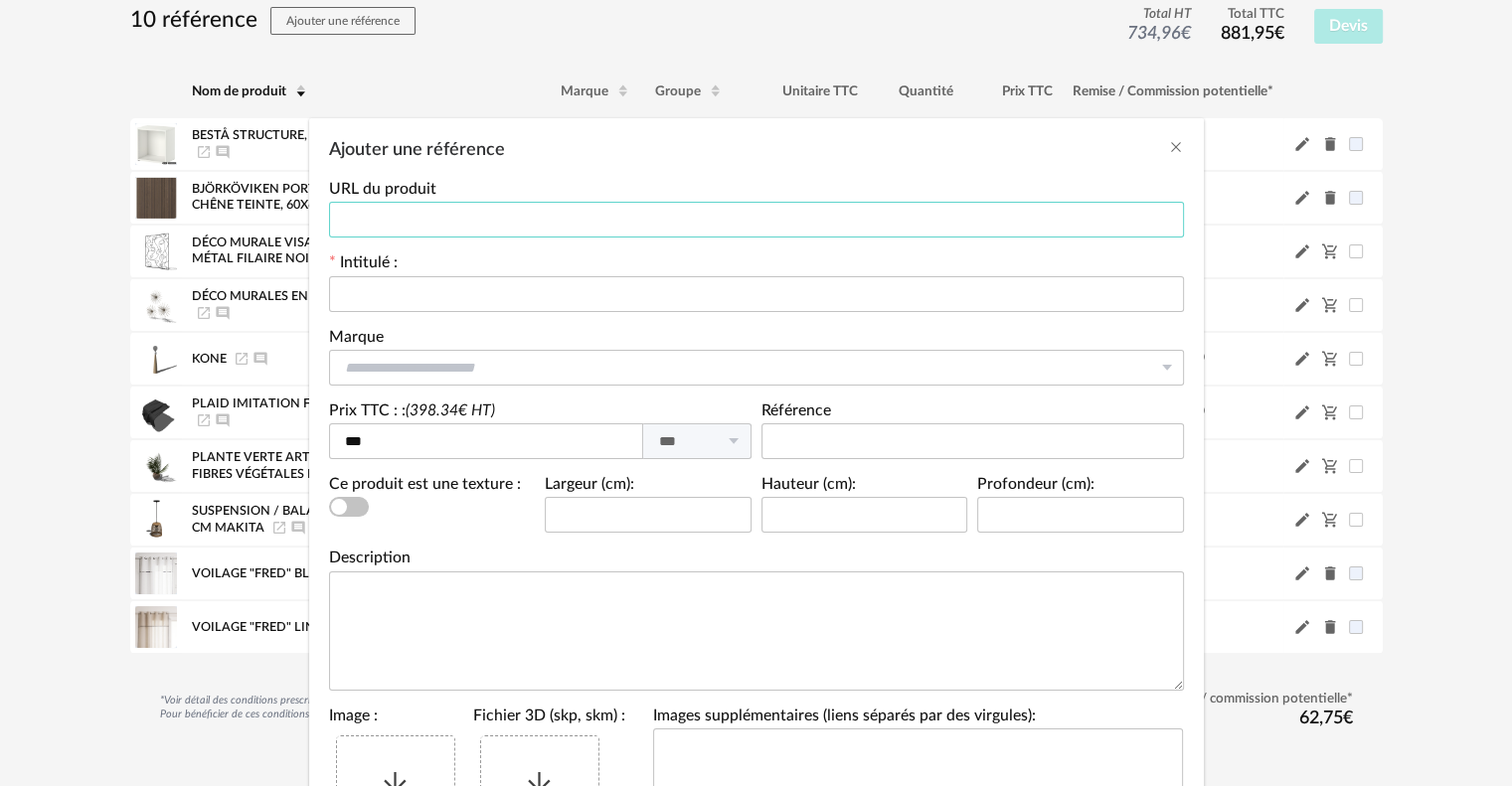 click at bounding box center [756, 220] 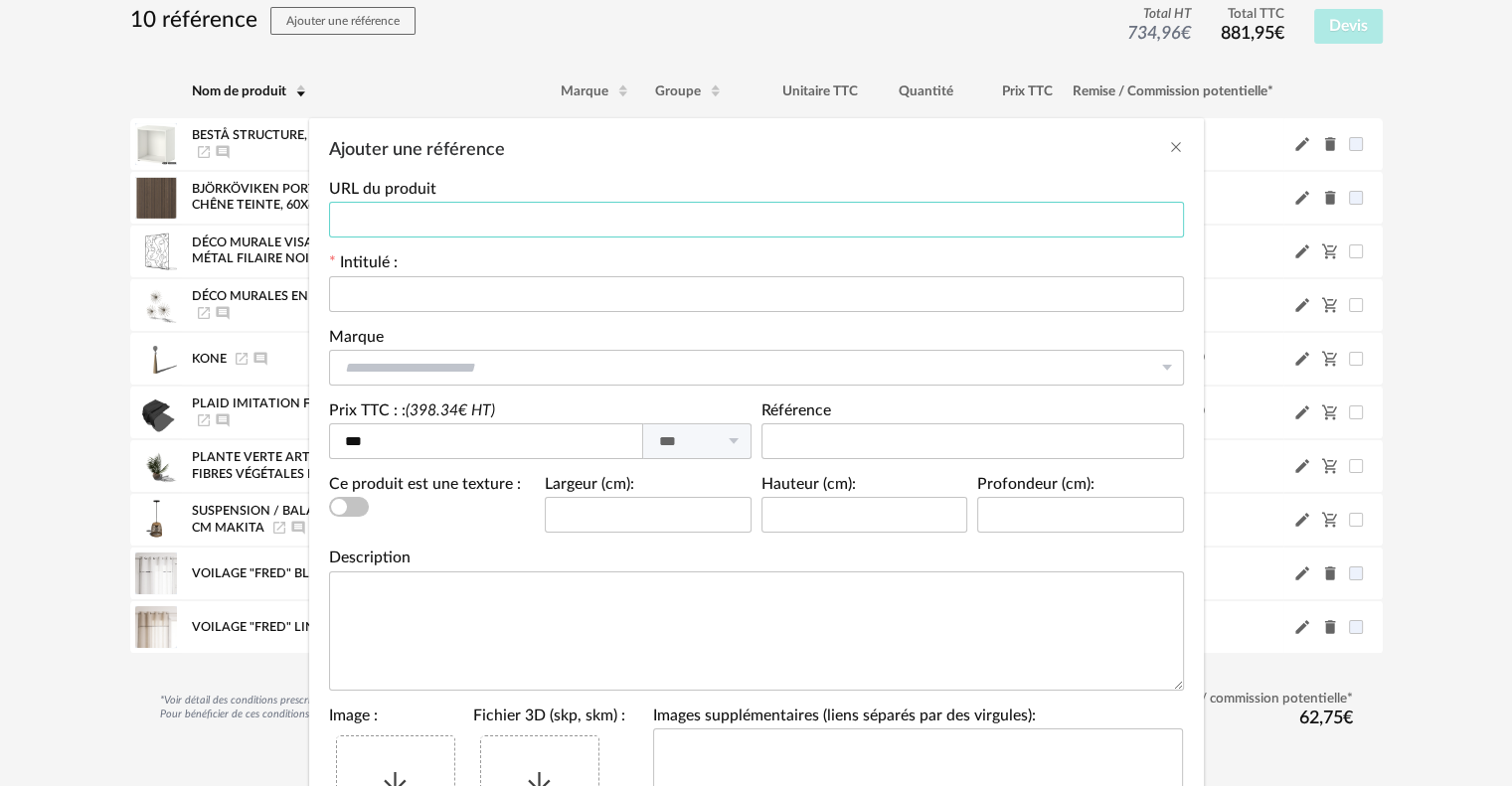 paste on "**********" 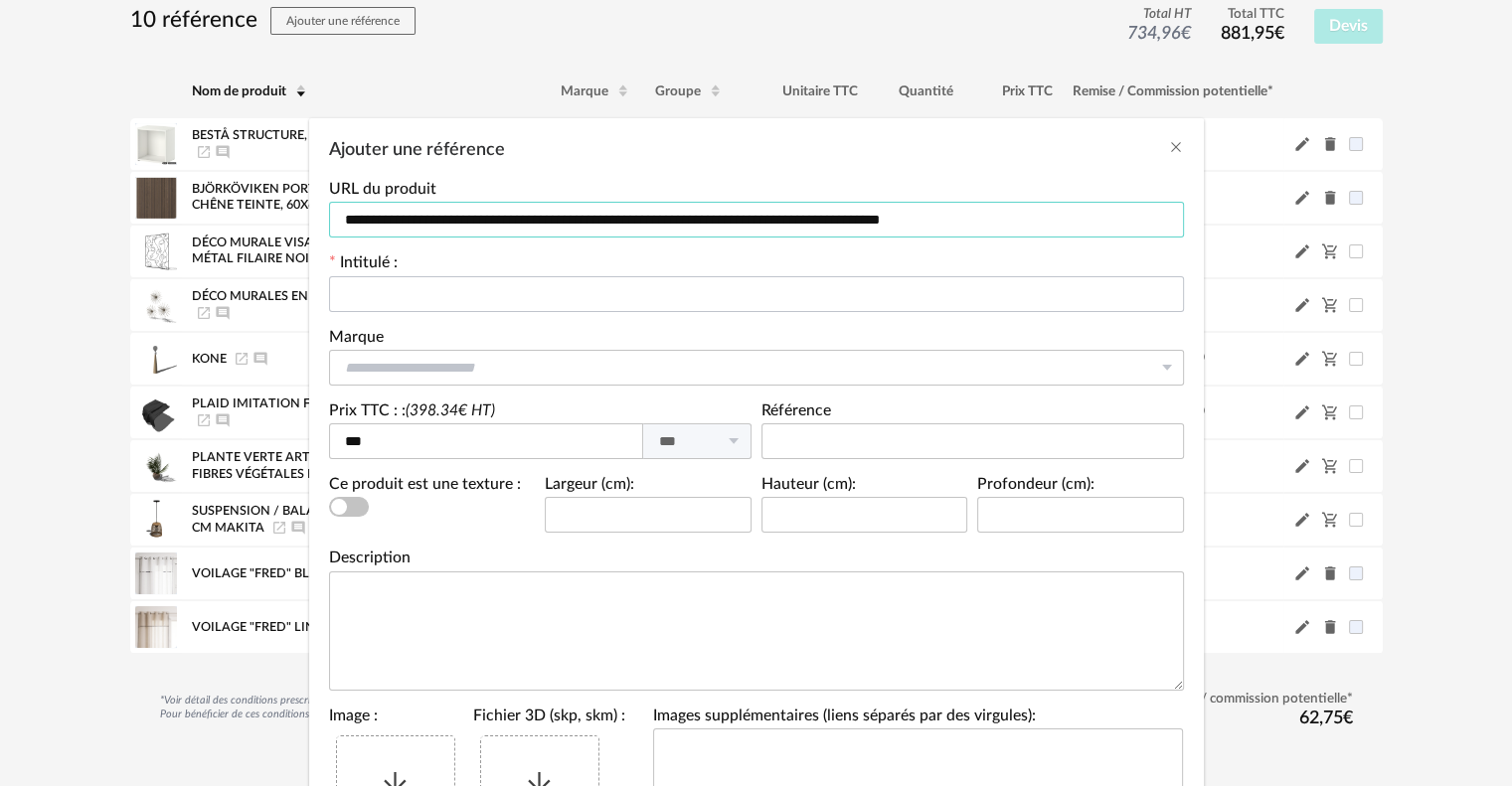 type on "**********" 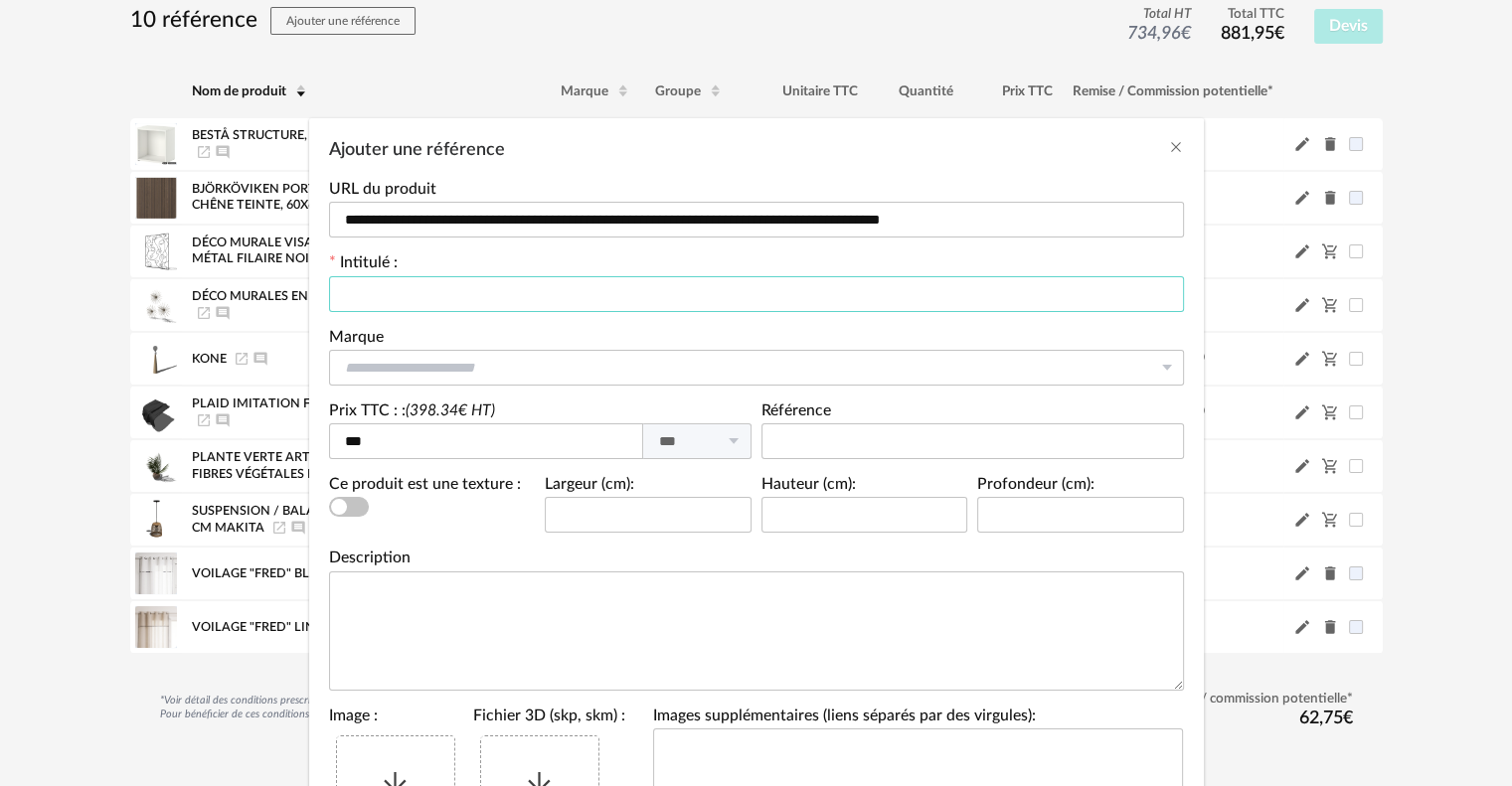 click at bounding box center [756, 294] 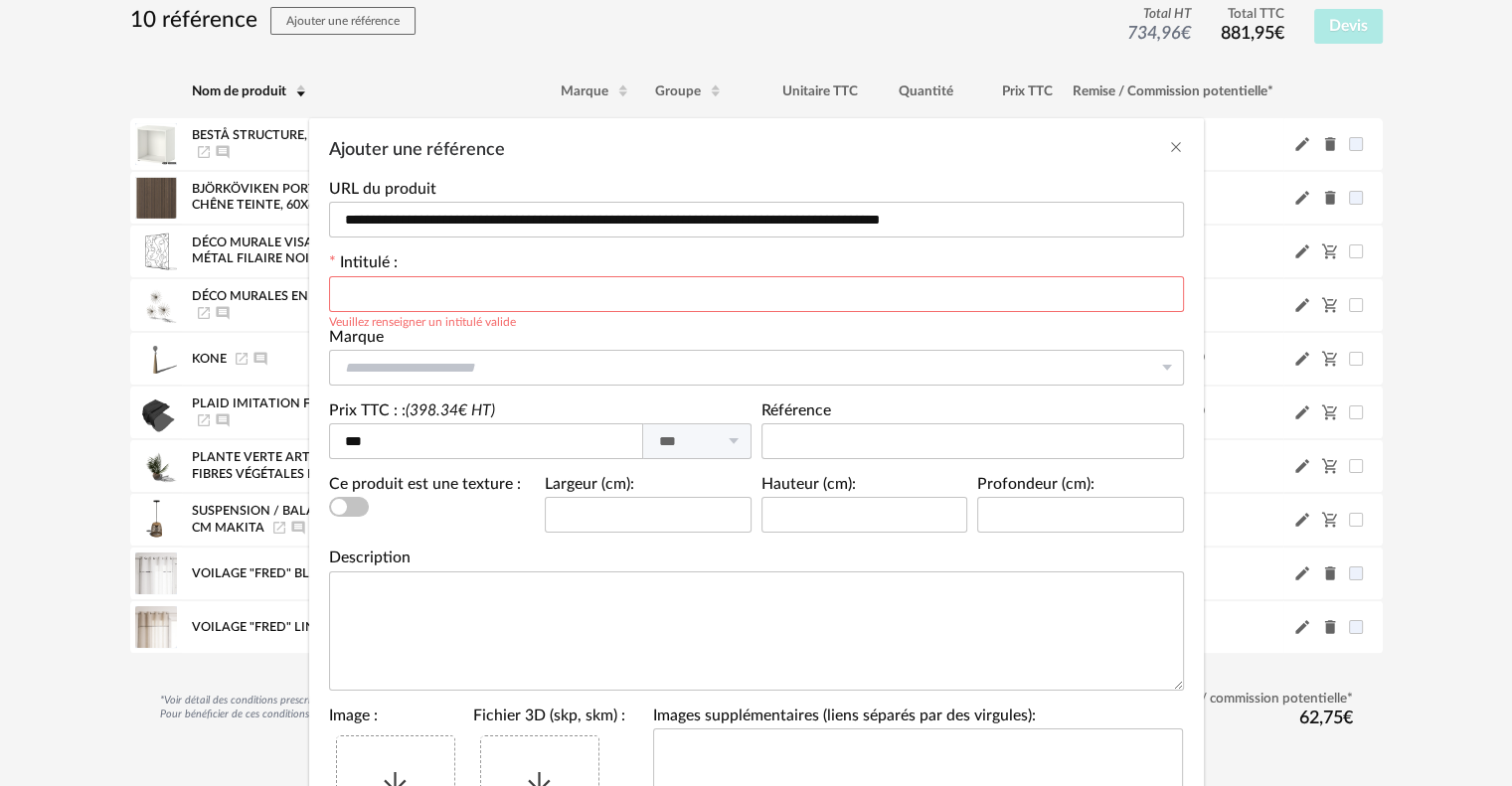 paste on "**********" 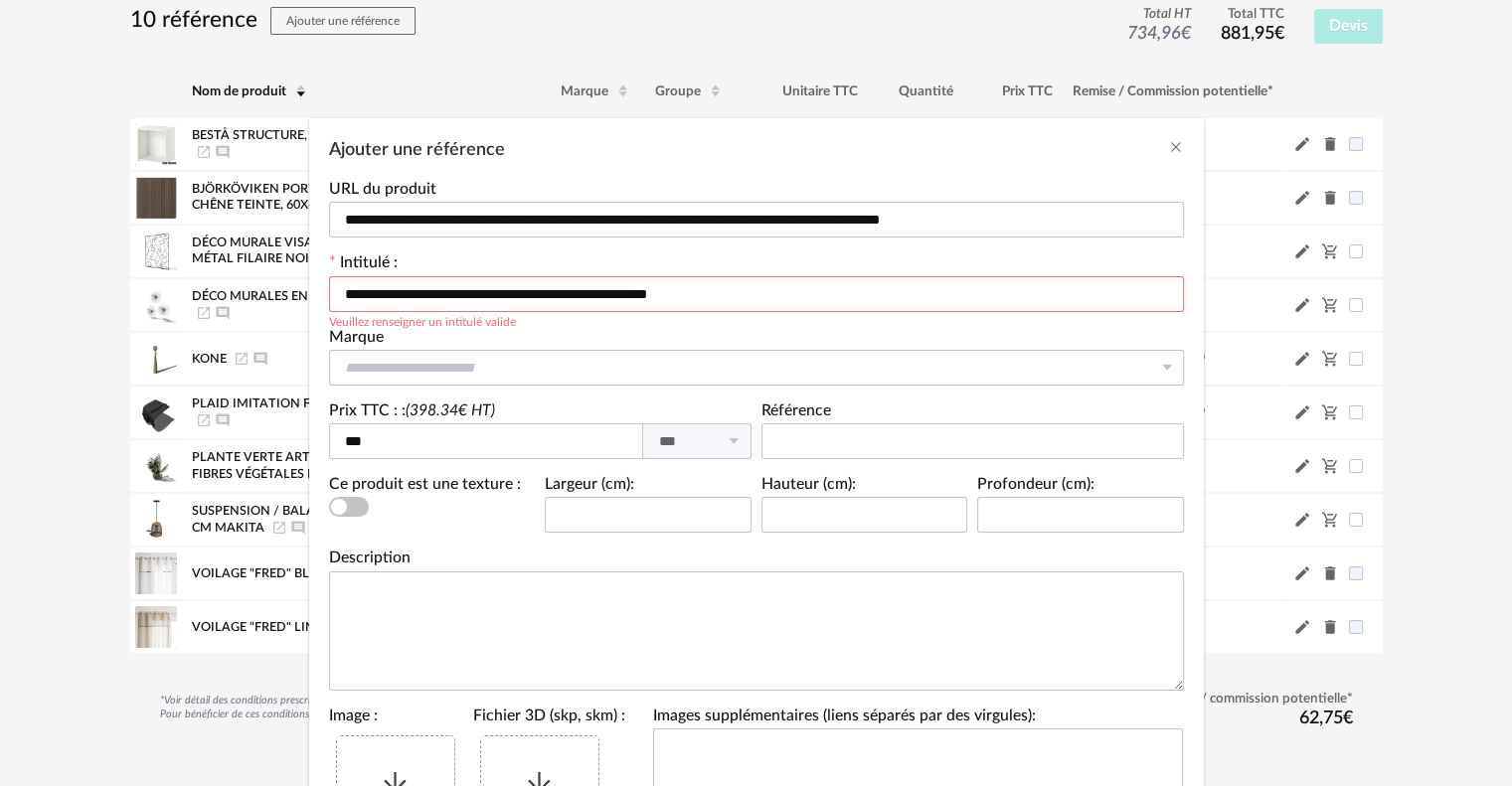 scroll, scrollTop: 199, scrollLeft: 0, axis: vertical 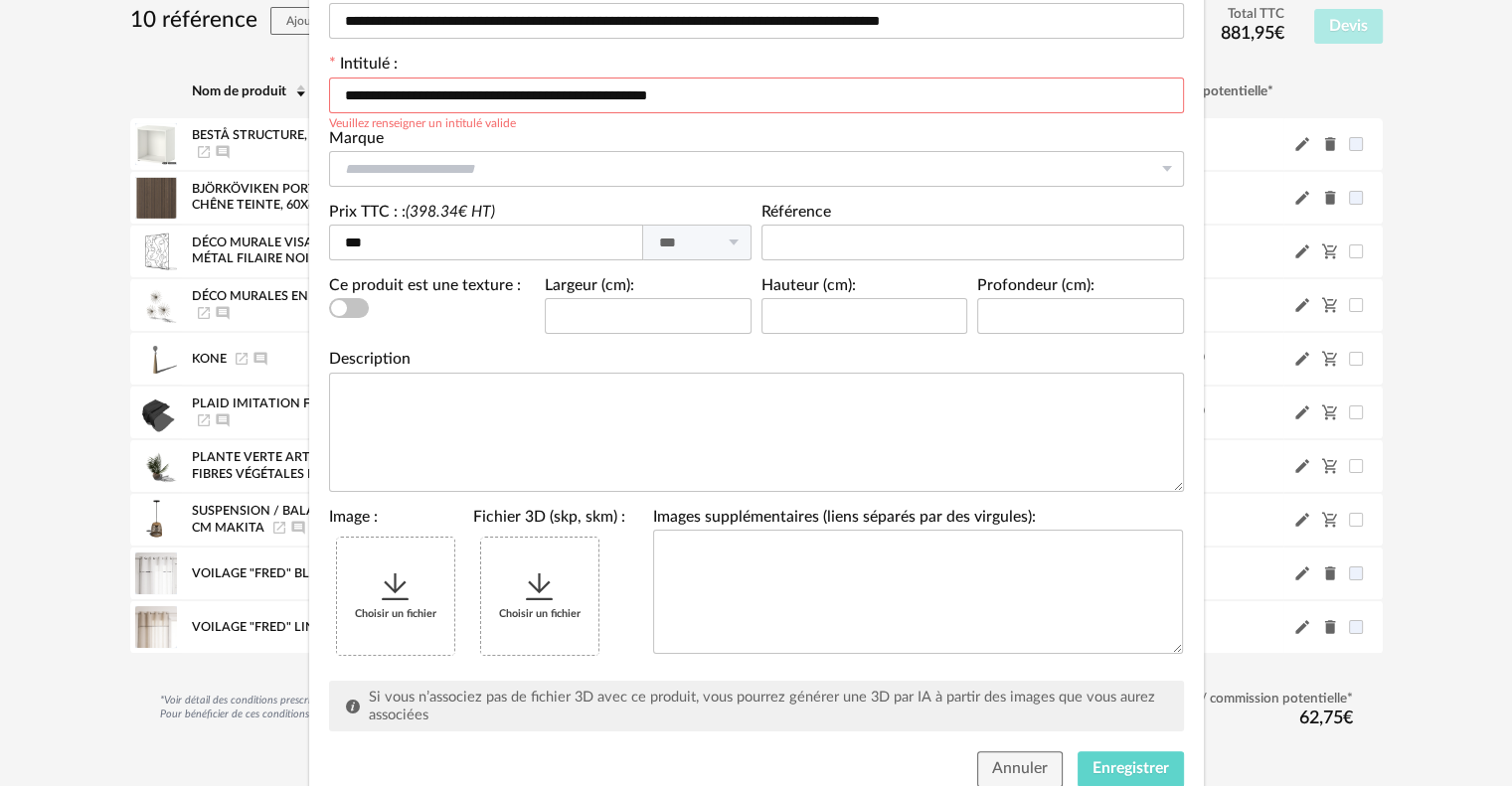 type on "**********" 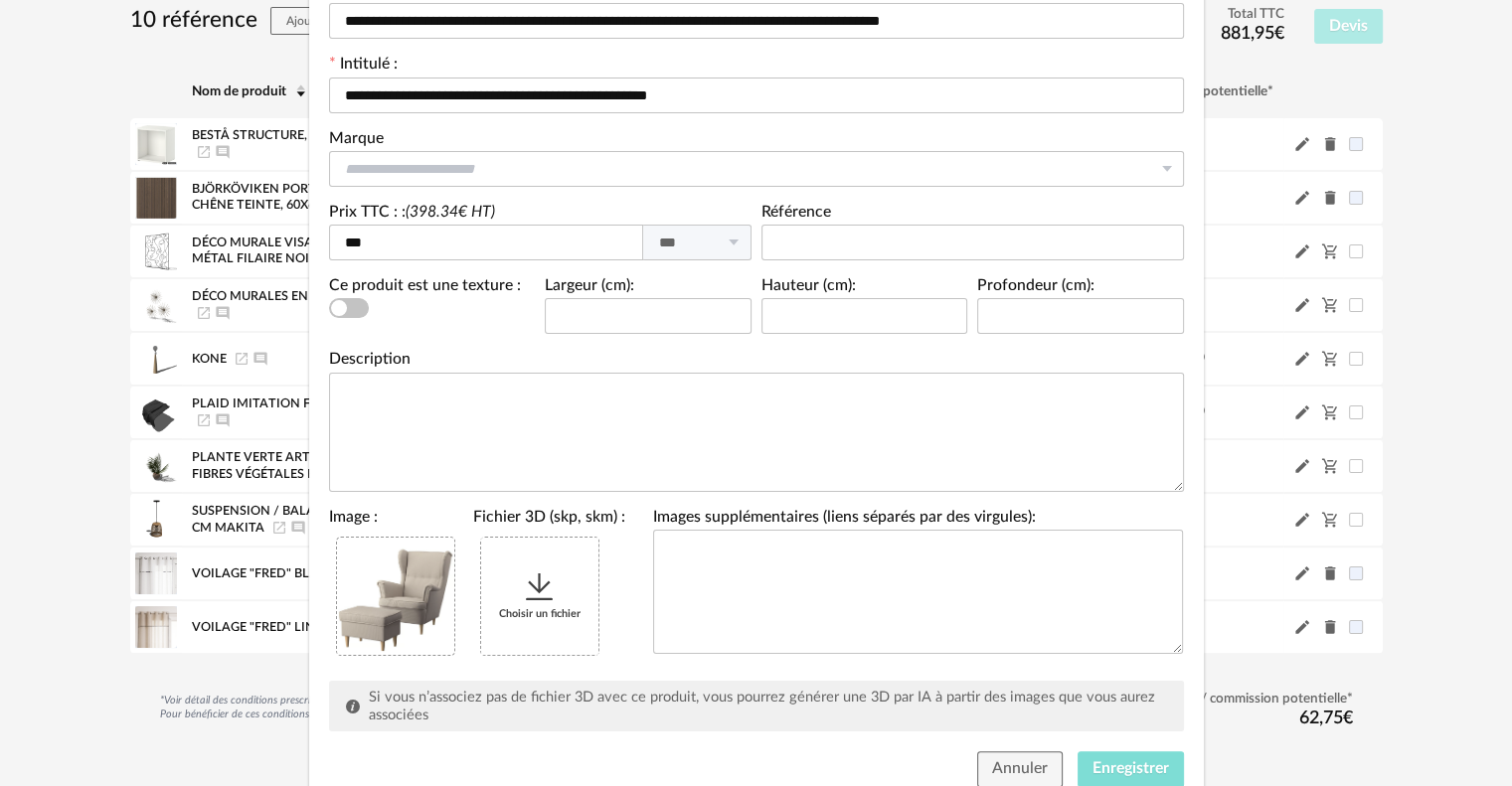 click on "Enregistrer" at bounding box center [1130, 768] 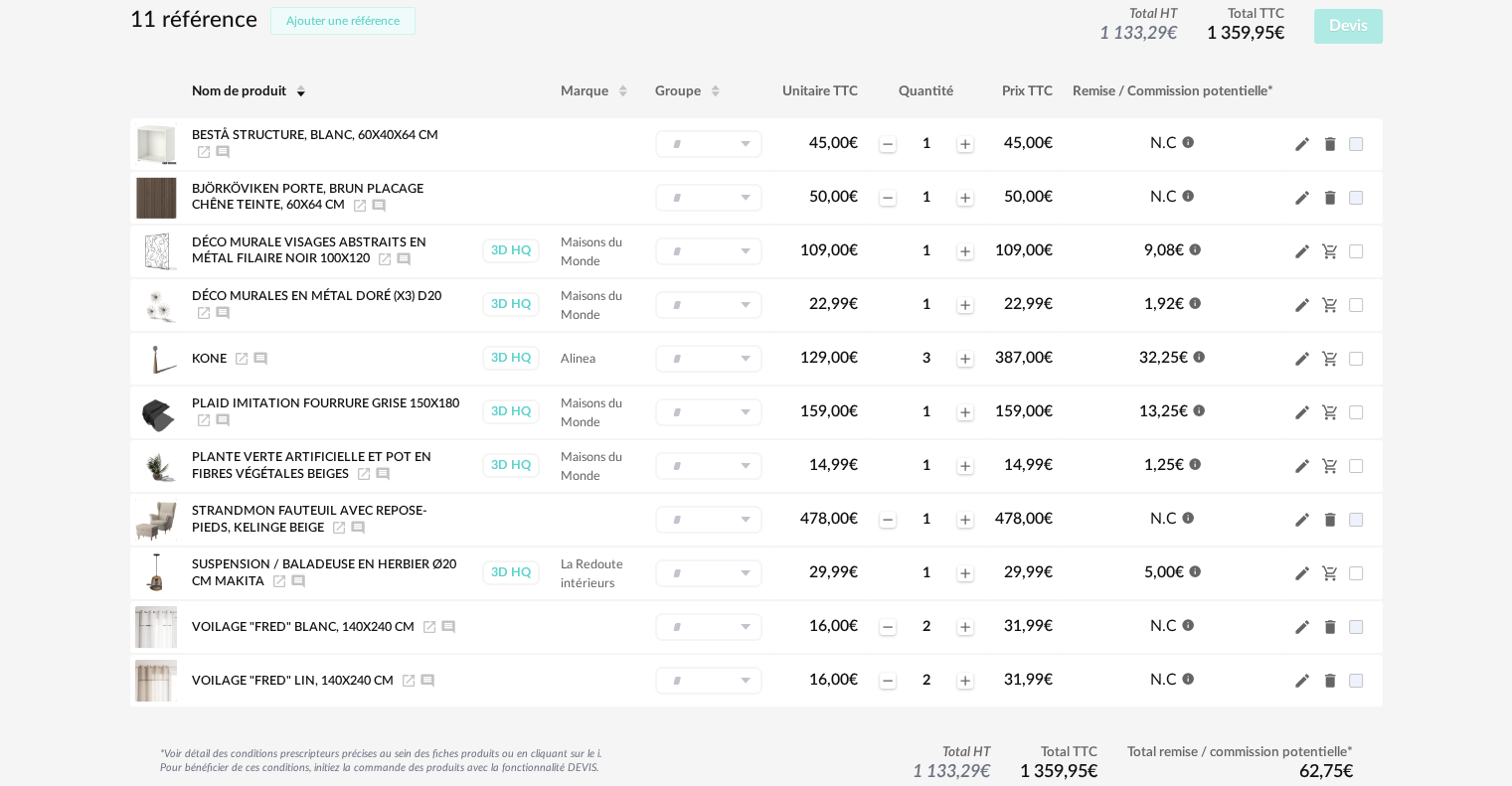 click on "Ajouter une référence" at bounding box center (343, 21) 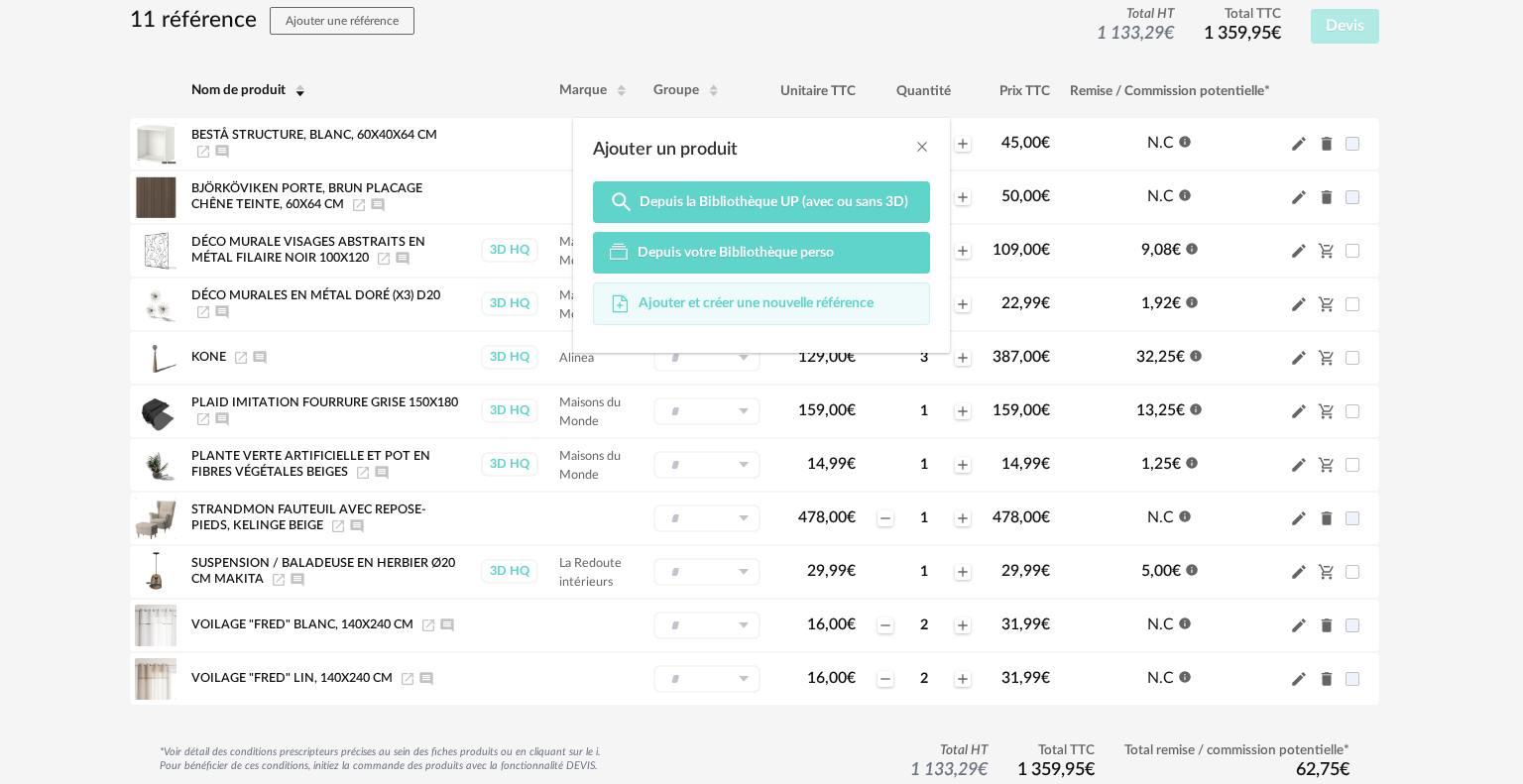 click at bounding box center [620, 304] 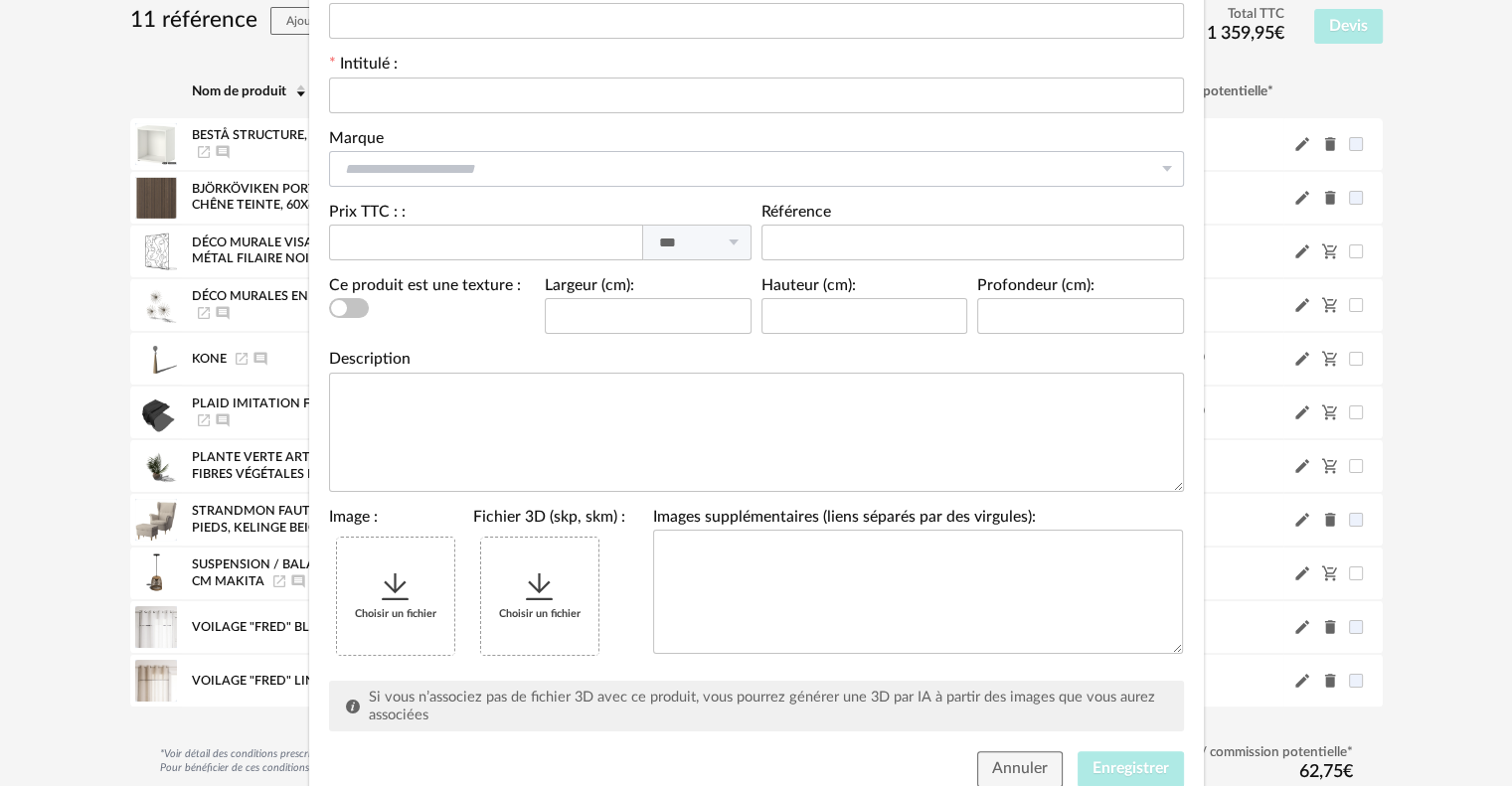 scroll, scrollTop: 0, scrollLeft: 0, axis: both 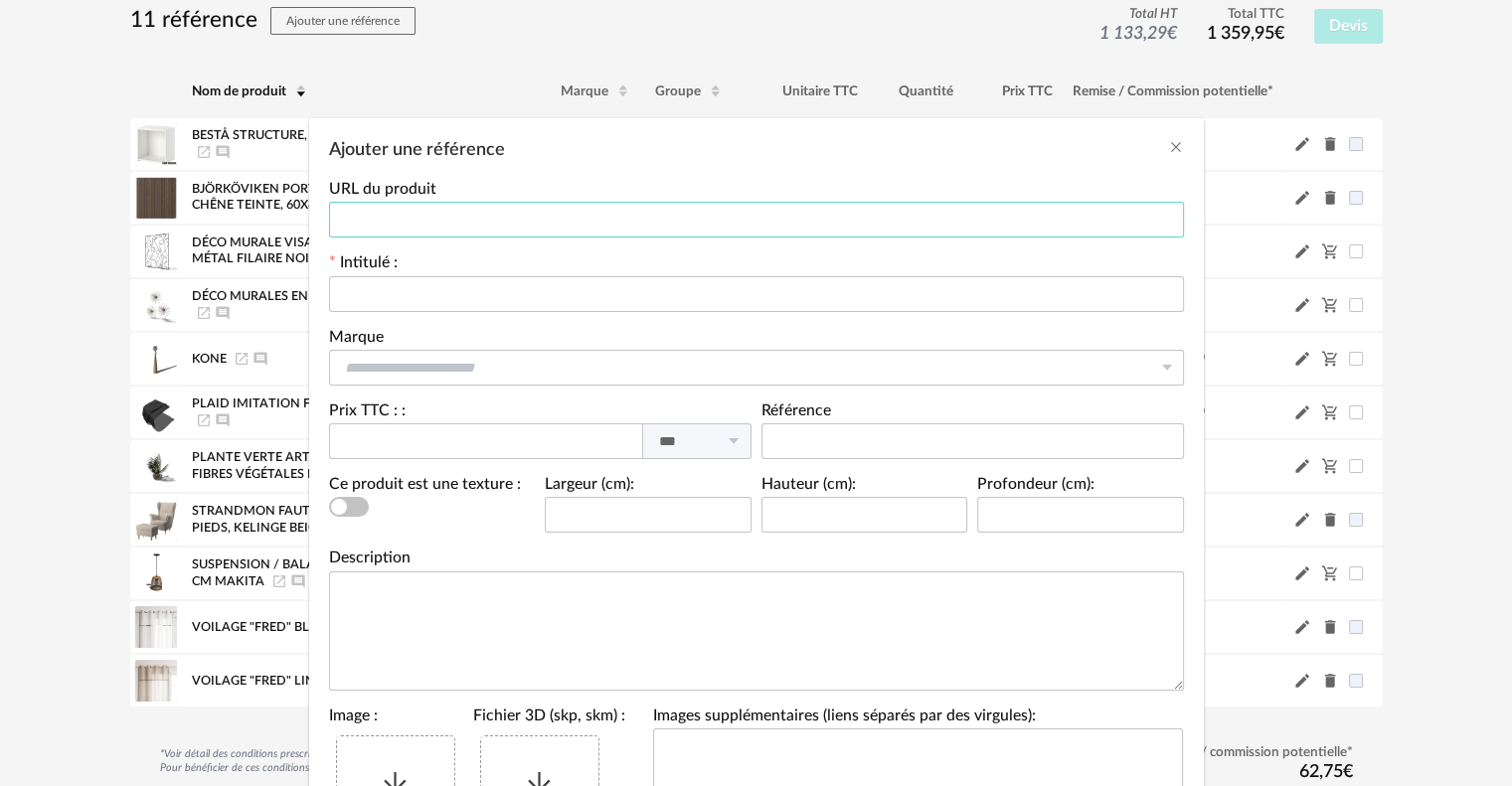 paste on "**********" 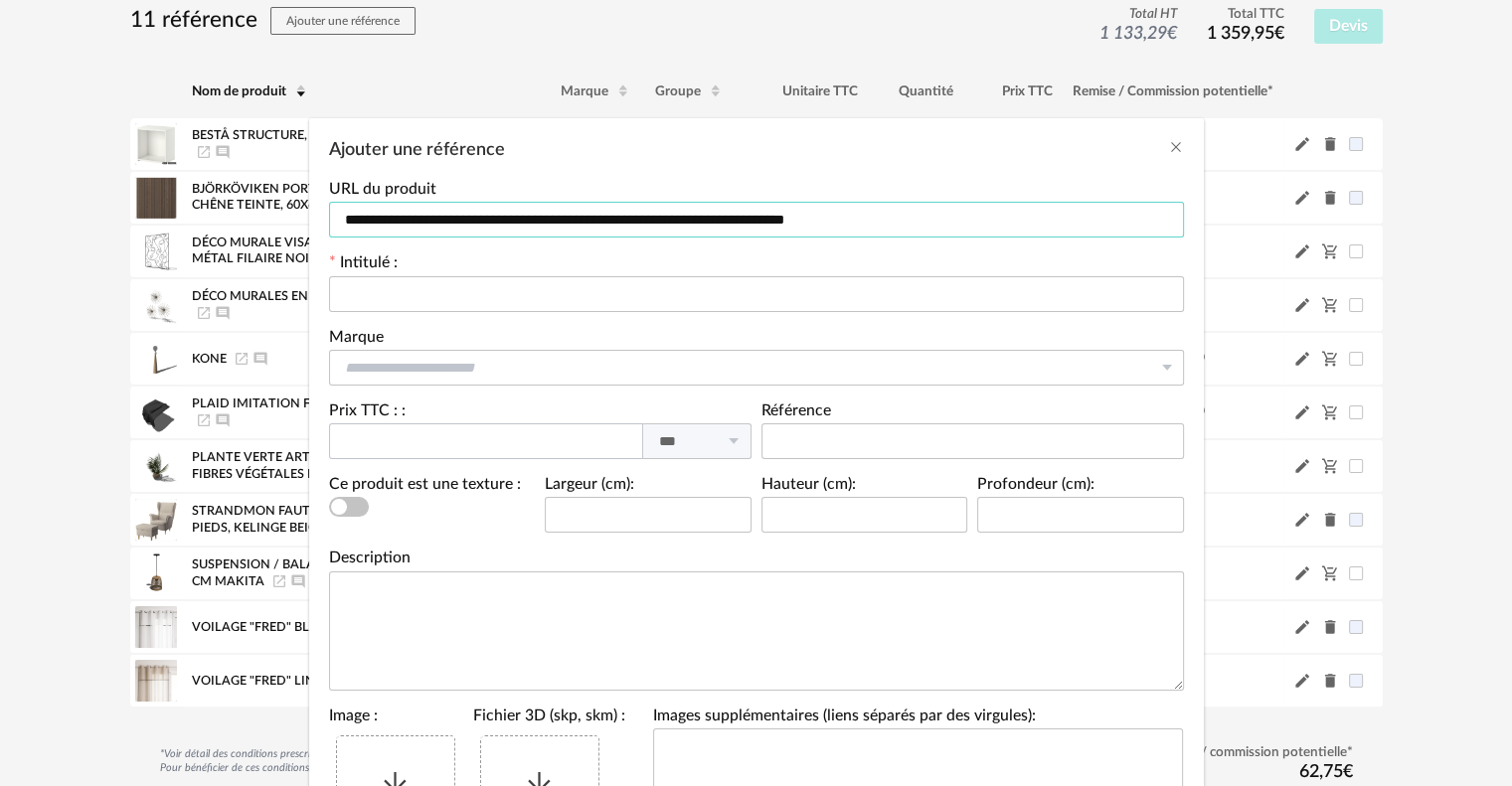 type on "**********" 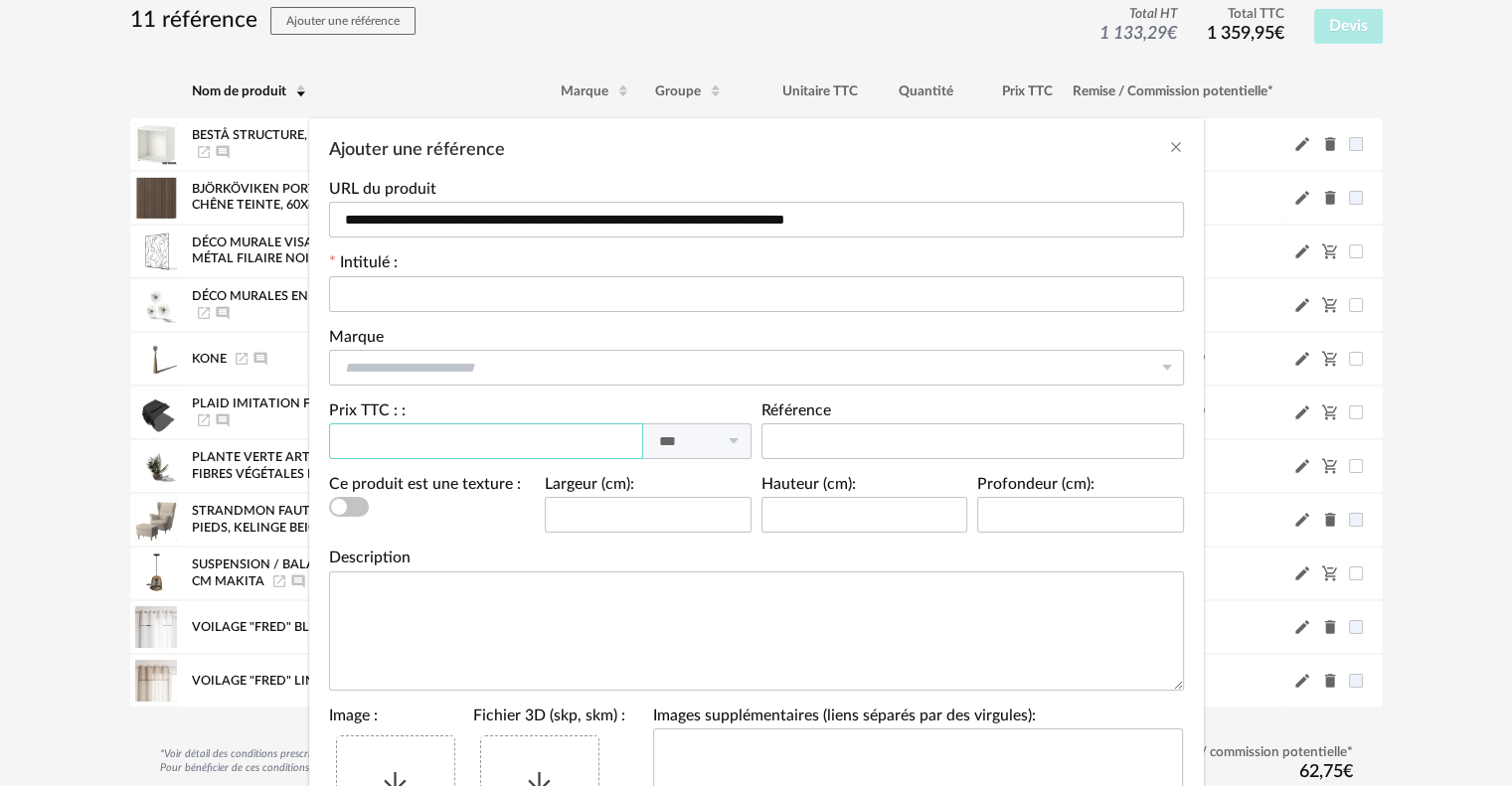 click at bounding box center (486, 441) 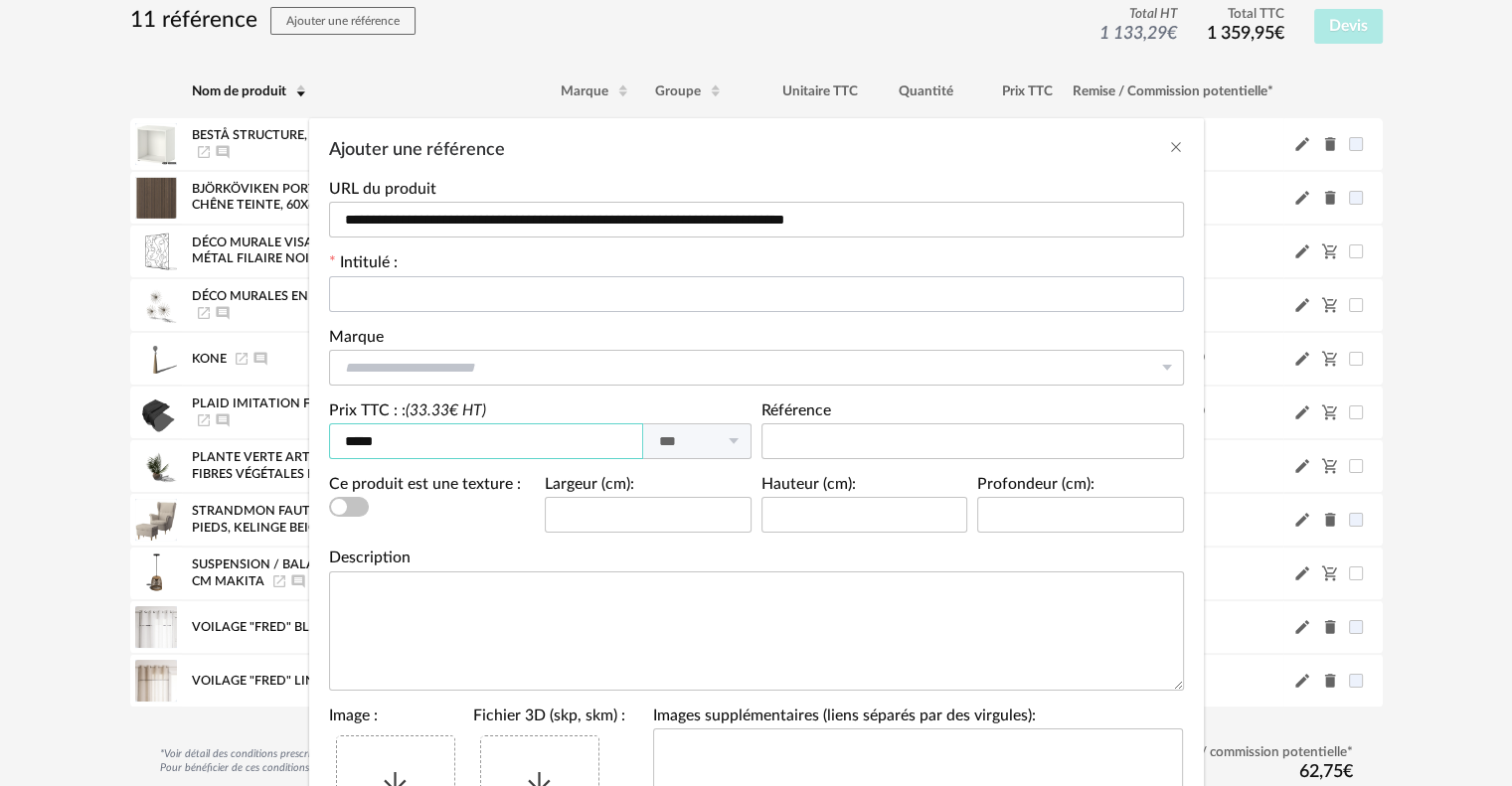 type on "*****" 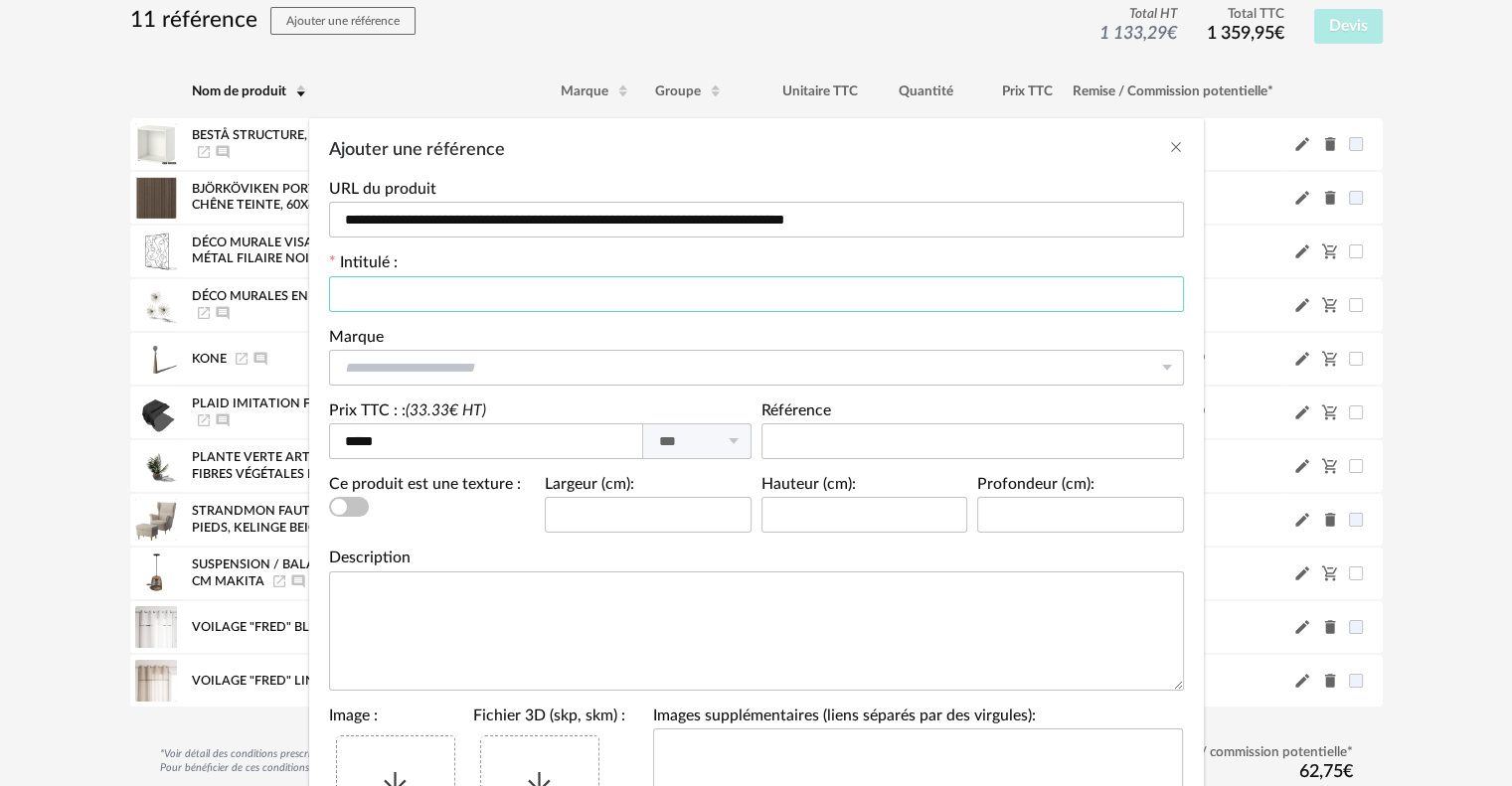 click at bounding box center [756, 294] 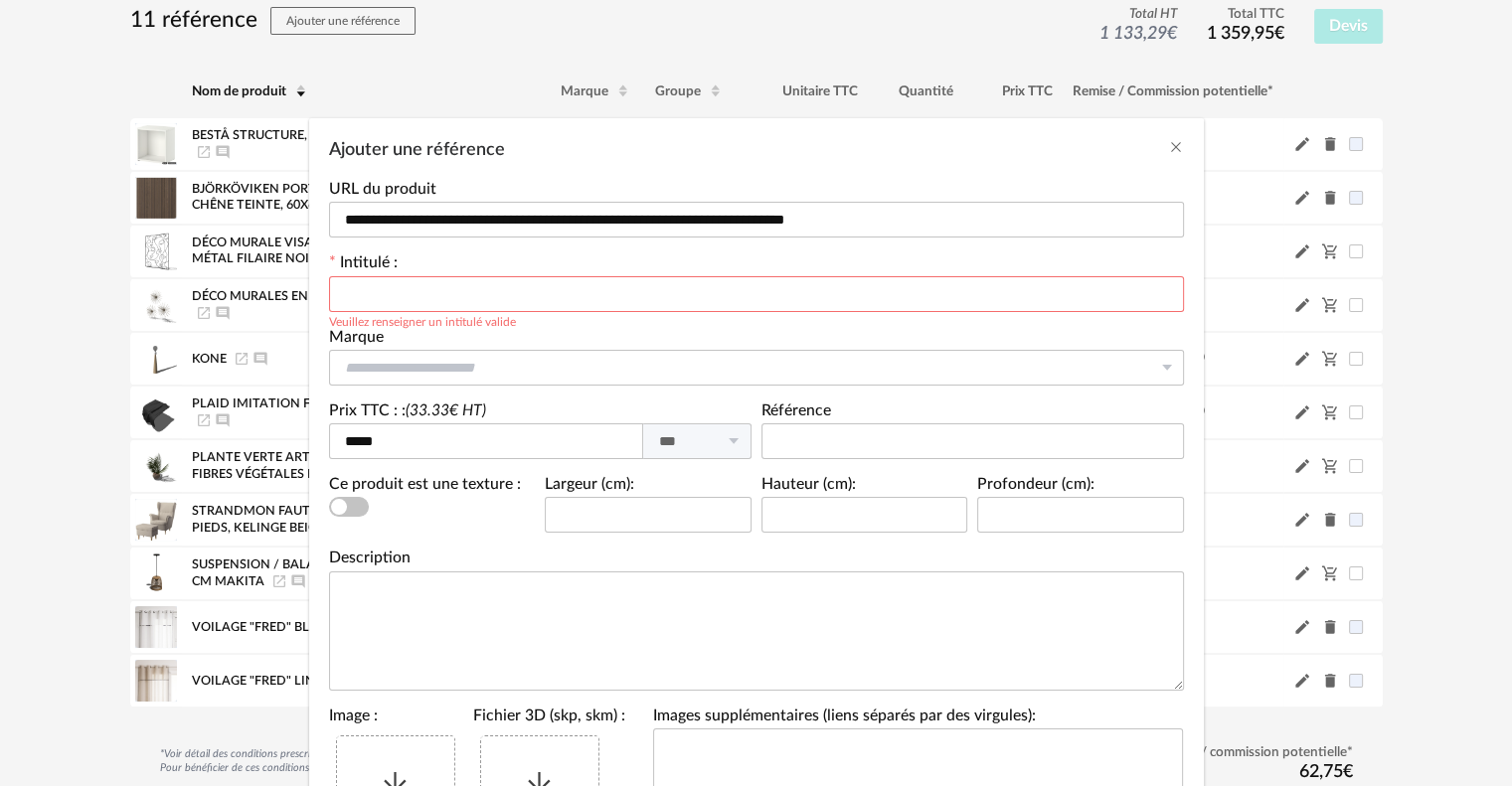 paste on "**********" 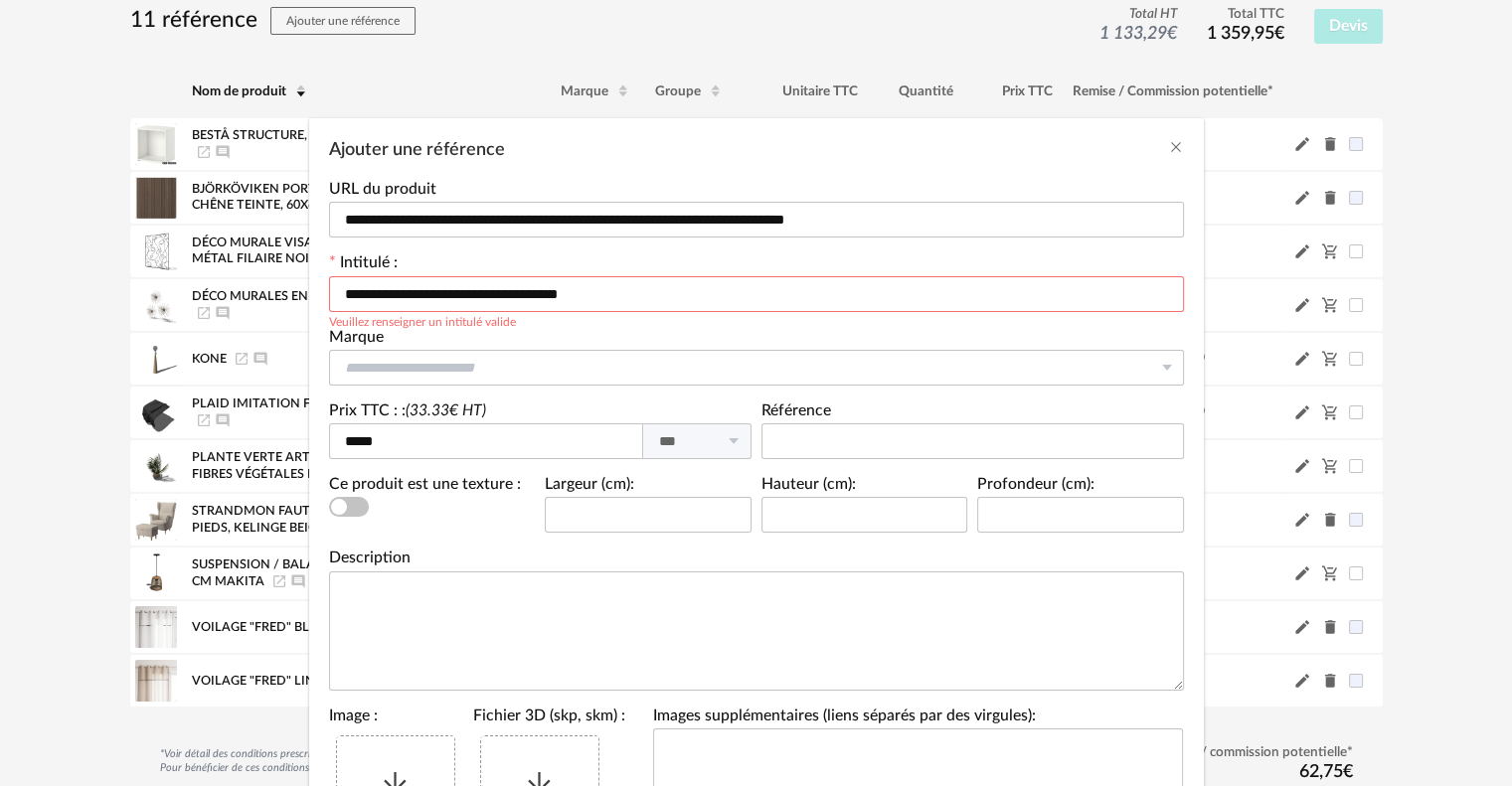 type on "**********" 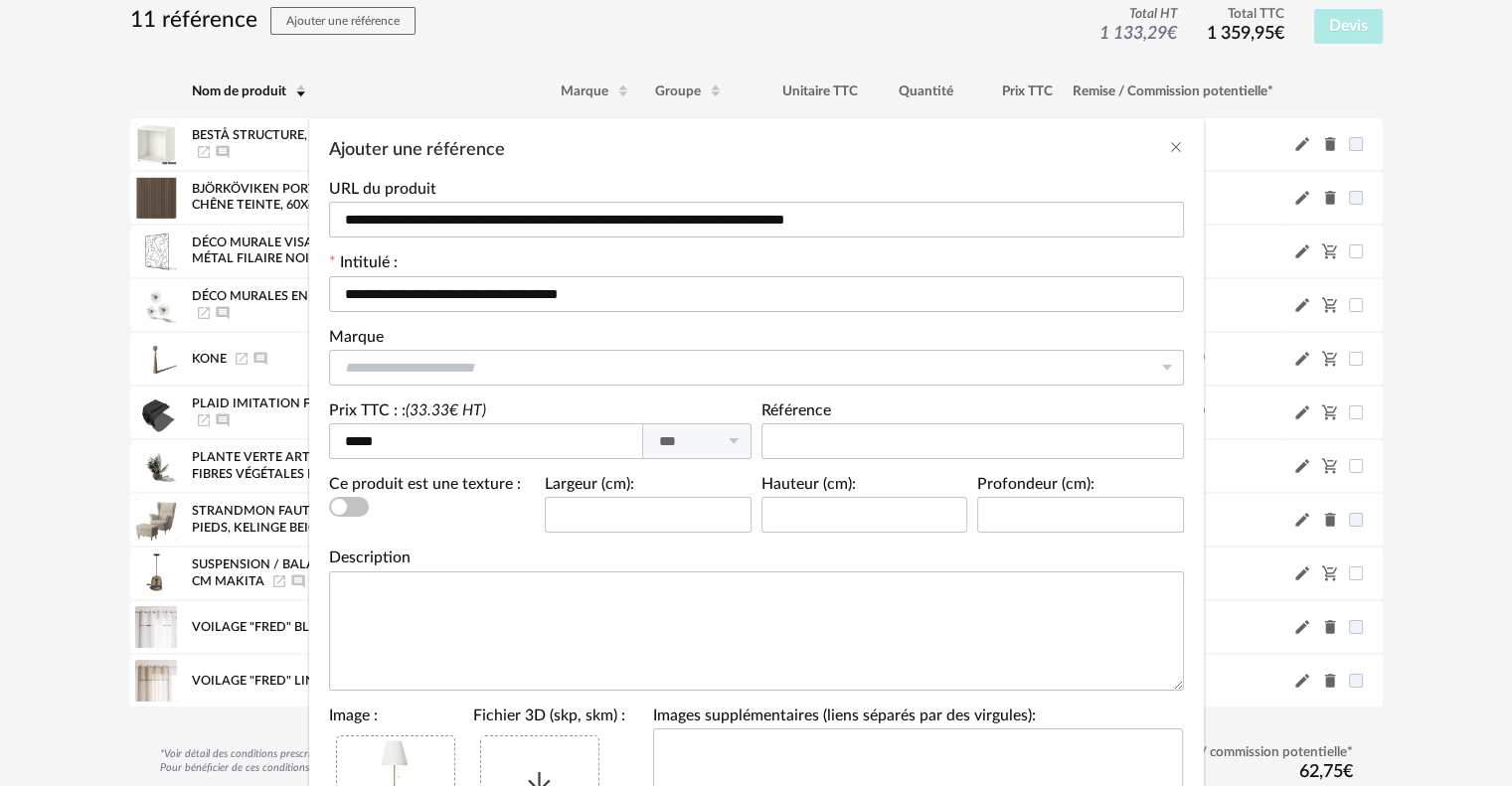 scroll, scrollTop: 199, scrollLeft: 0, axis: vertical 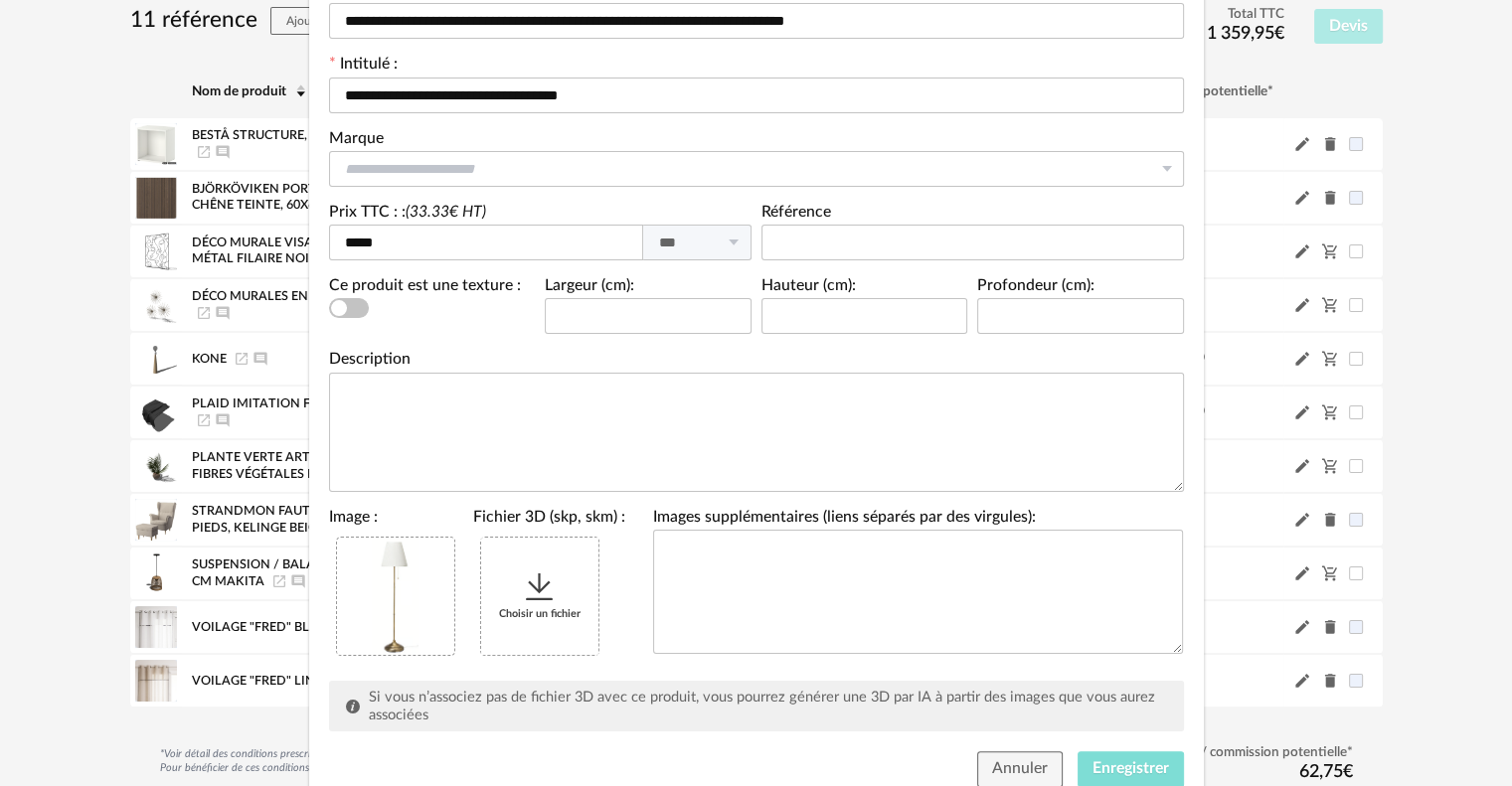 click on "Enregistrer" at bounding box center [1130, 769] 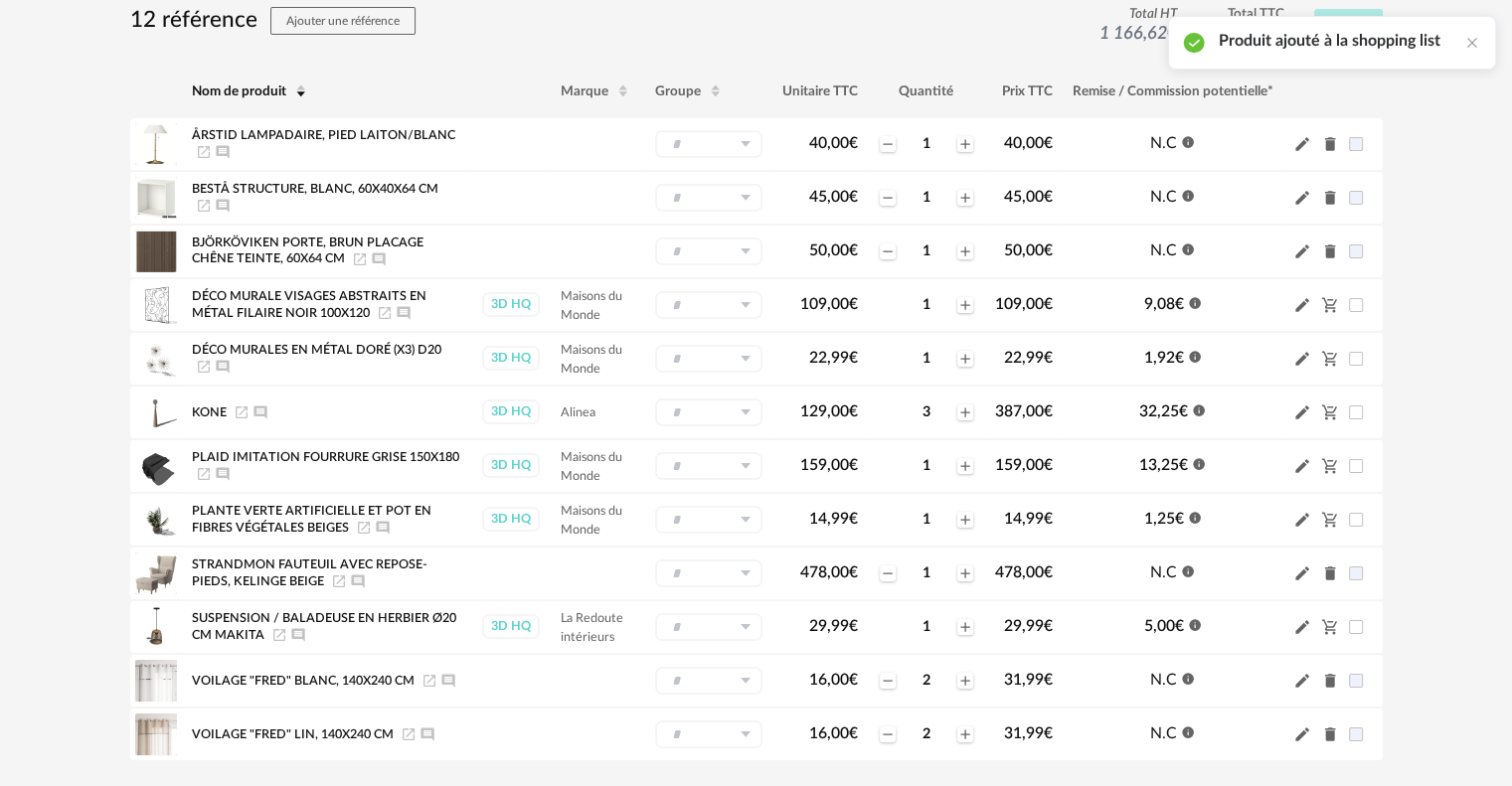scroll, scrollTop: 0, scrollLeft: 0, axis: both 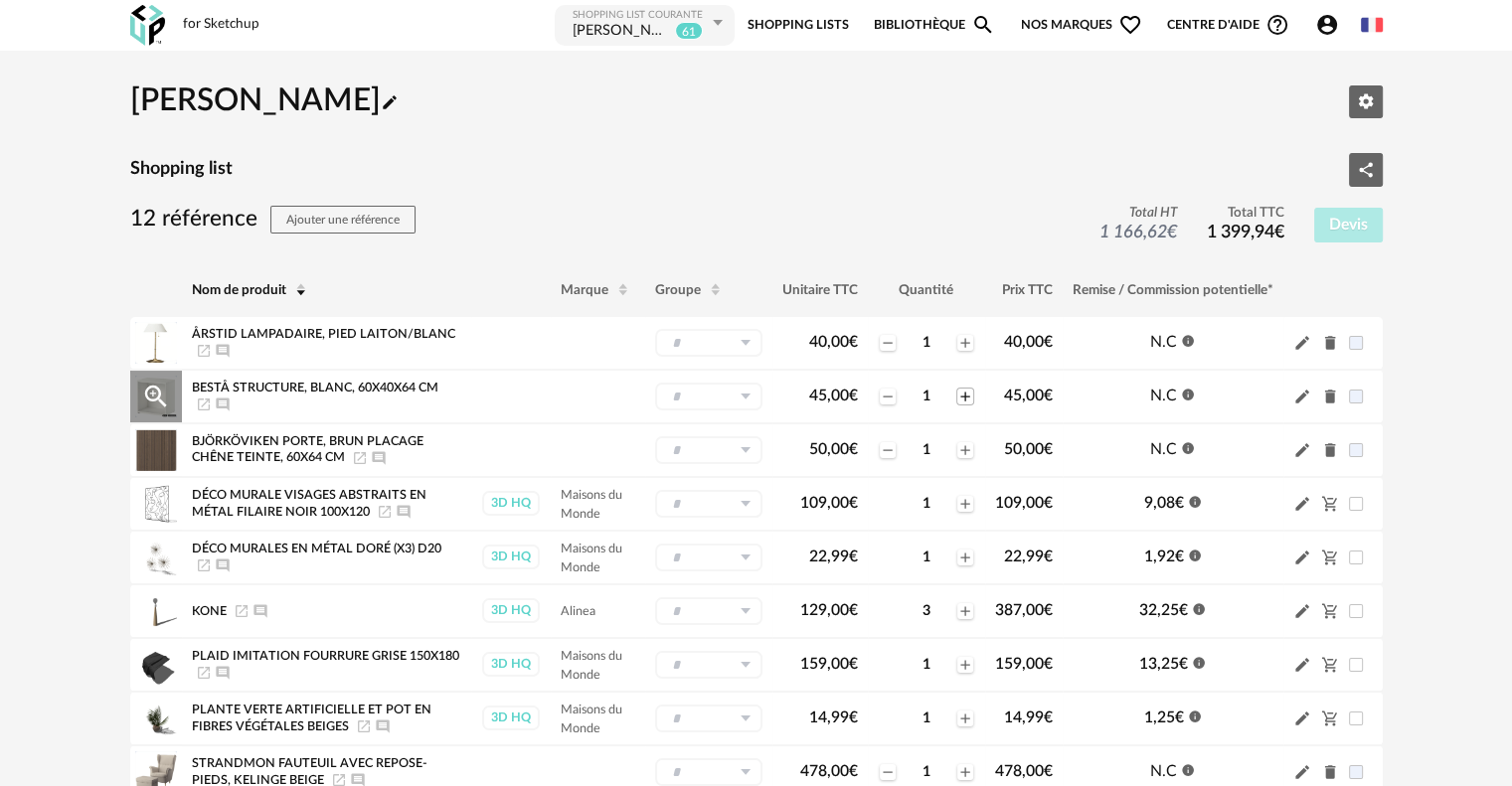 click on "Plus icon" 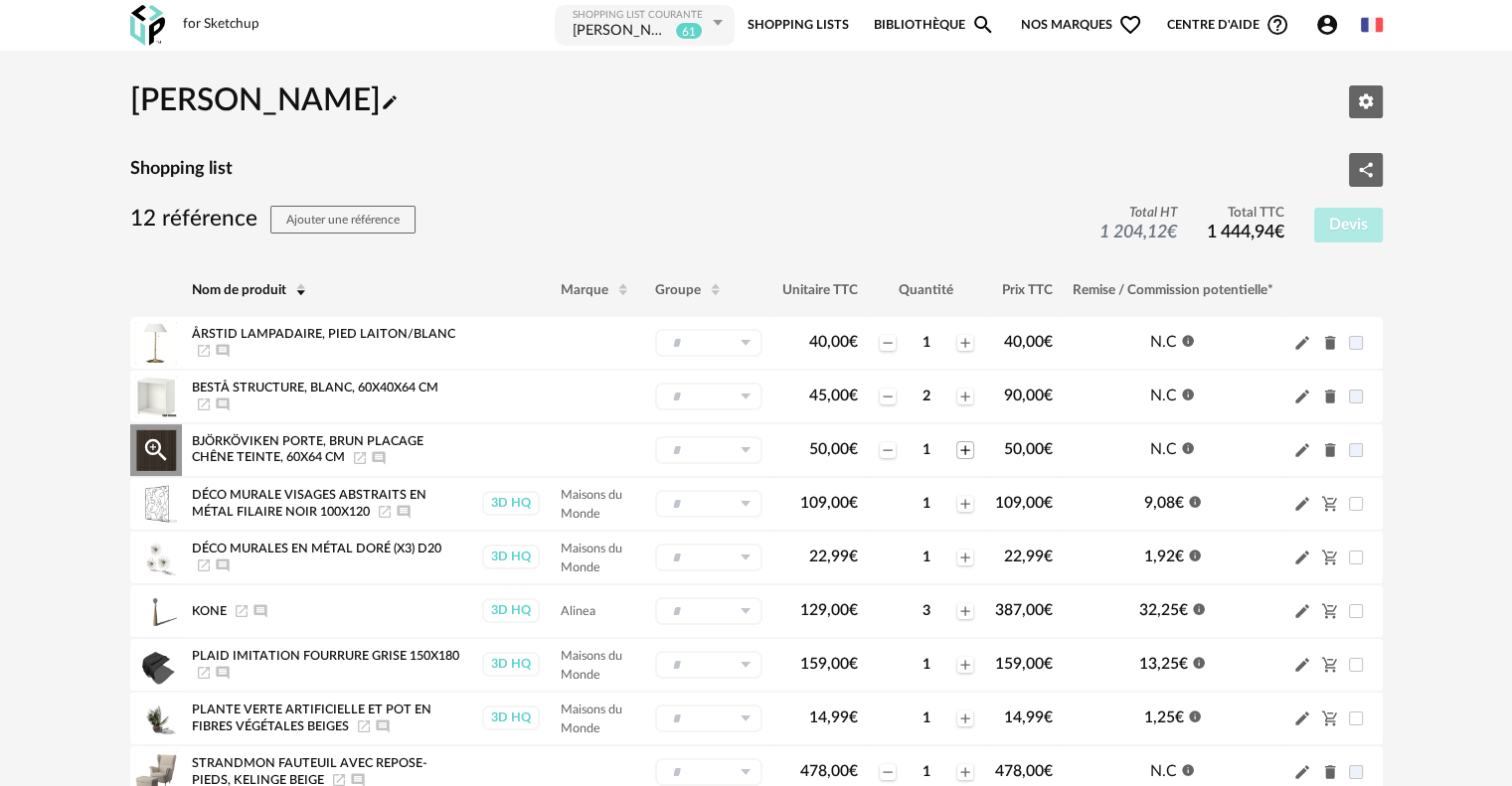 click on "Plus icon" 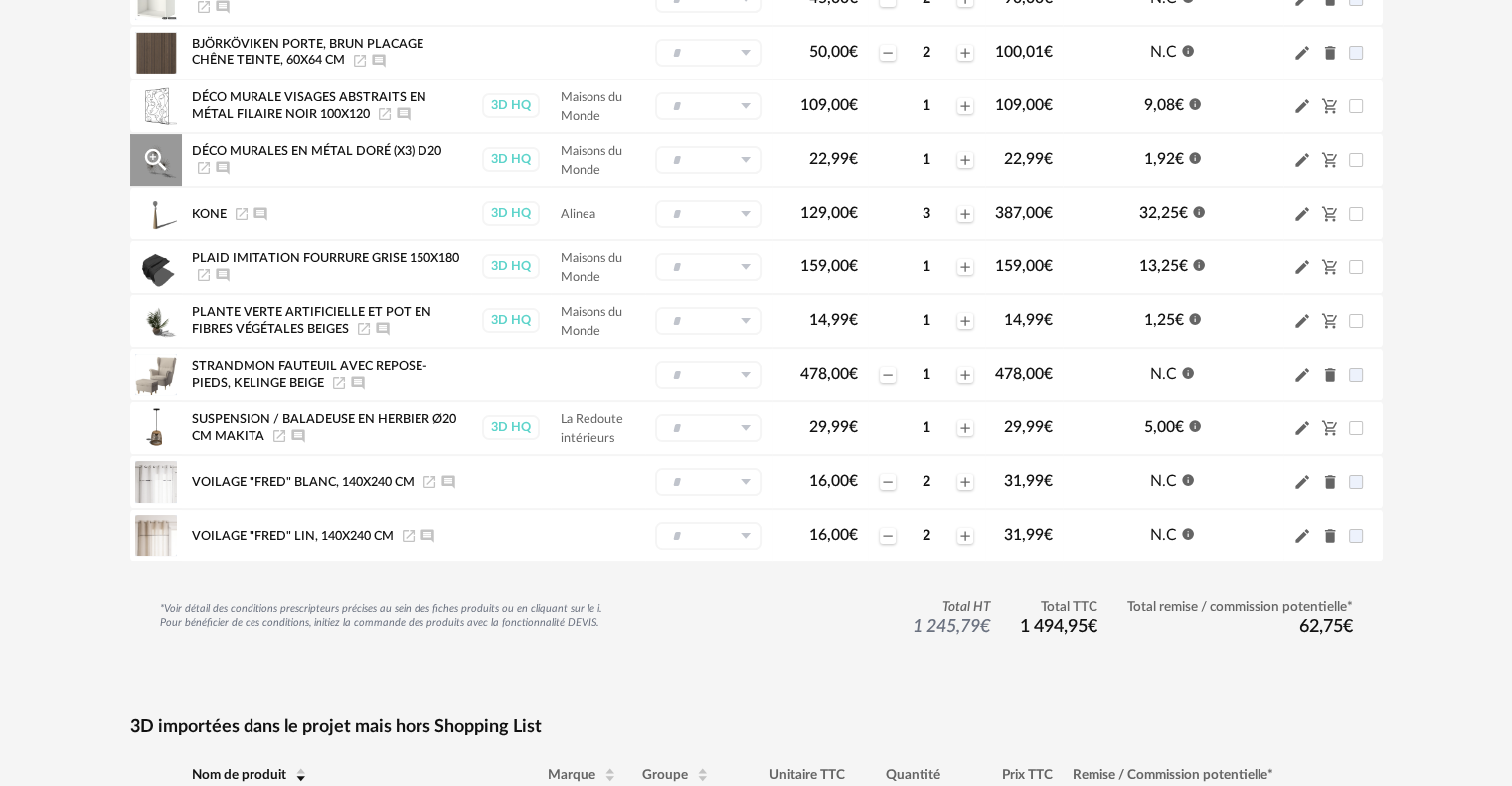 scroll, scrollTop: 0, scrollLeft: 0, axis: both 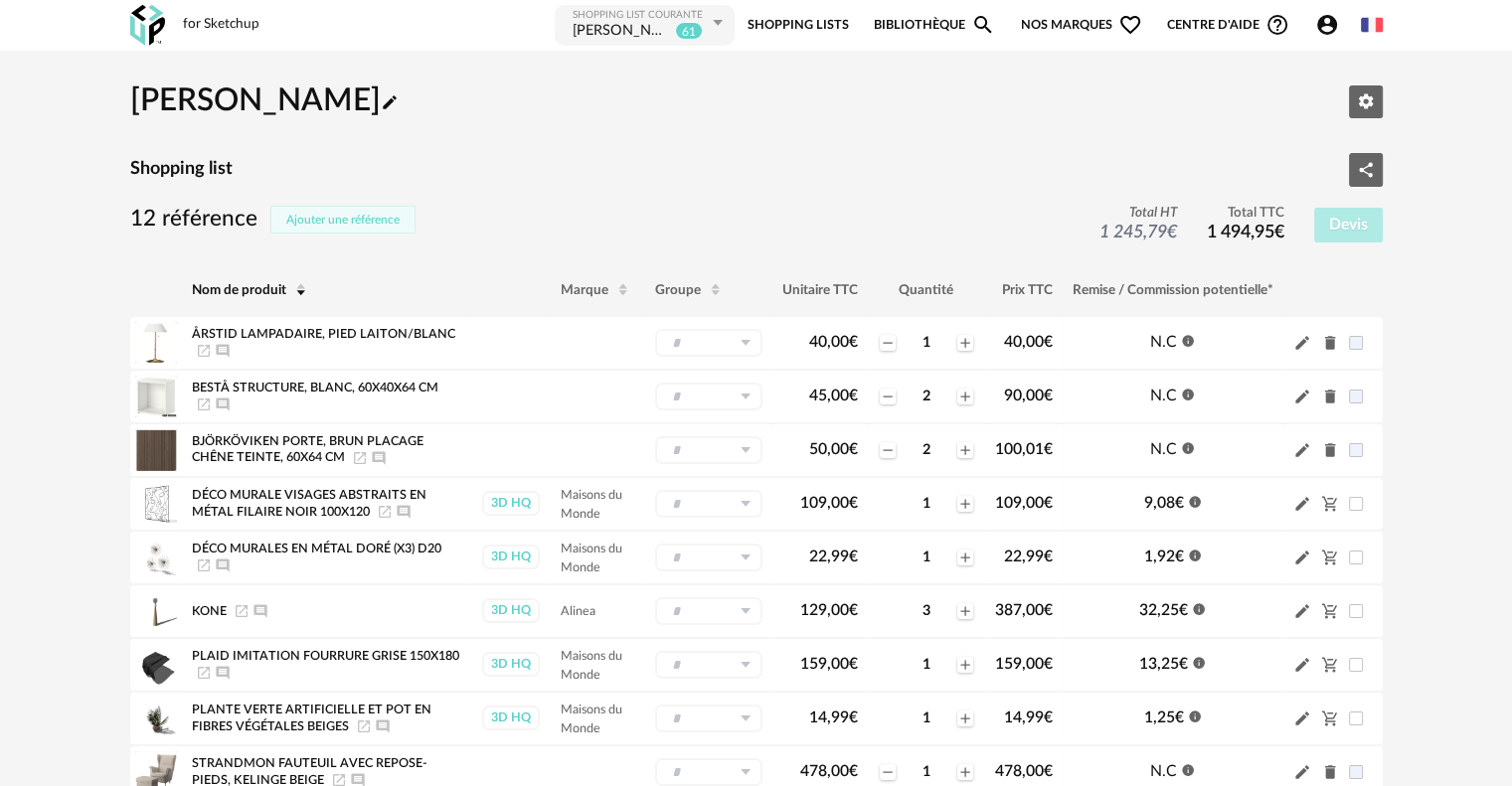 click on "Ajouter une référence" at bounding box center [343, 220] 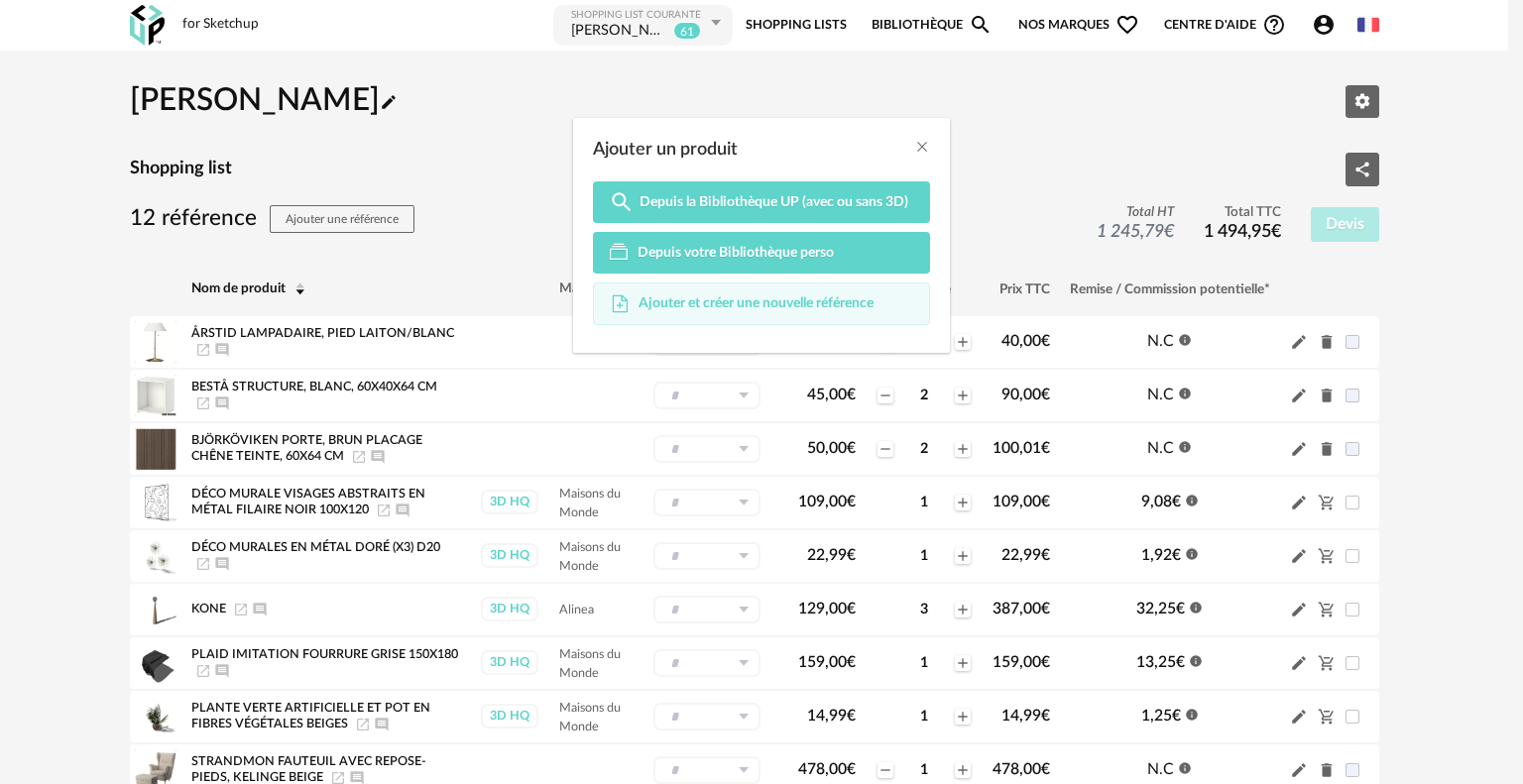 click on "Ajouter et créer une nouvelle référence" at bounding box center (762, 304) 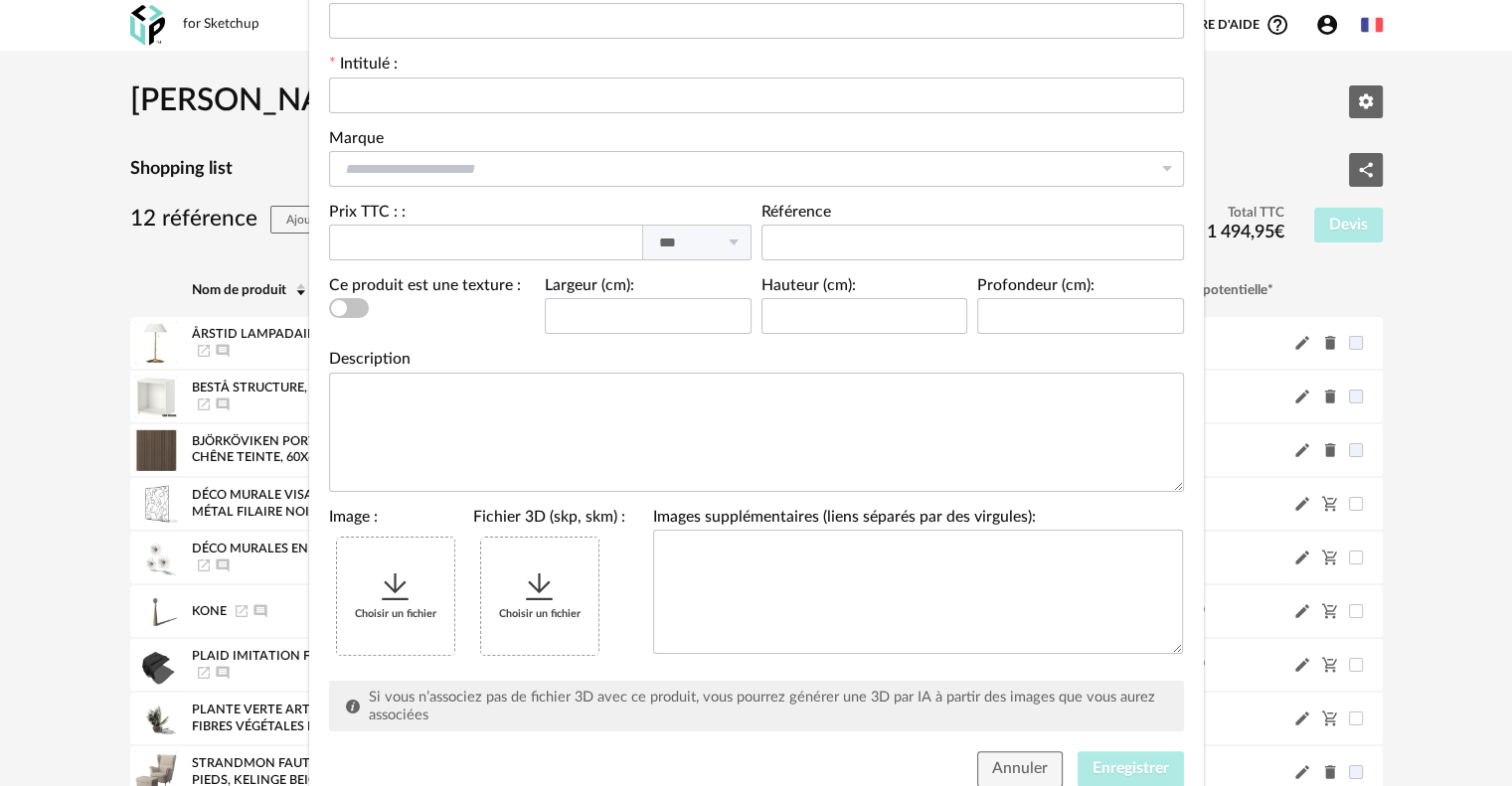 scroll, scrollTop: 0, scrollLeft: 0, axis: both 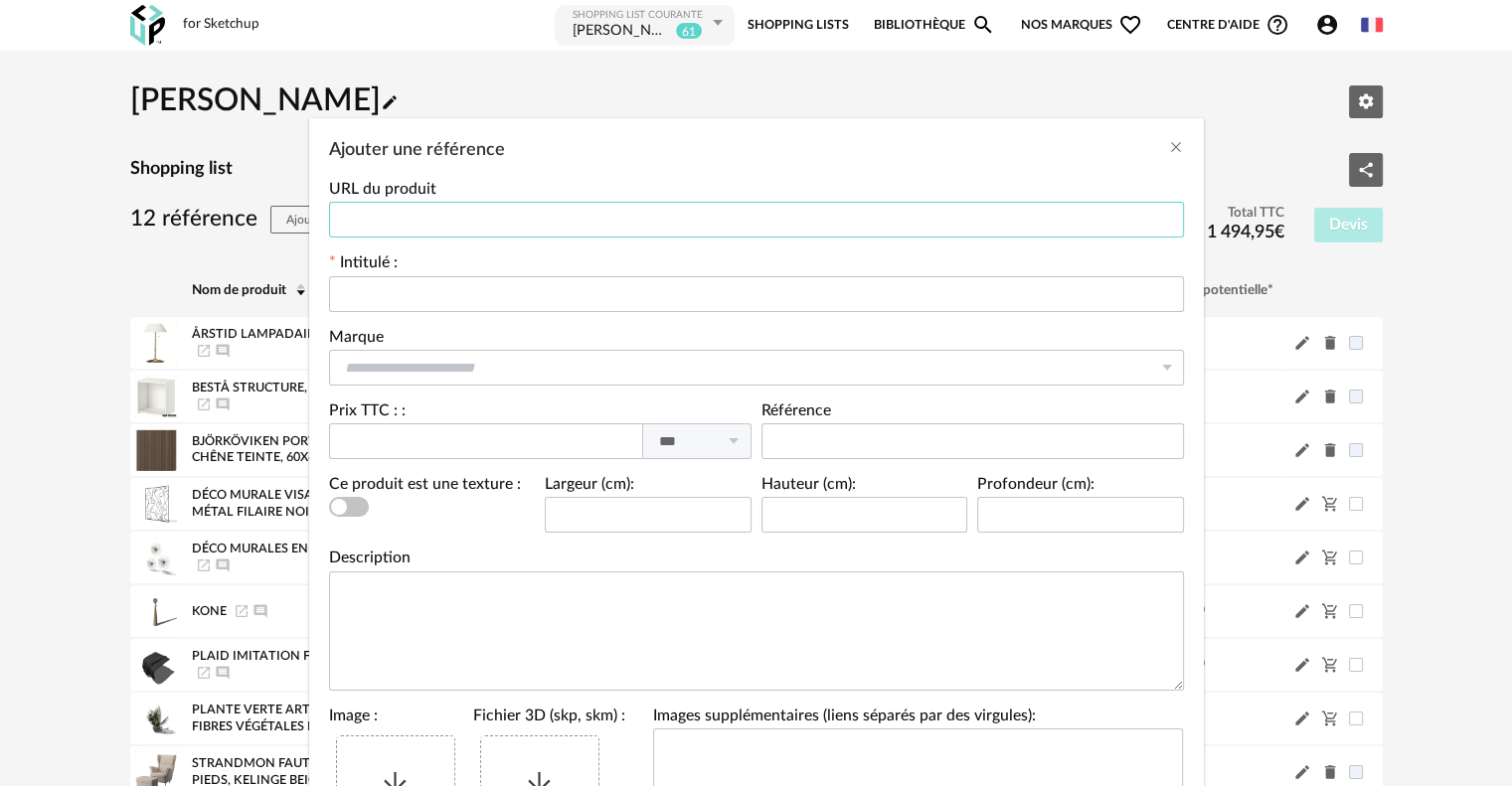 paste on "**********" 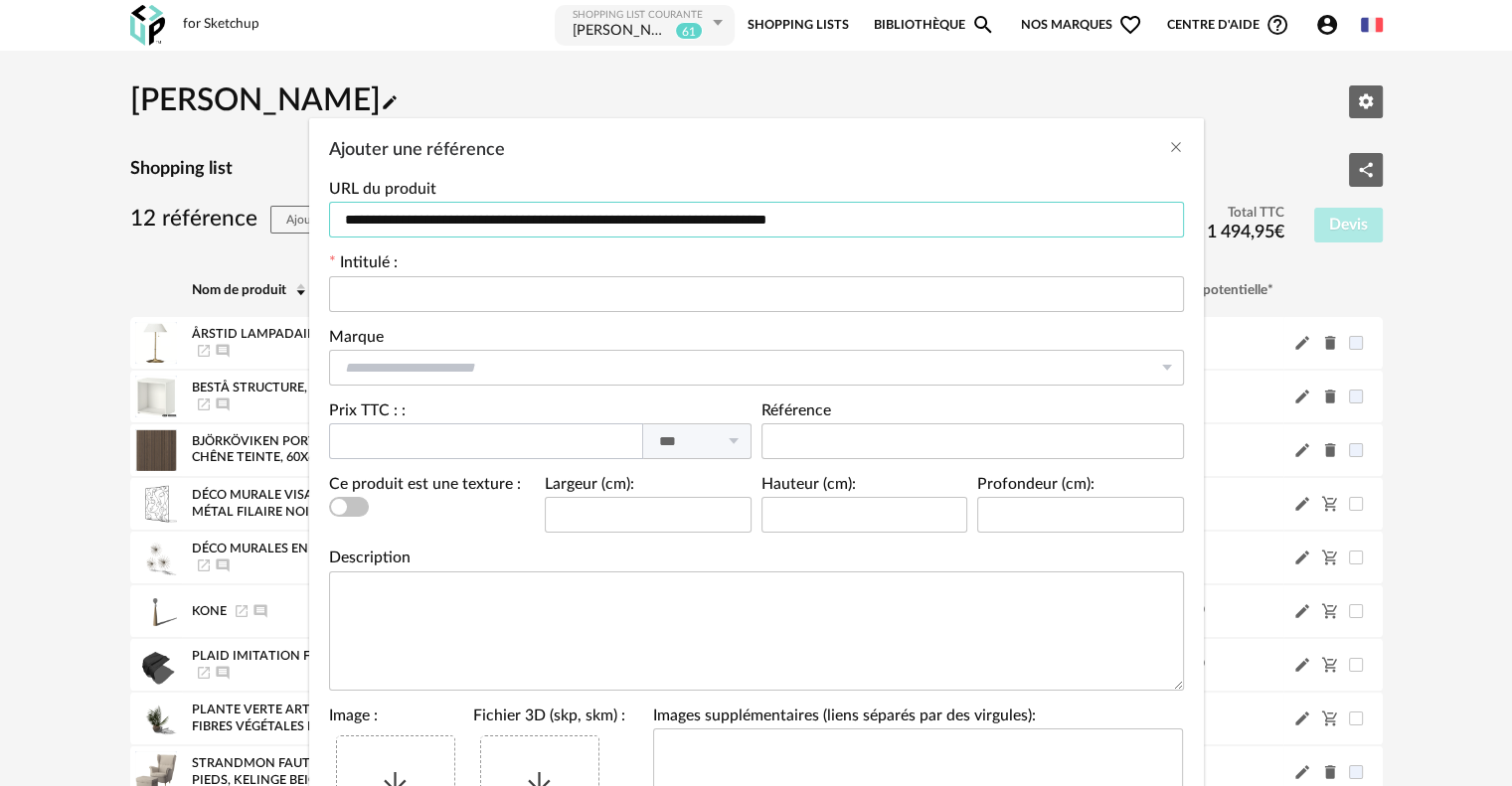 type on "**********" 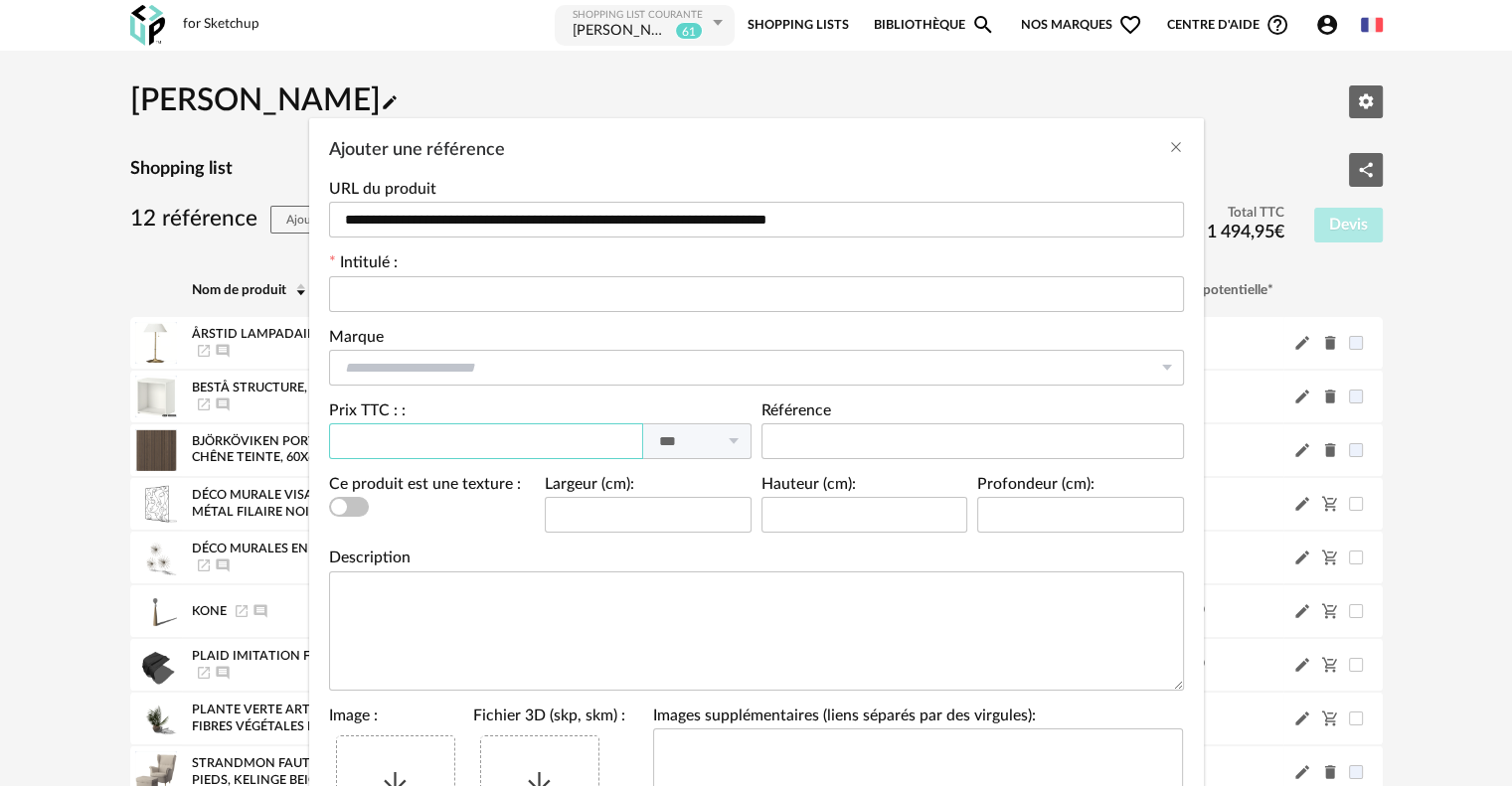 click at bounding box center (486, 441) 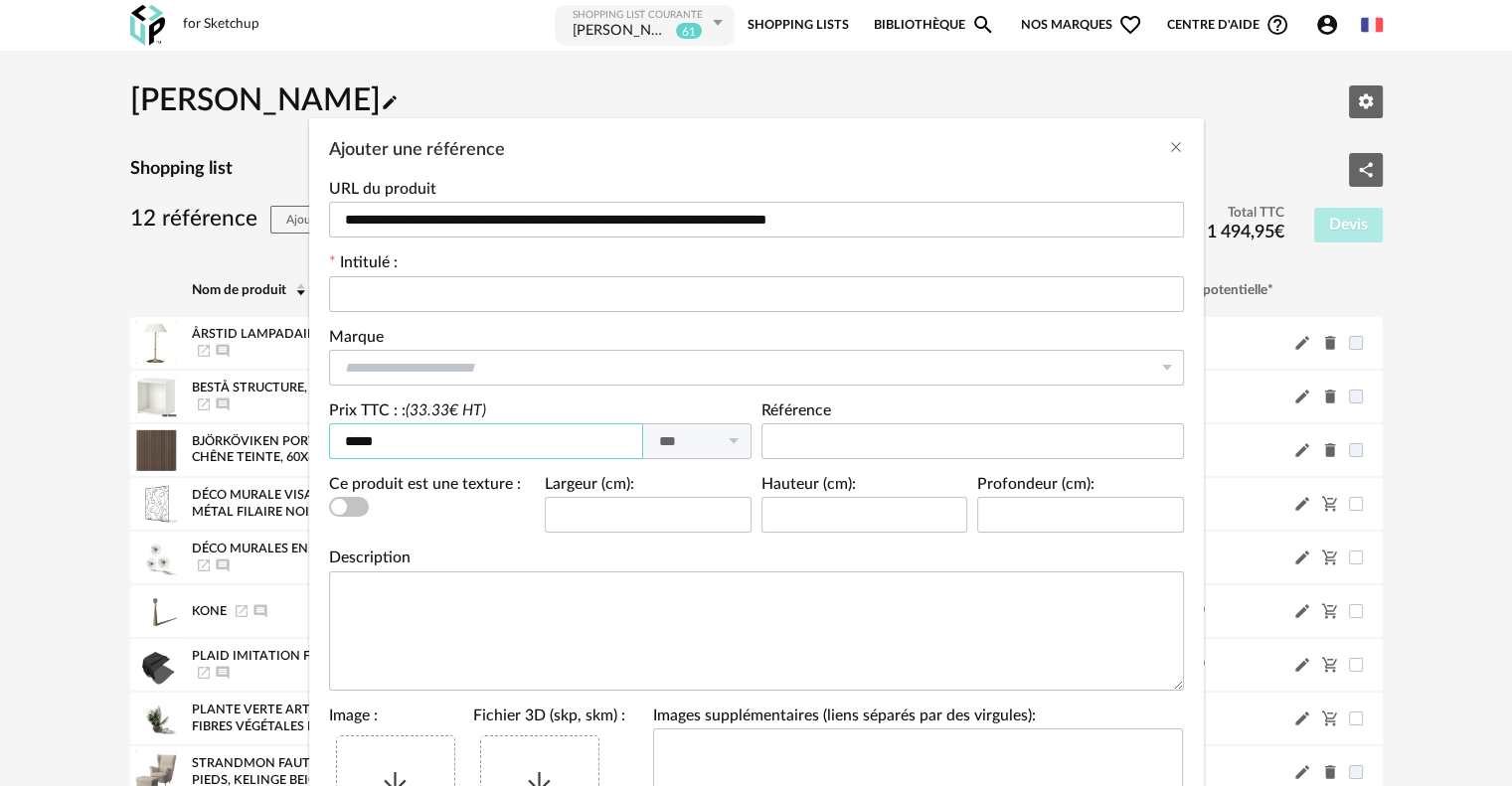 type on "*****" 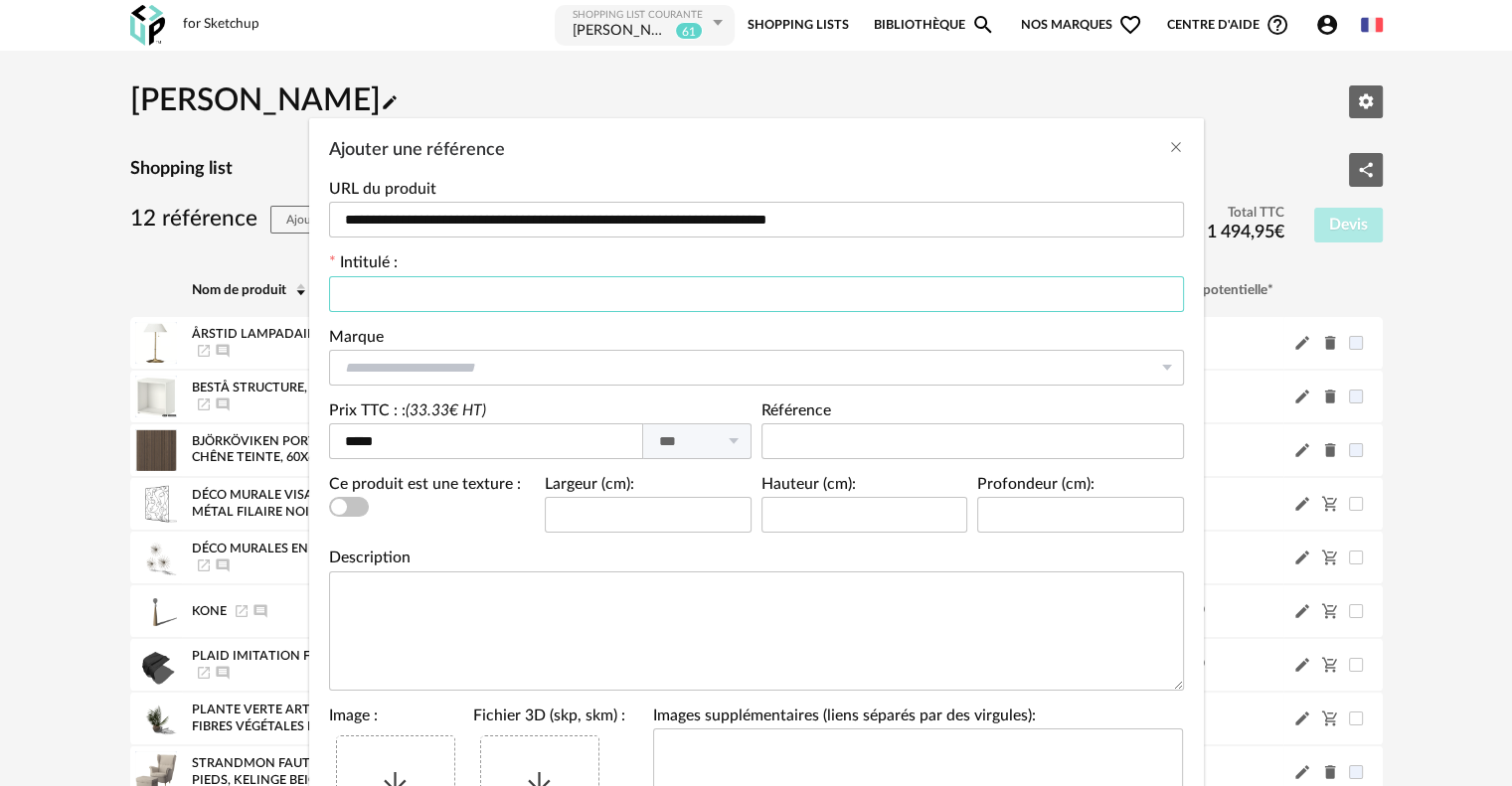click at bounding box center [756, 294] 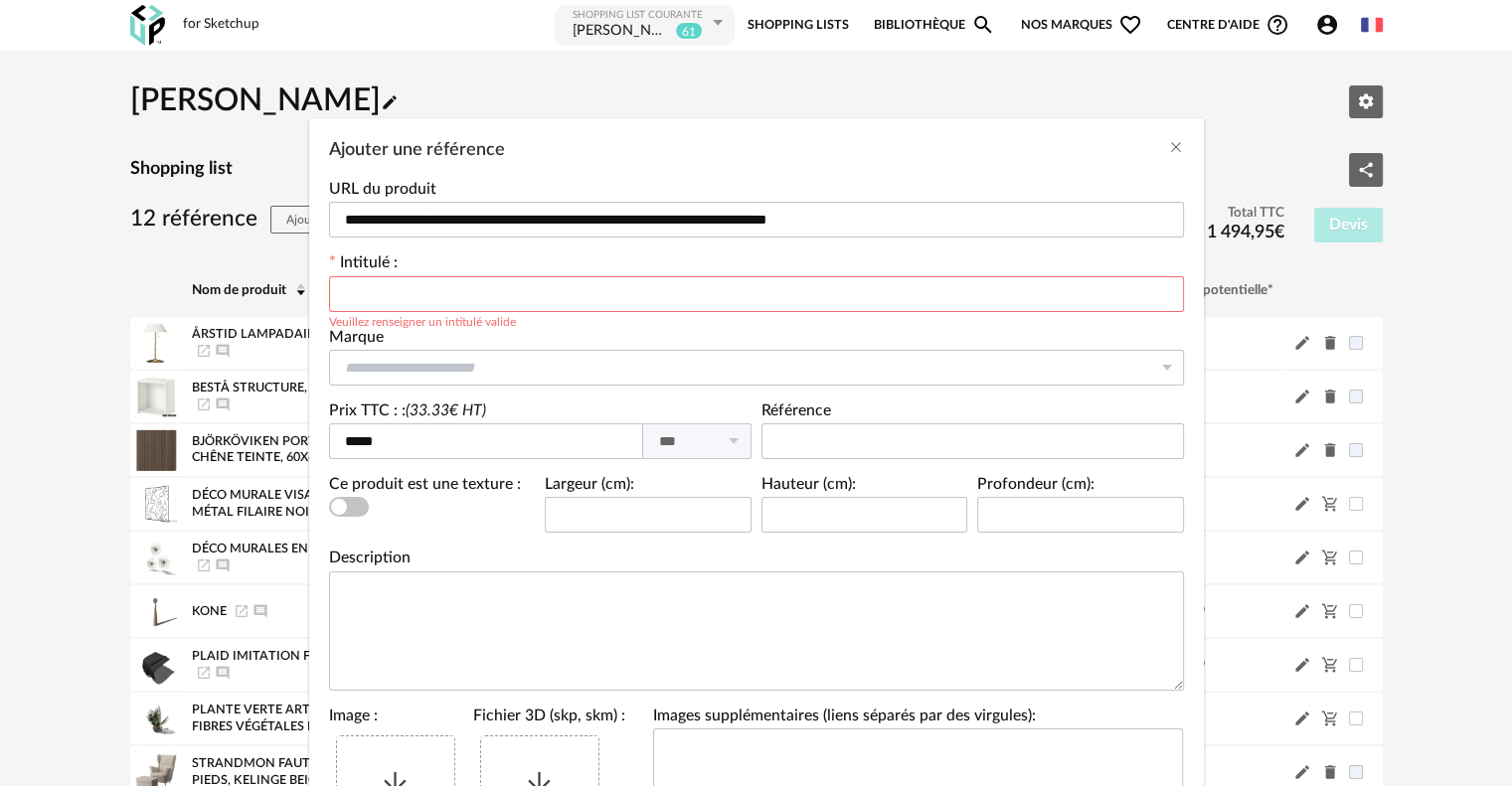 paste on "**********" 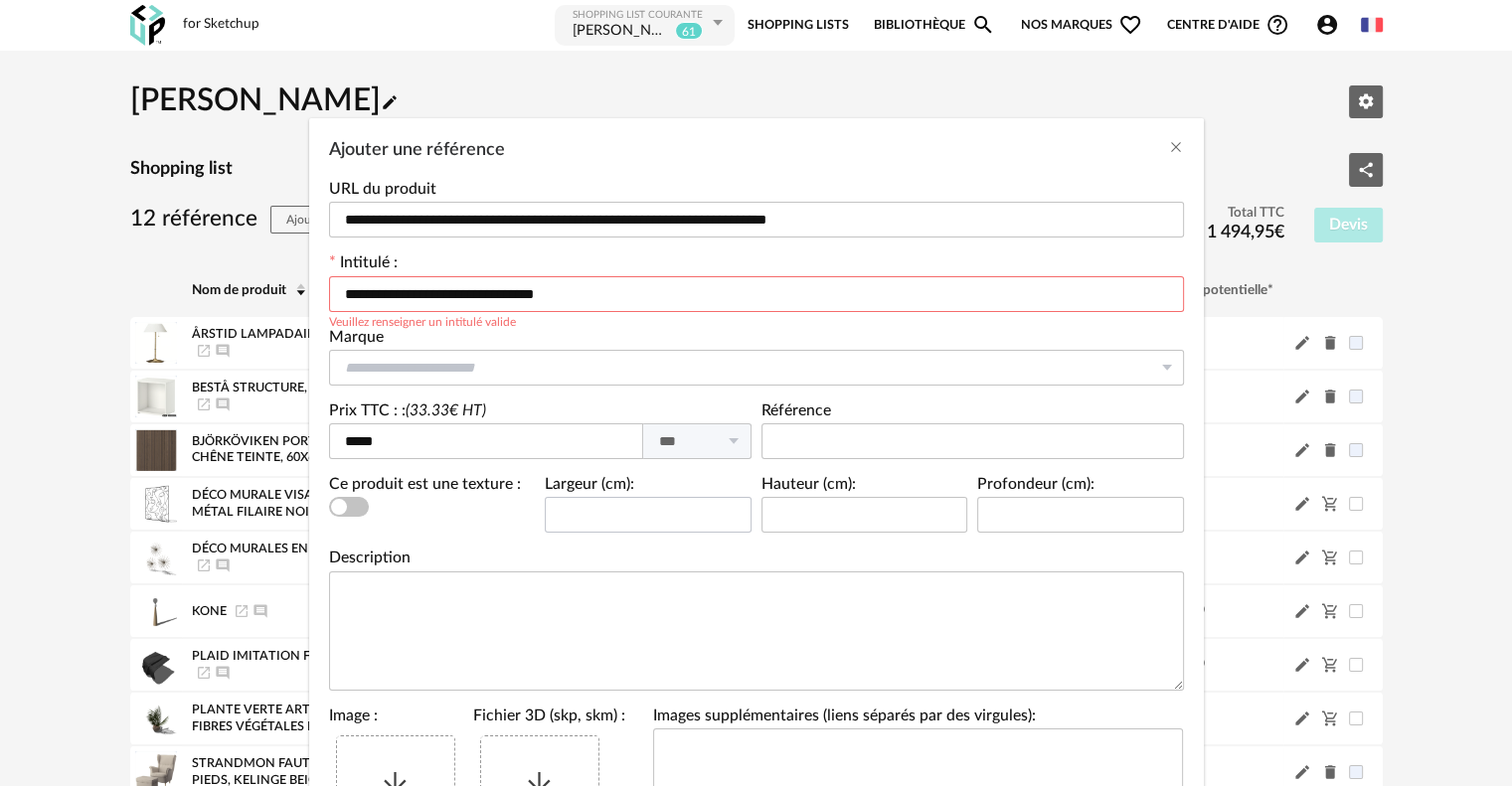 scroll, scrollTop: 199, scrollLeft: 0, axis: vertical 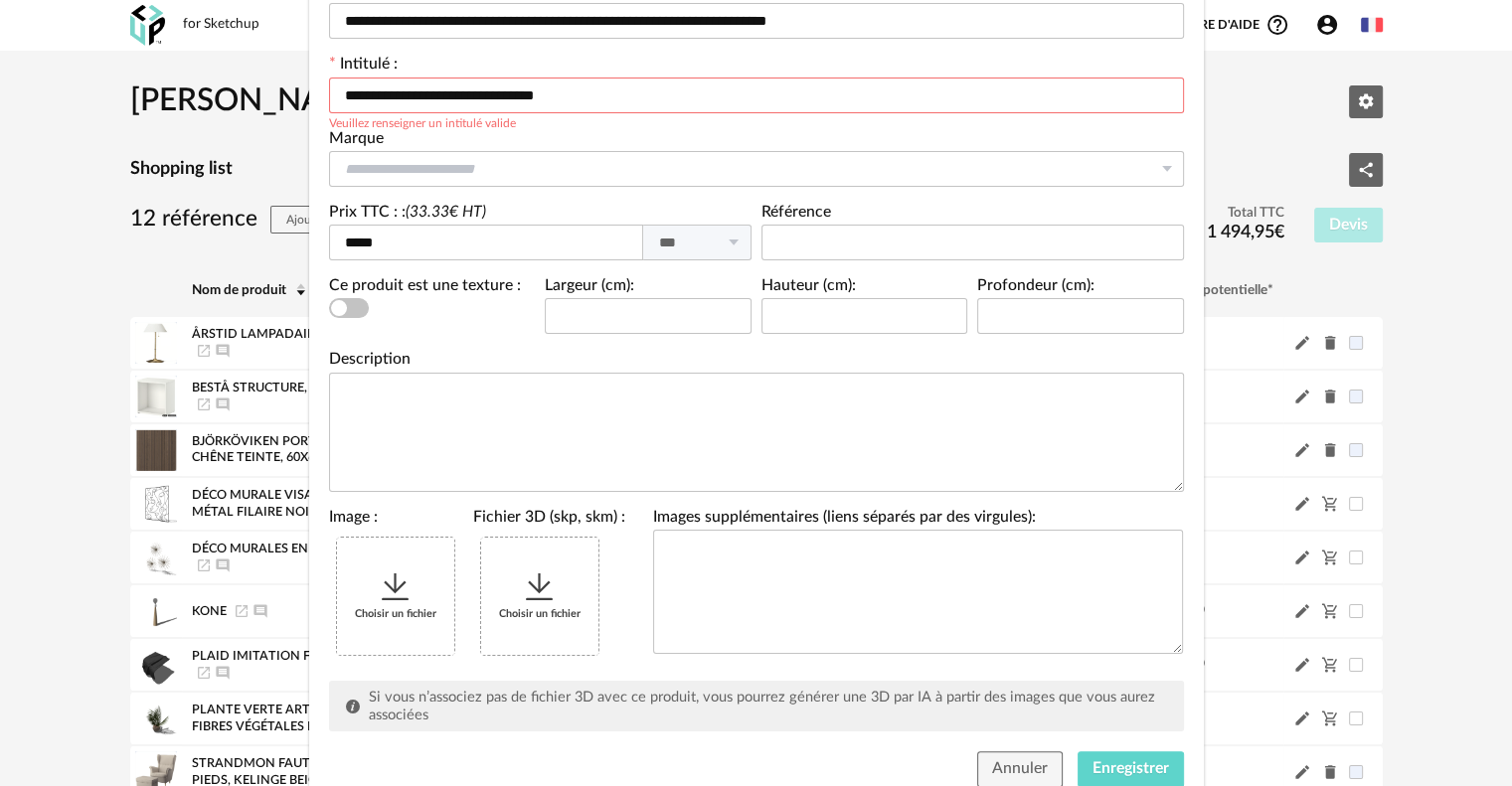 type on "**********" 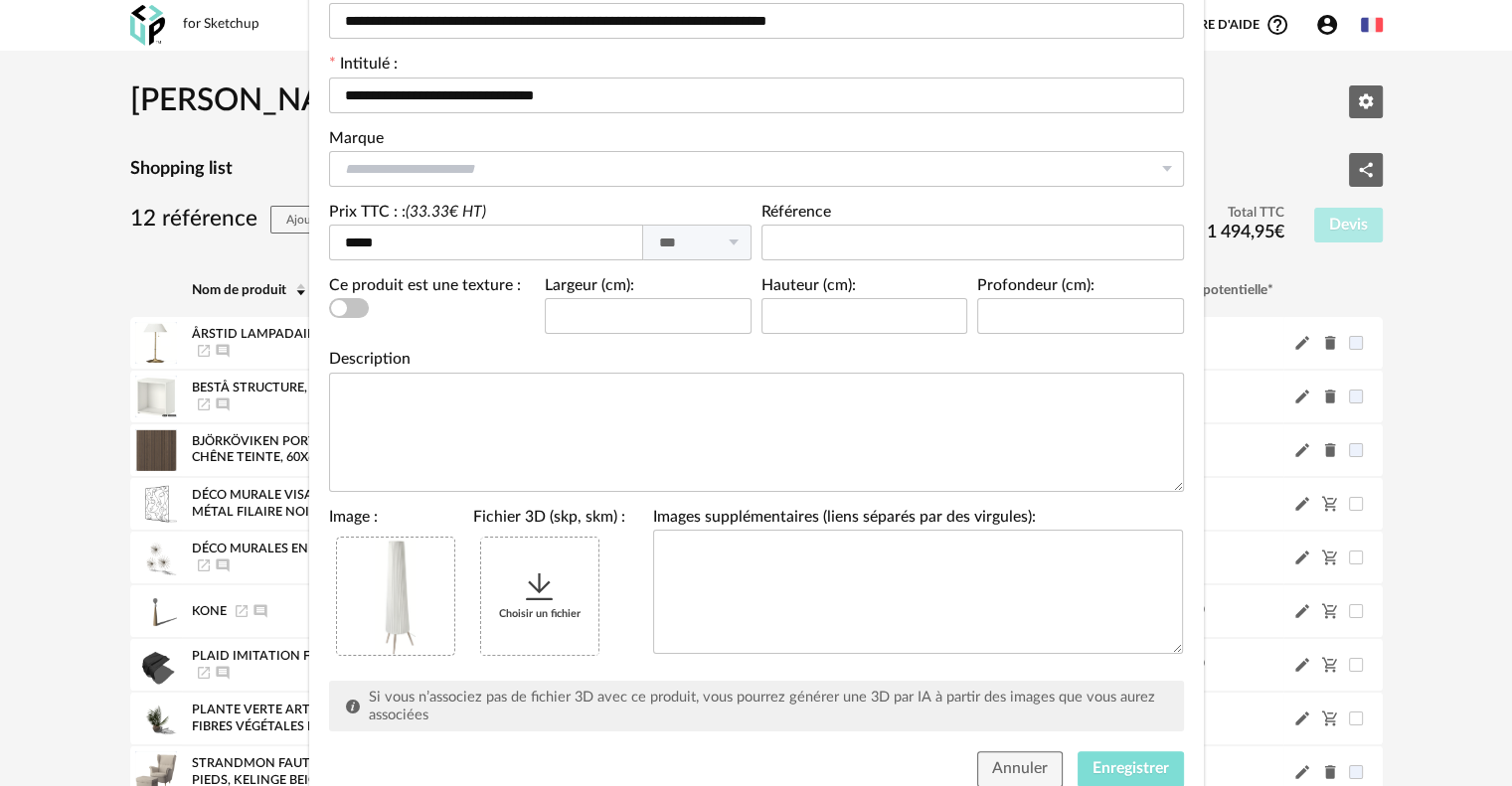 click on "Enregistrer" at bounding box center [1130, 768] 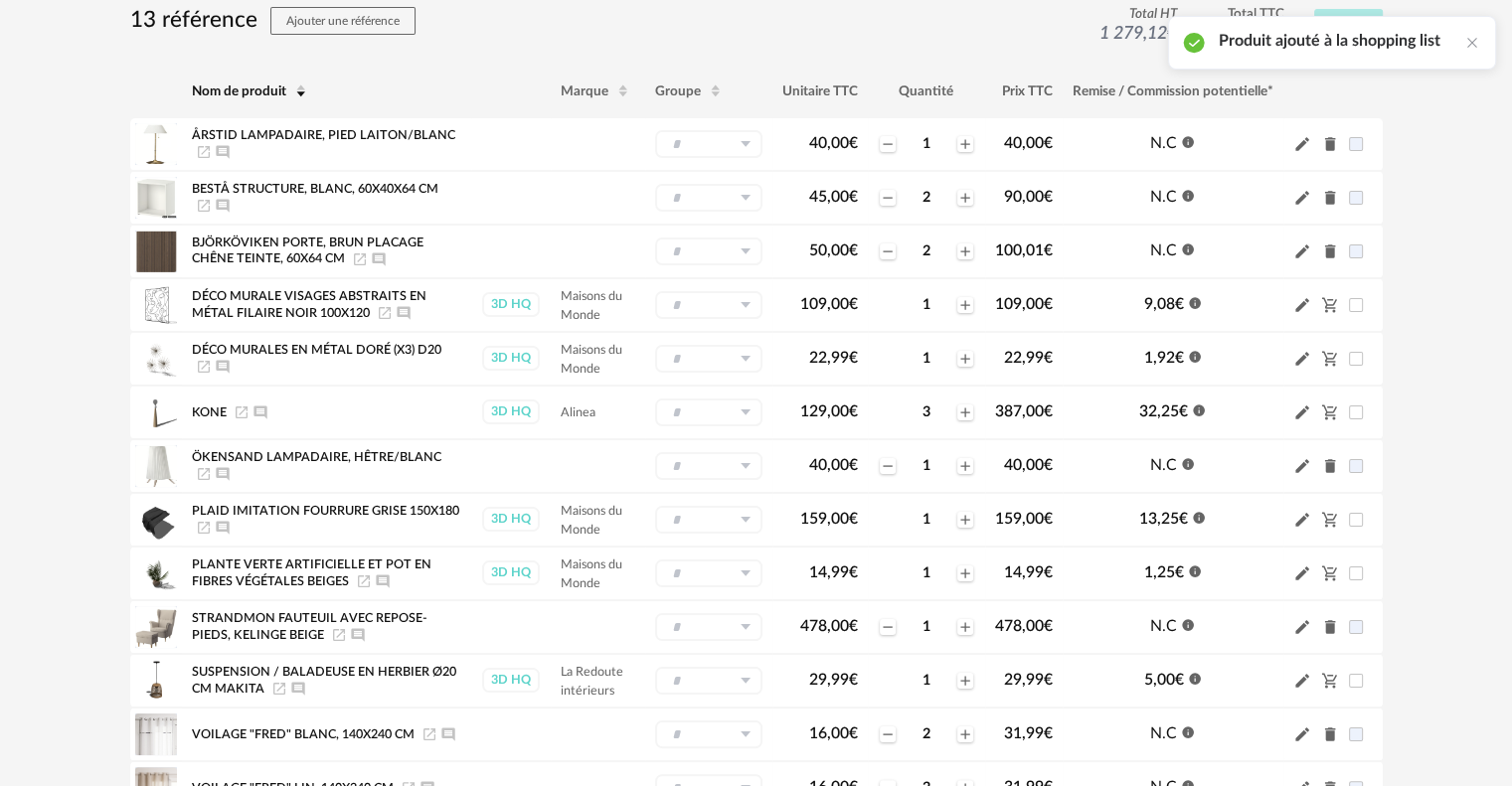 scroll, scrollTop: 0, scrollLeft: 0, axis: both 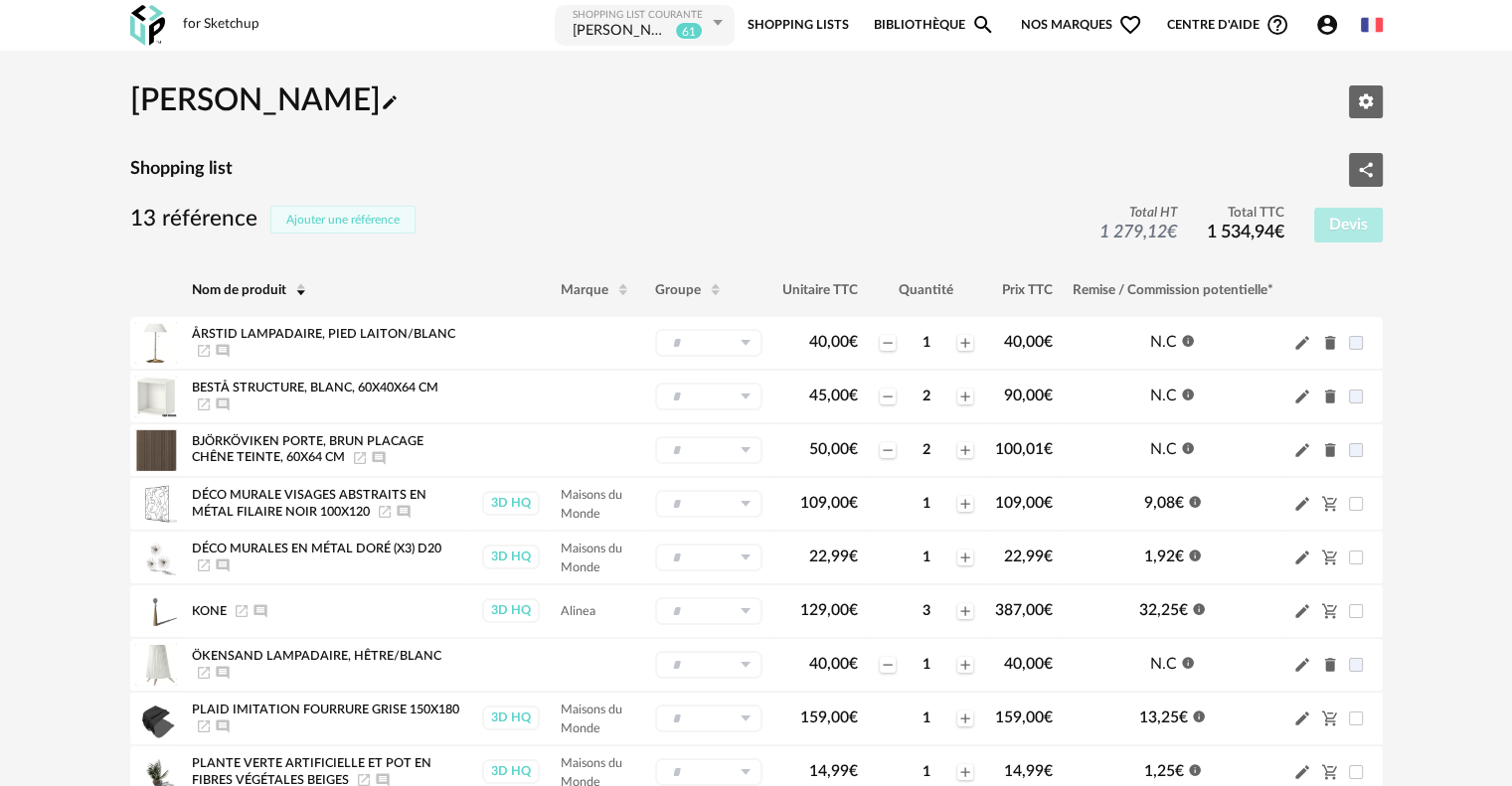 click on "Ajouter une référence" at bounding box center [343, 220] 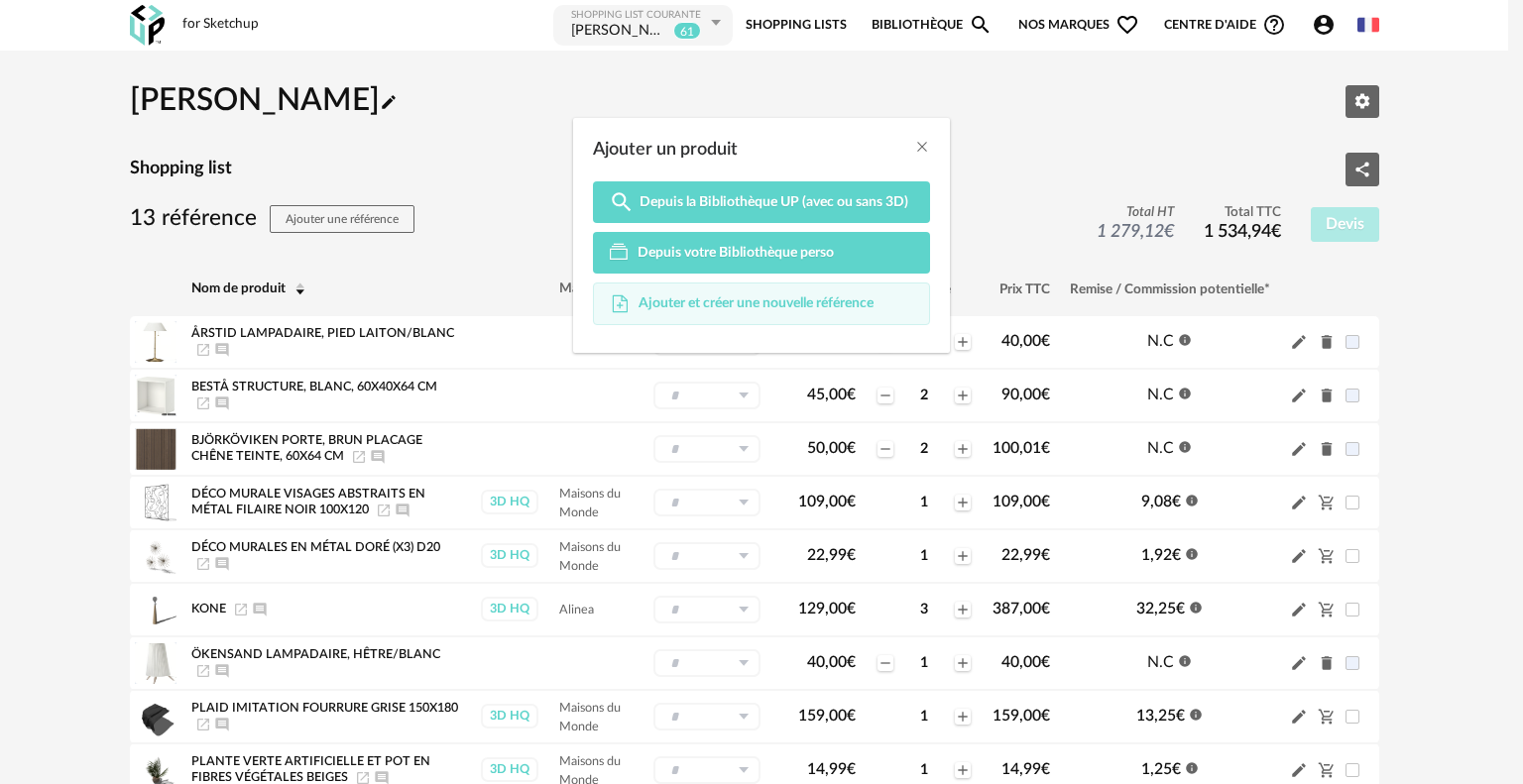 click on "Ajouter et créer une nouvelle référence" at bounding box center (756, 303) 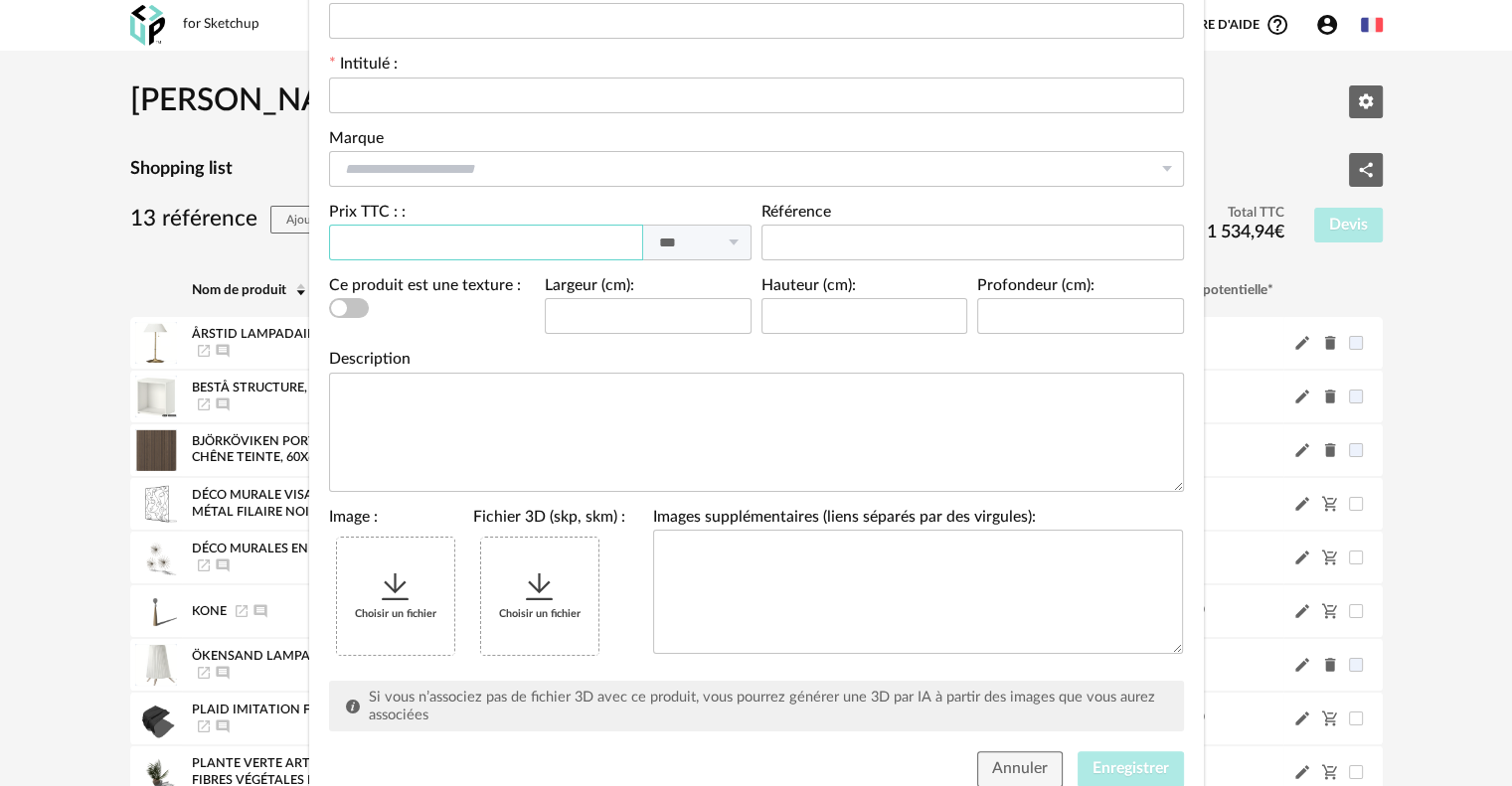 click at bounding box center [486, 242] 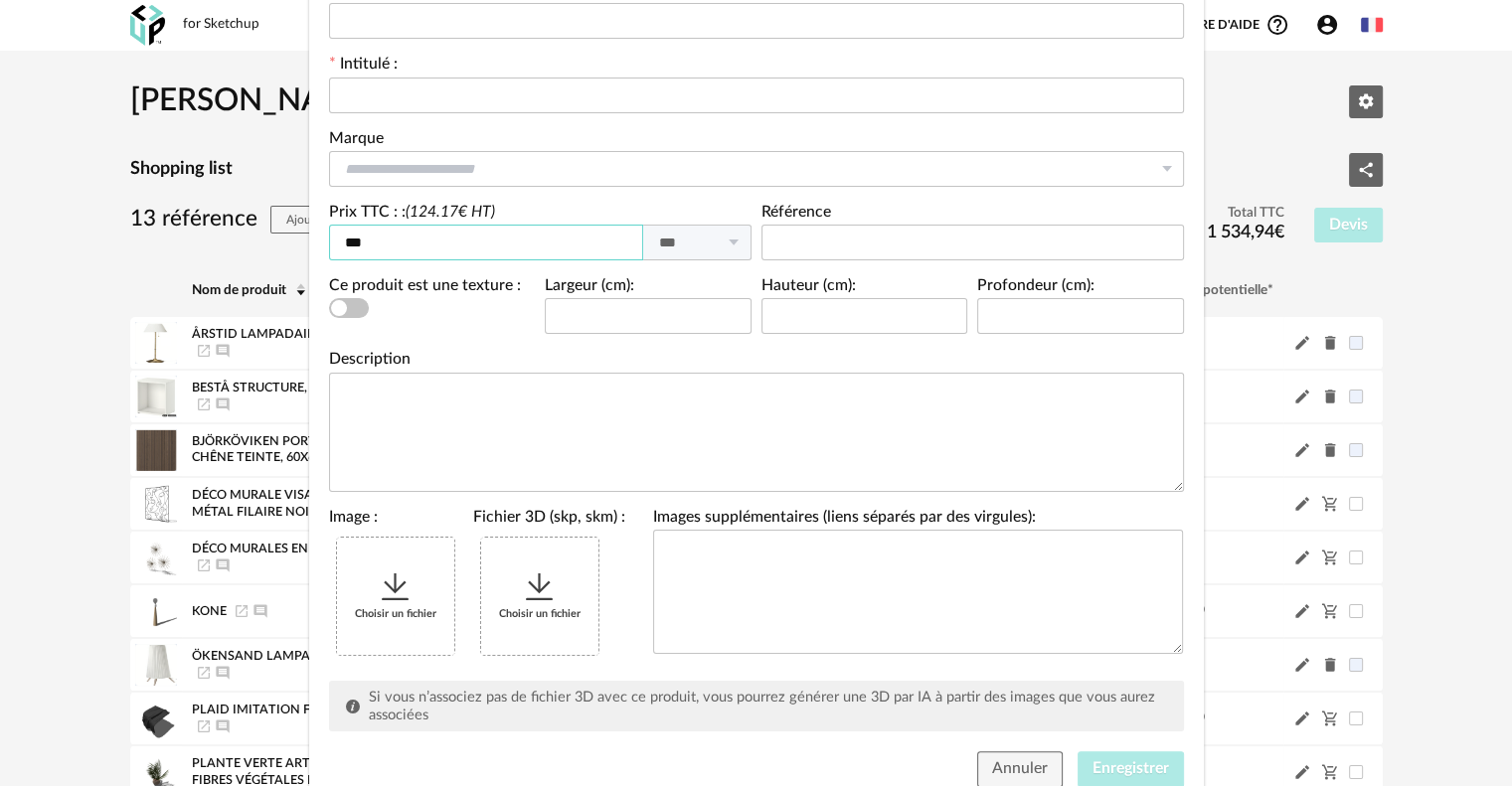 scroll, scrollTop: 0, scrollLeft: 0, axis: both 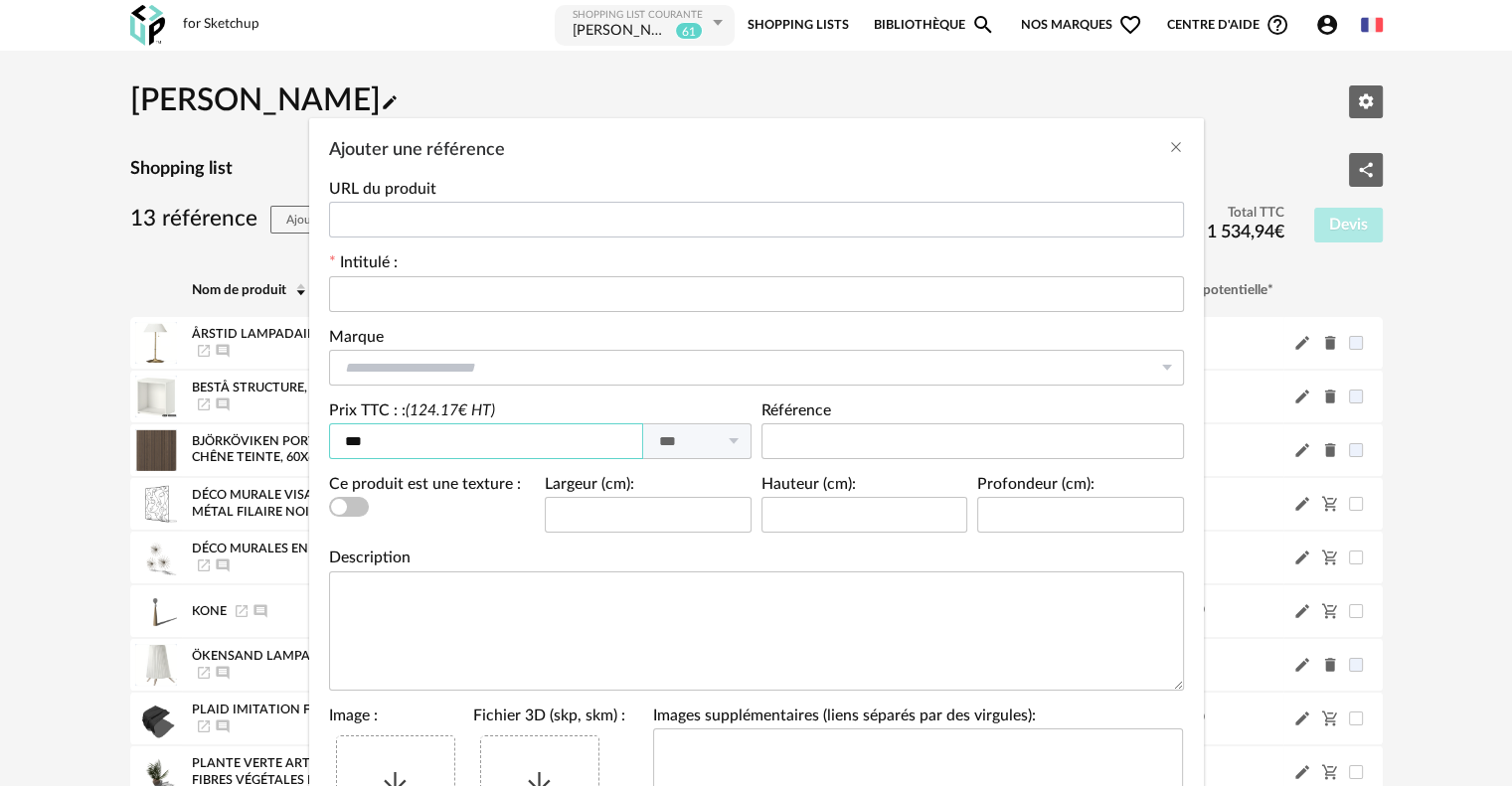 type on "***" 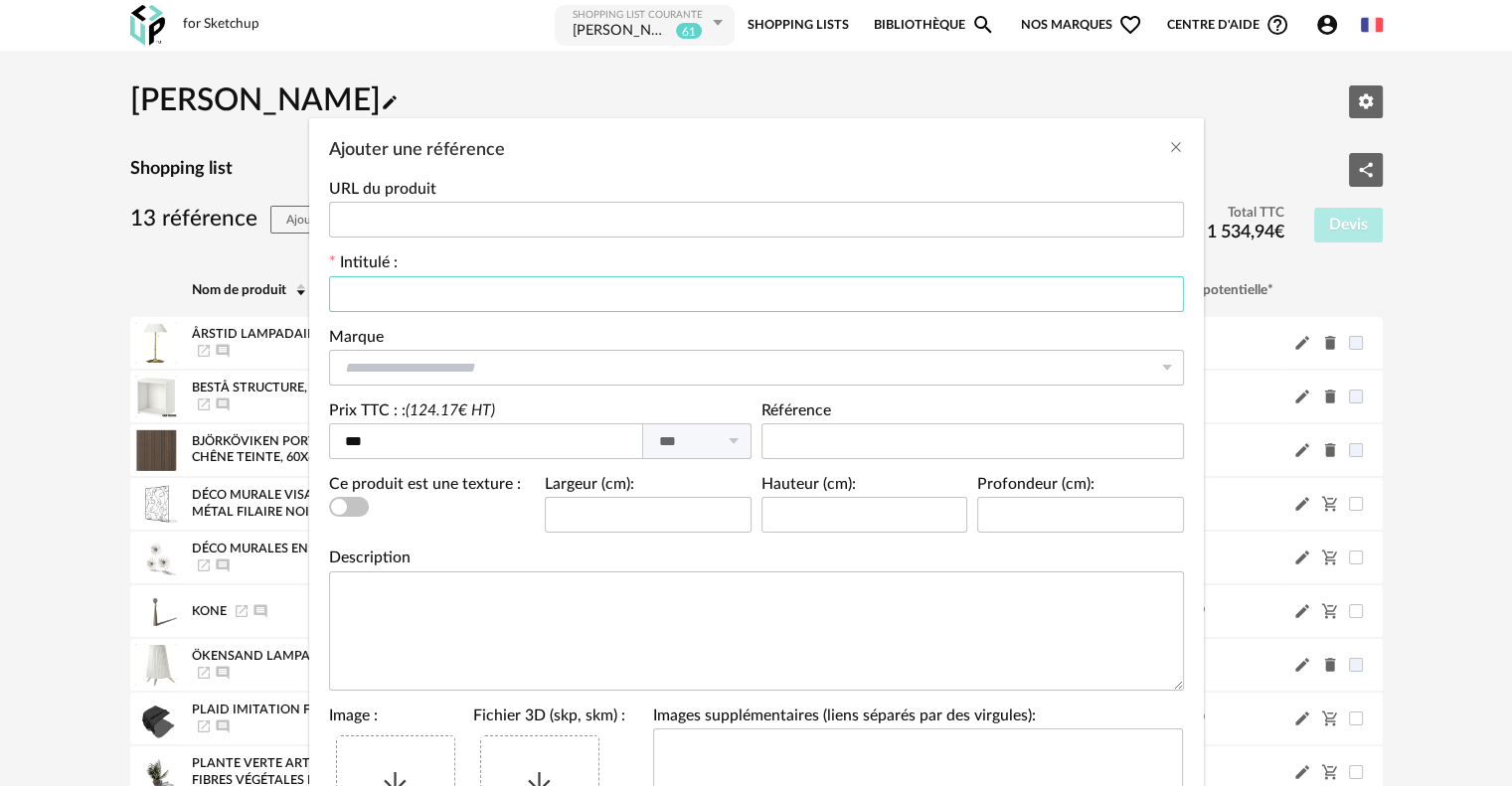 paste on "**********" 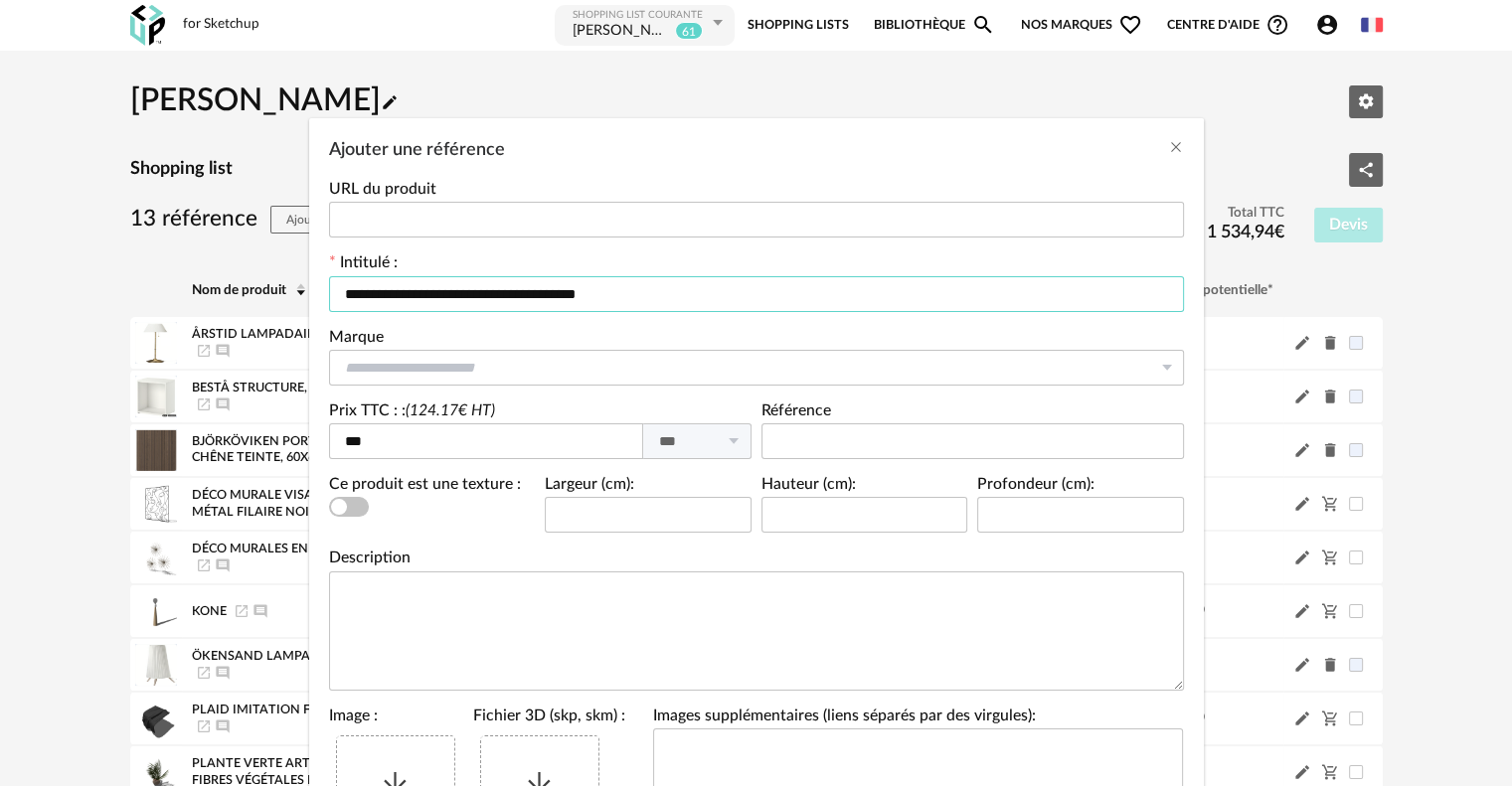 type on "**********" 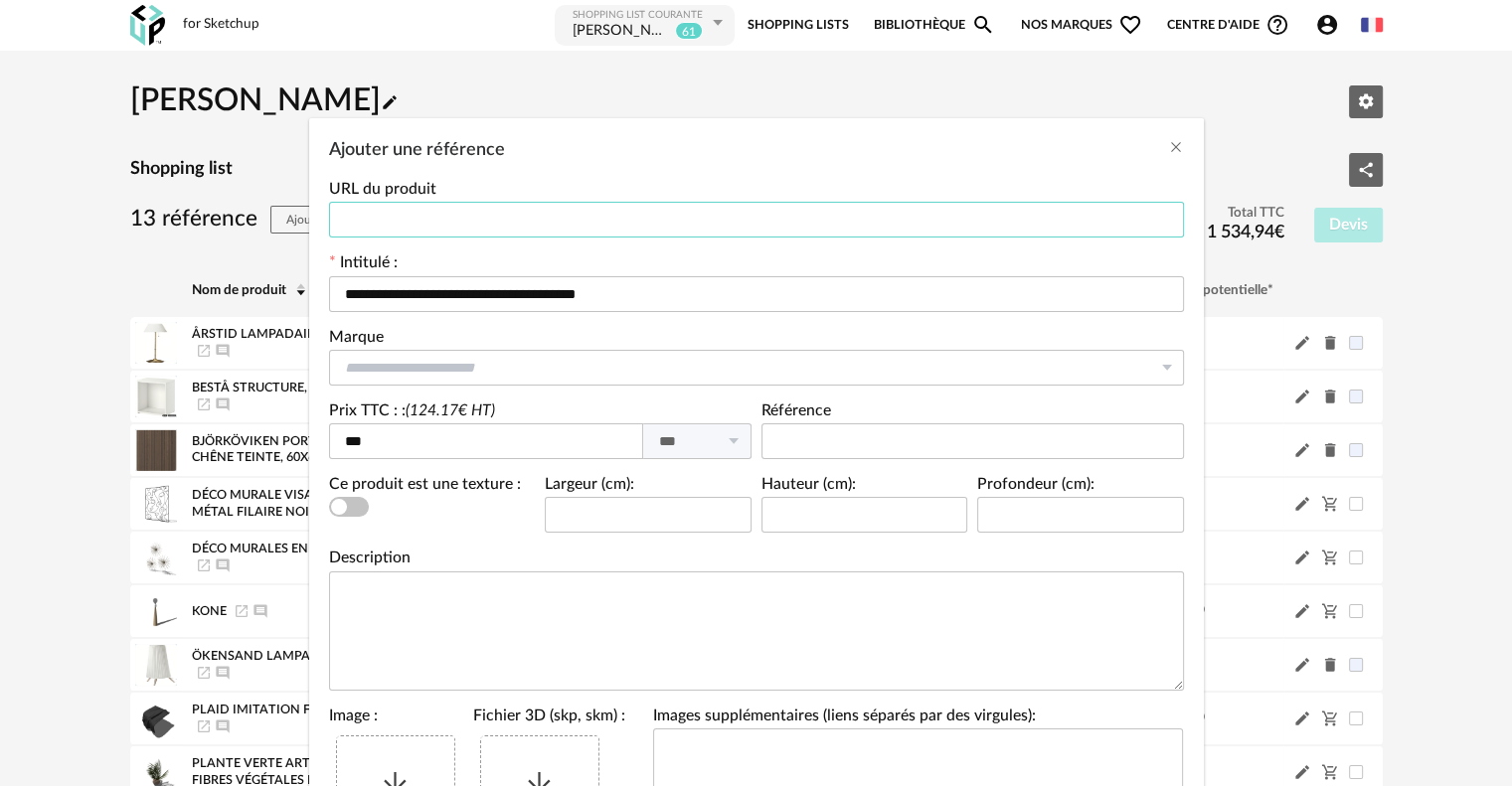 paste on "**********" 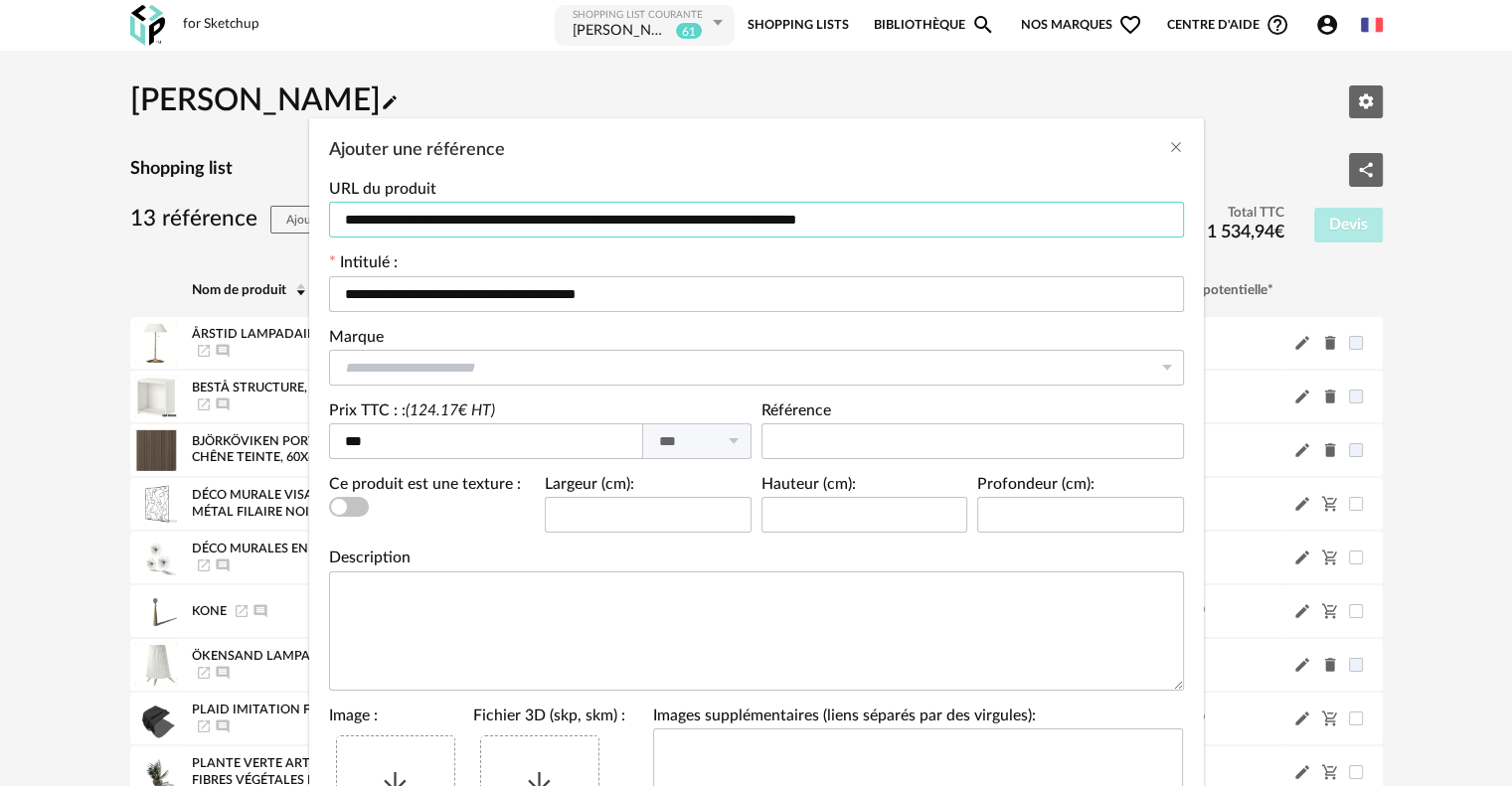 scroll, scrollTop: 199, scrollLeft: 0, axis: vertical 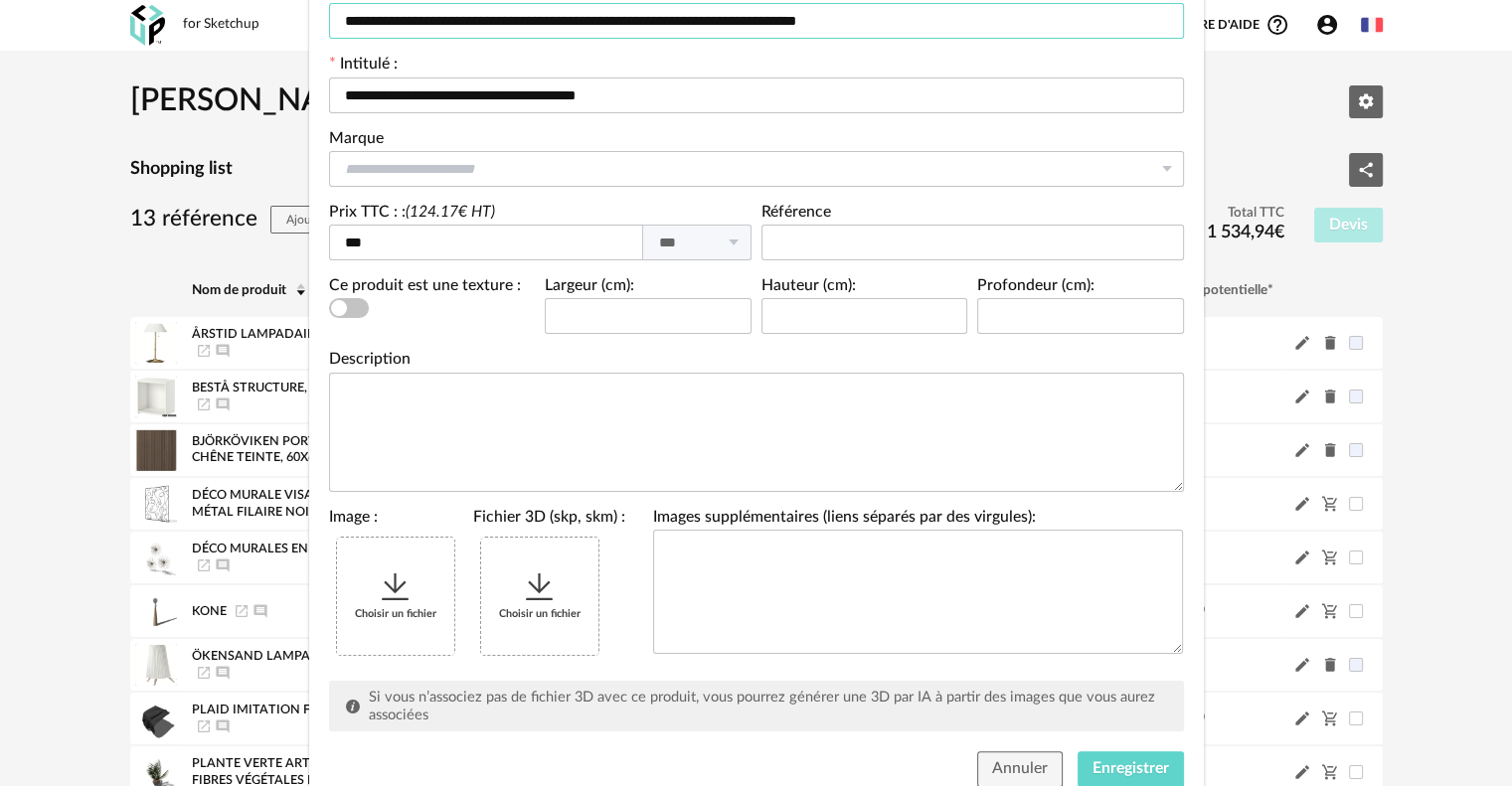 type on "**********" 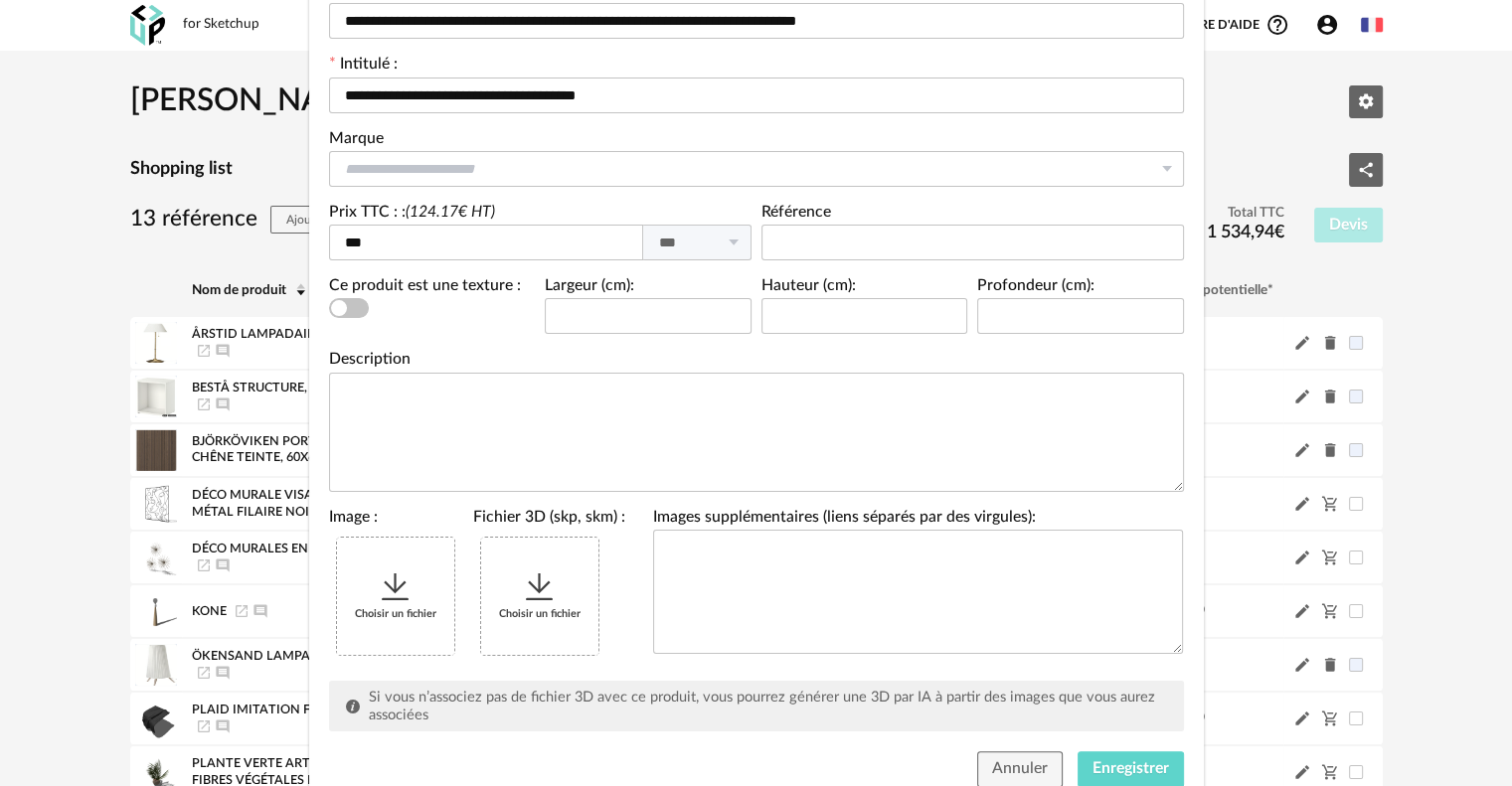 click on "Choisir un fichier" at bounding box center [396, 596] 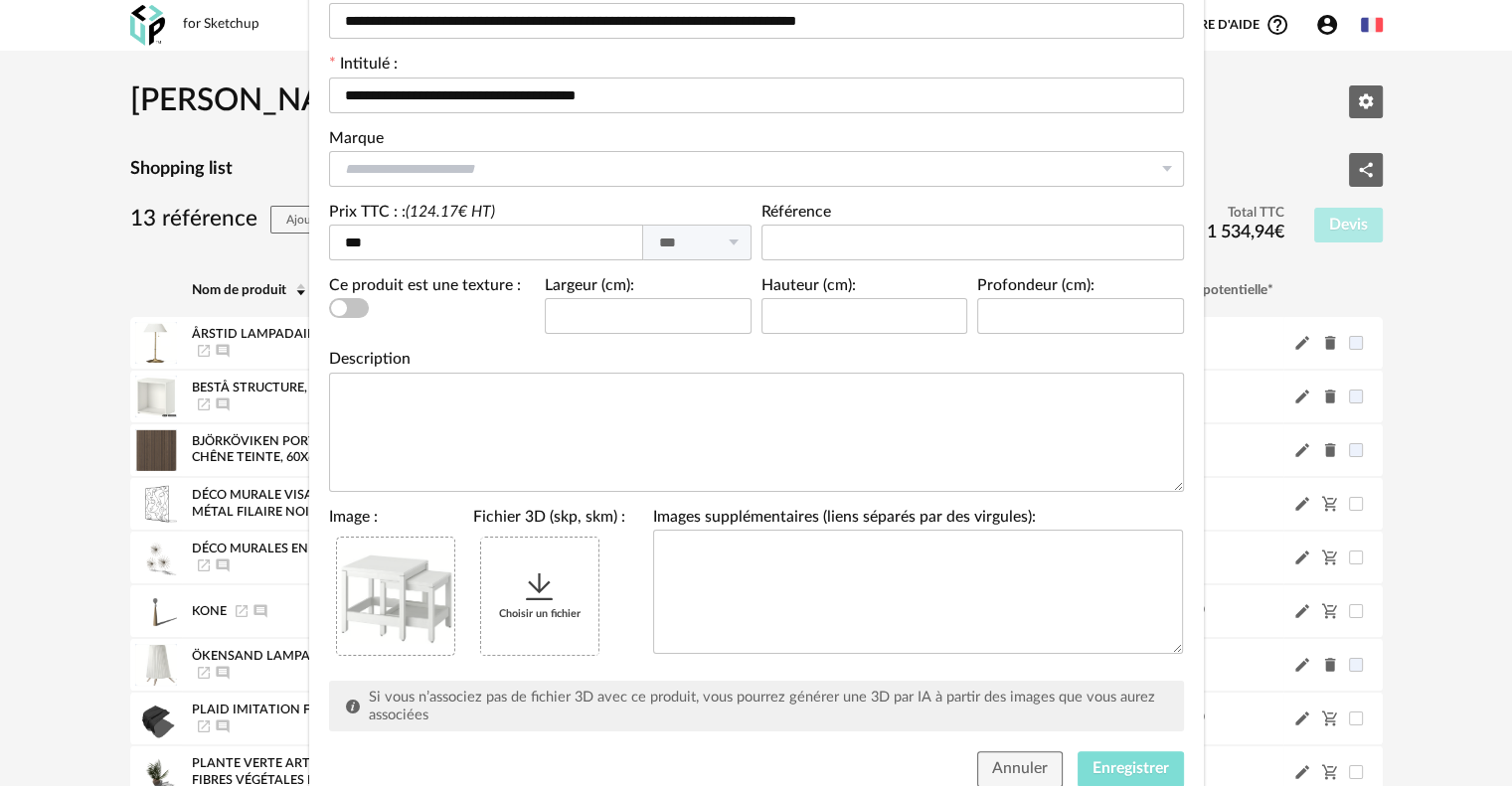 click on "Enregistrer" at bounding box center [1130, 768] 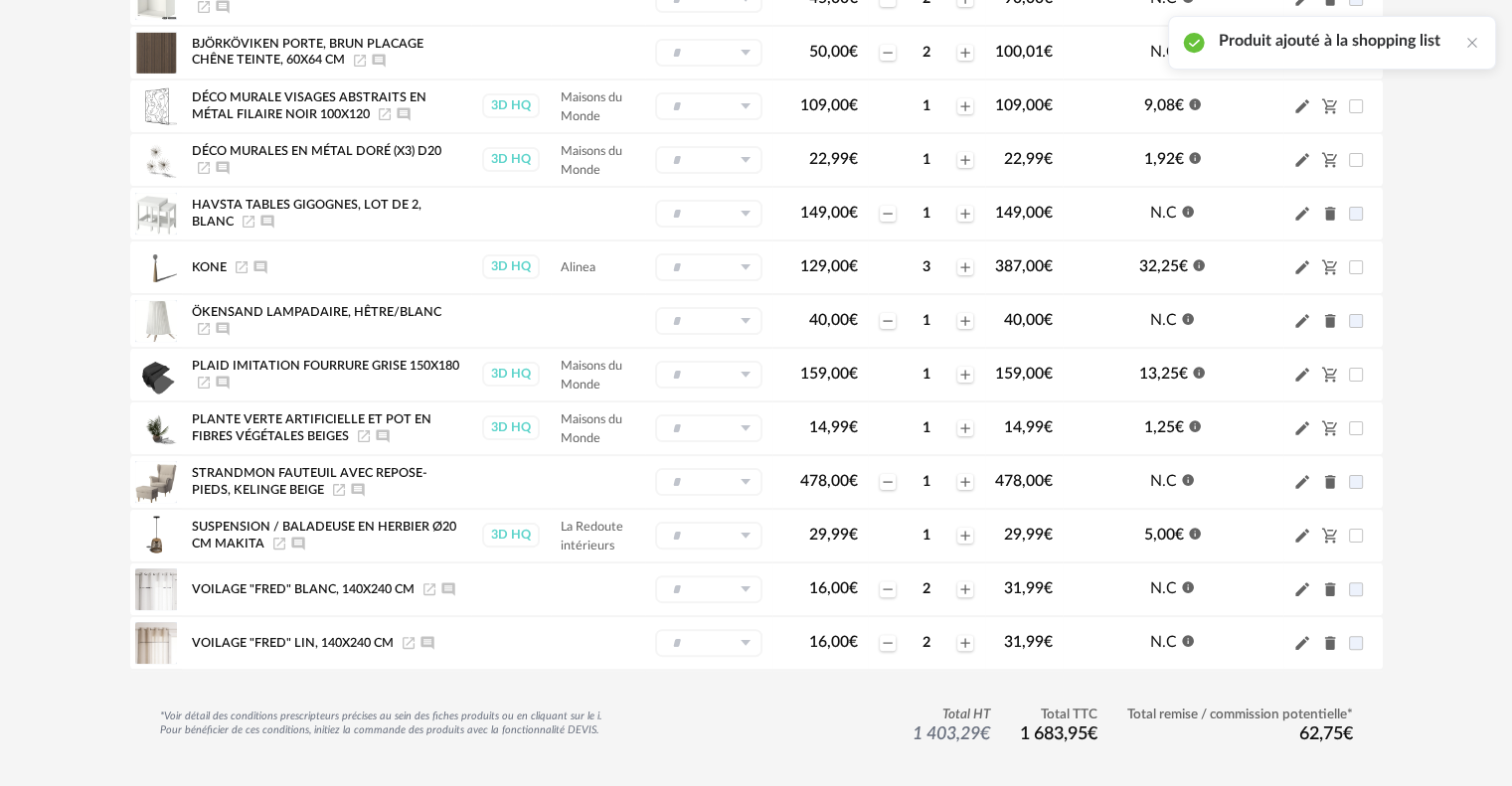 scroll, scrollTop: 199, scrollLeft: 0, axis: vertical 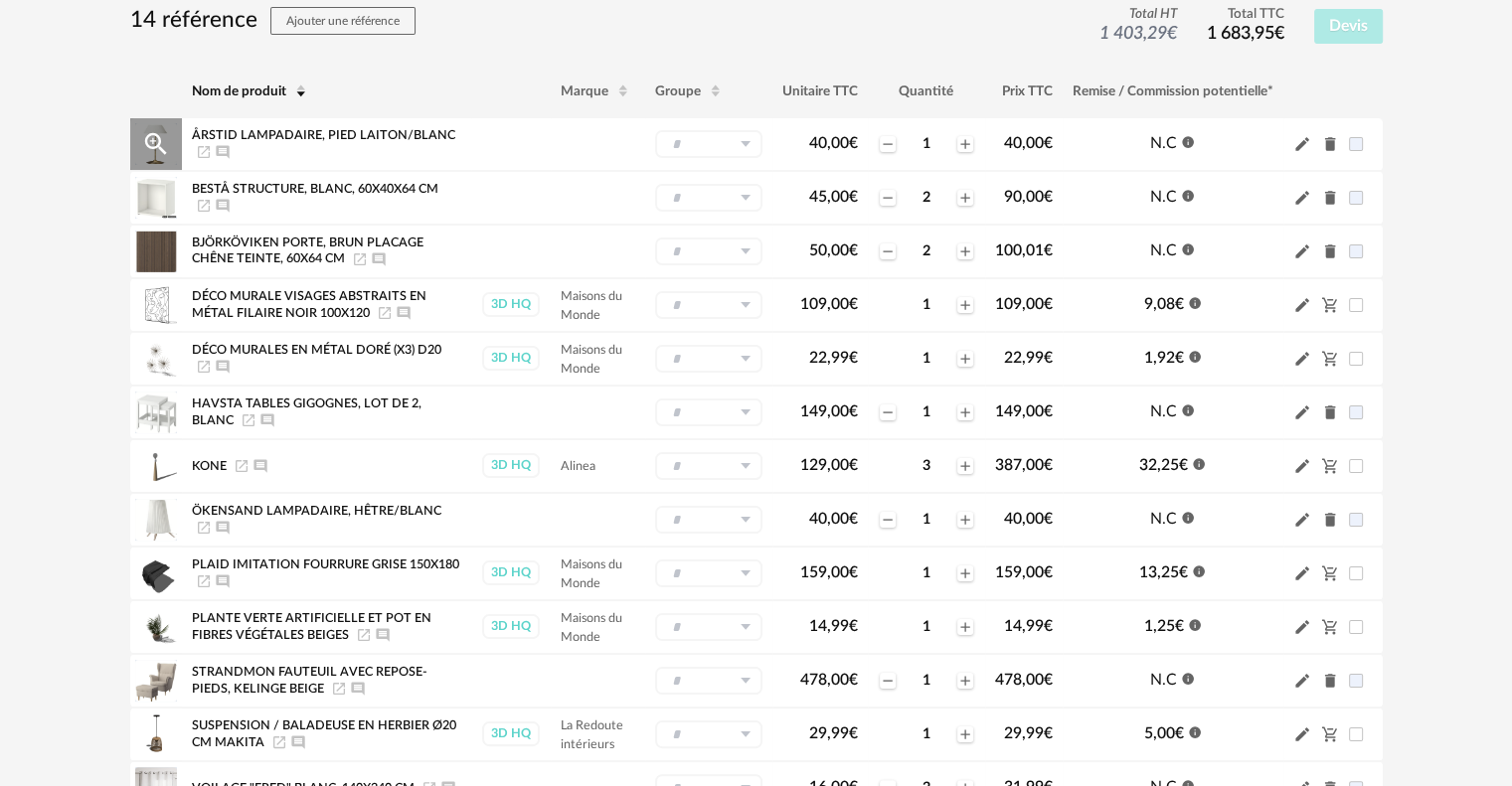 click on "Pencil icon" 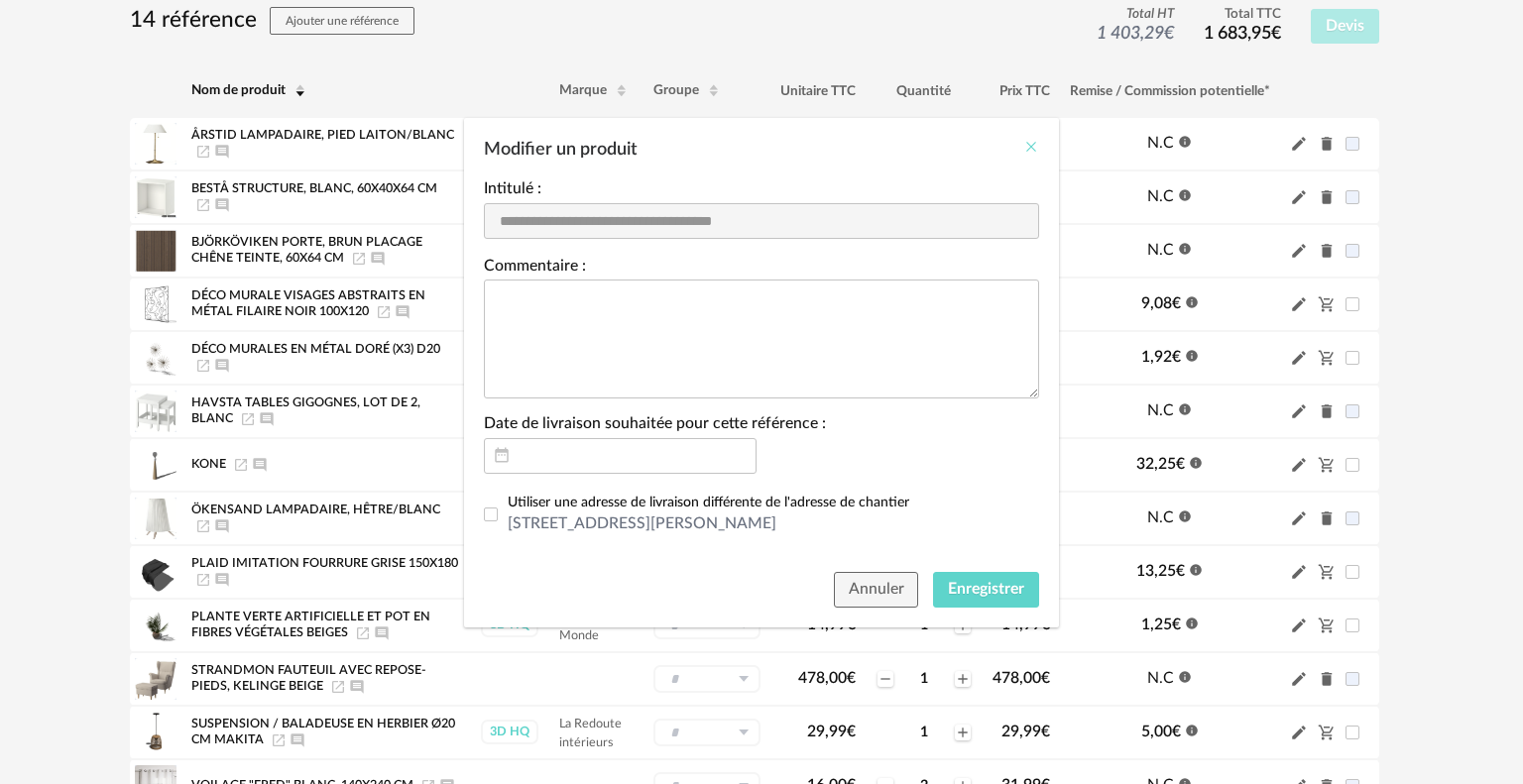 click at bounding box center (1031, 147) 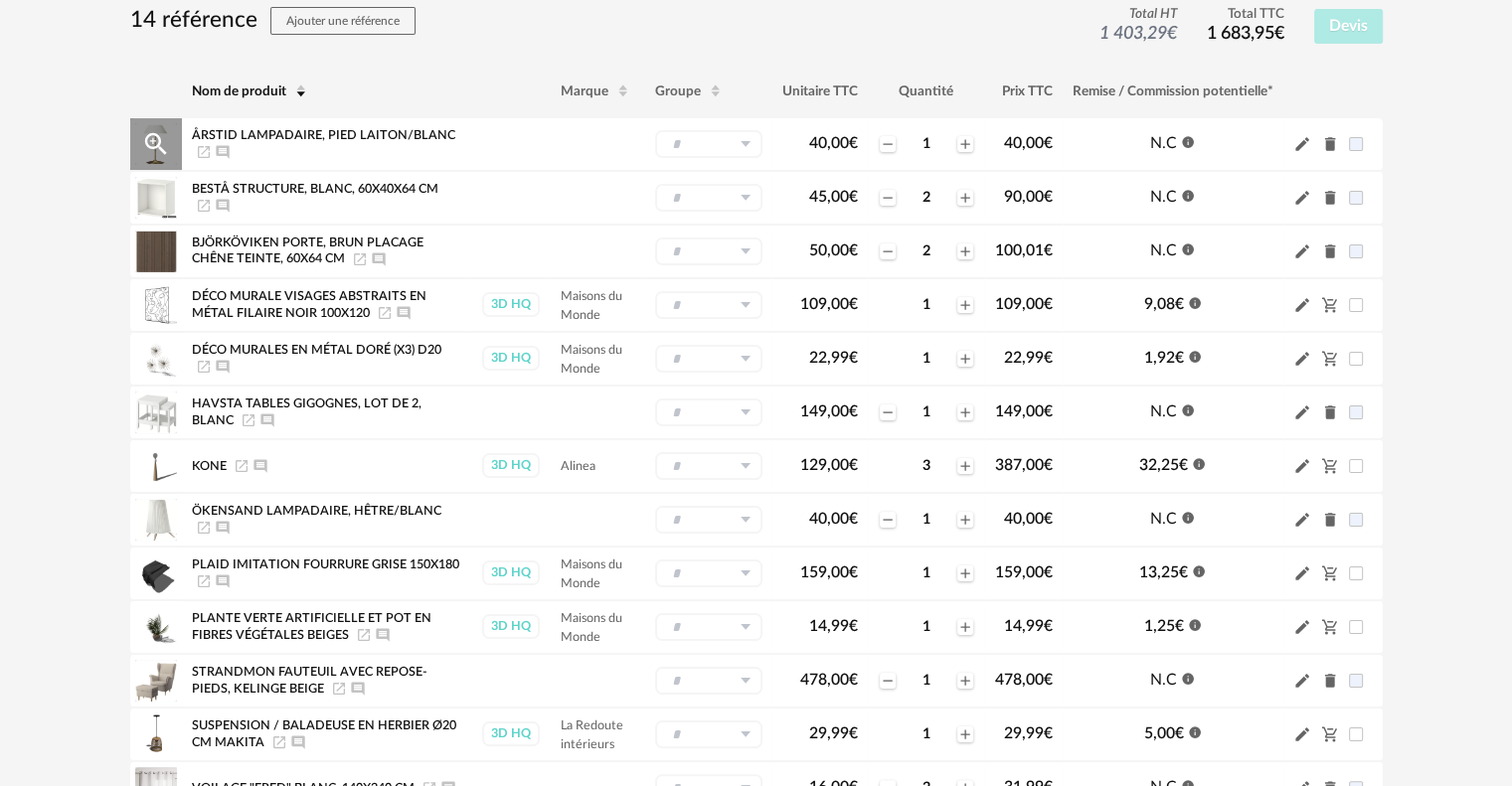 click on "Ajouter un commentaire" 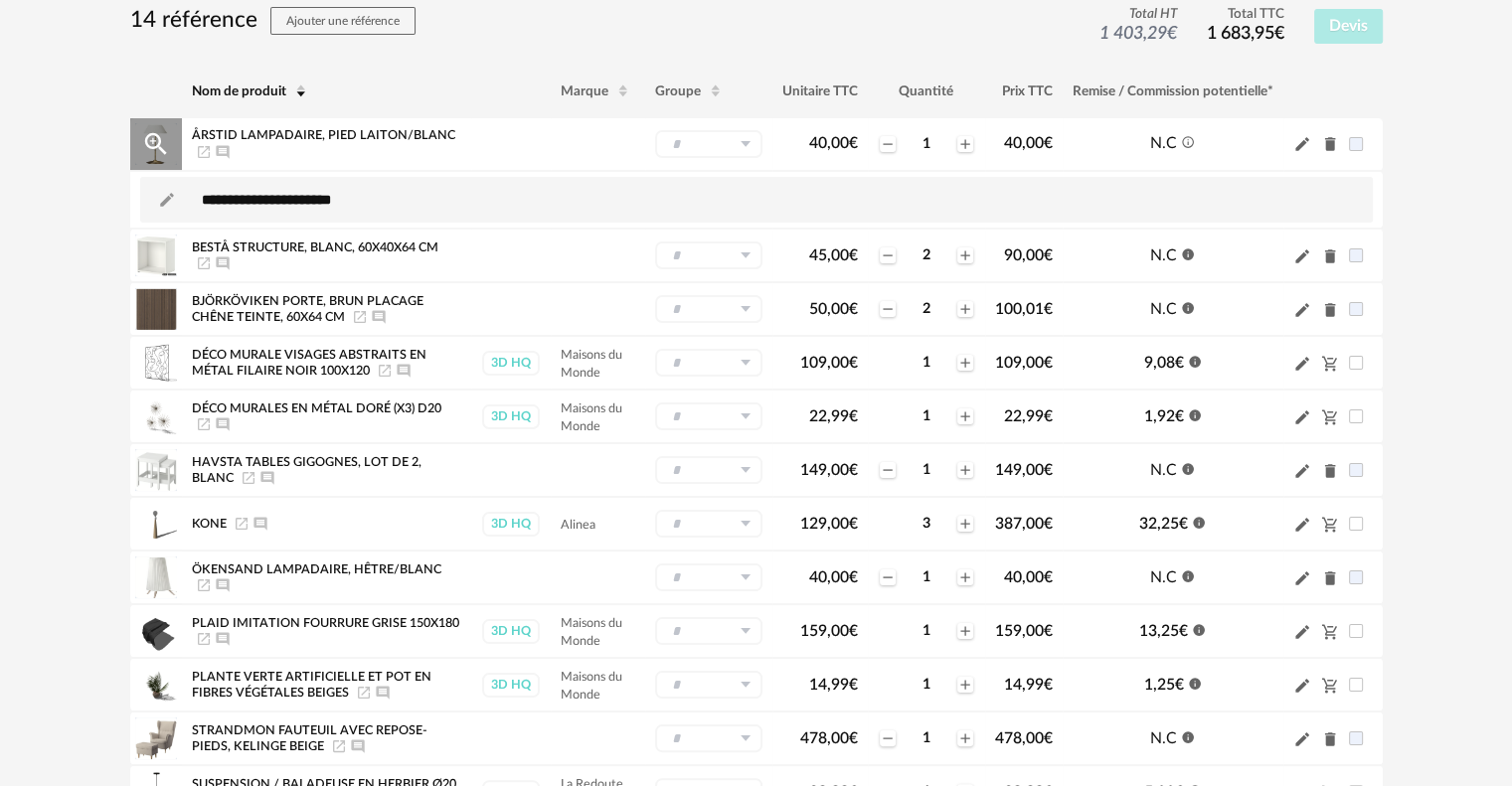 click on "Ajouter un commentaire" 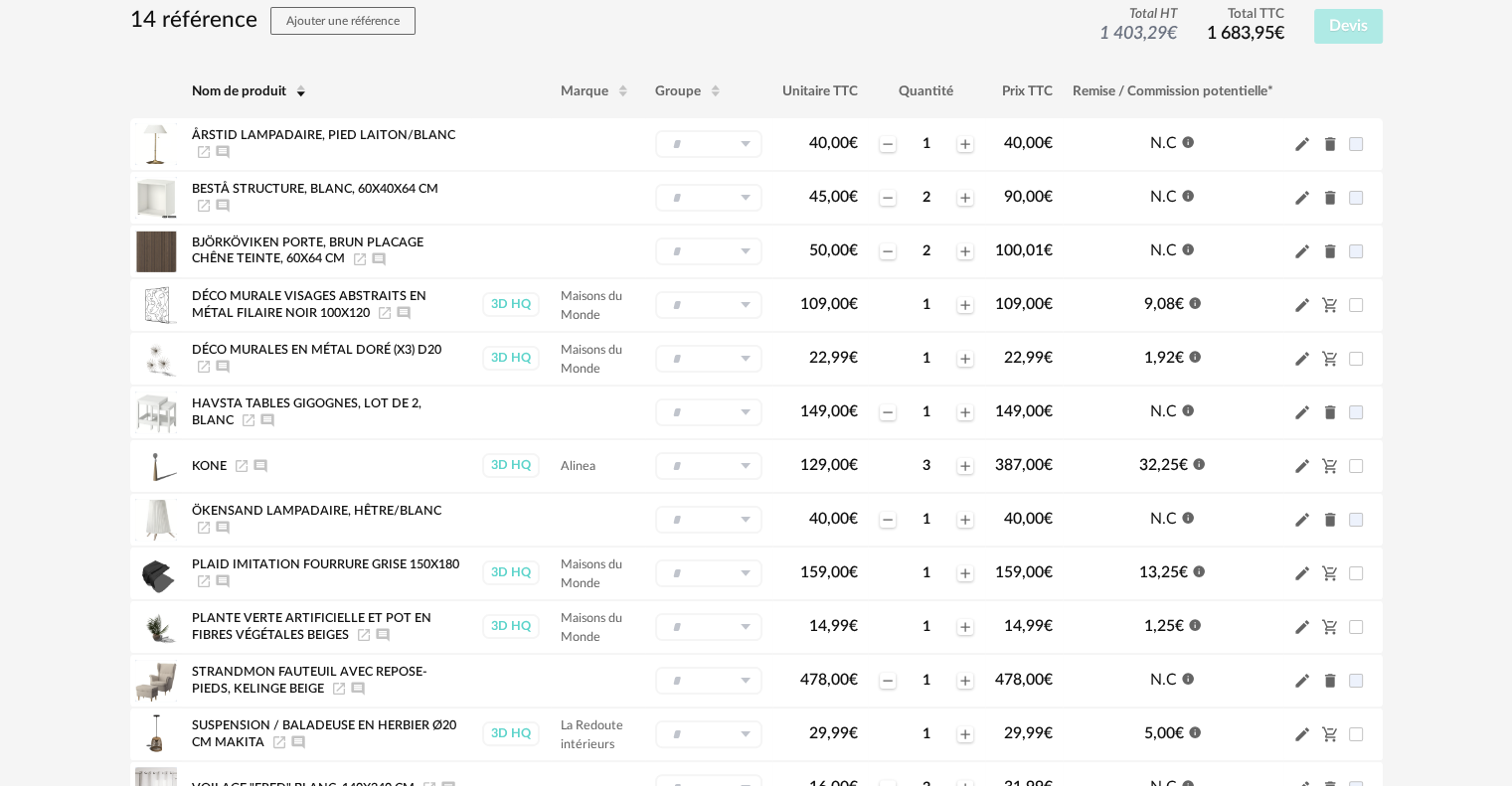 click on "[PERSON_NAME] icon   Editer les paramètres   Shopping list       Share Variant icon
14 référence
Ajouter une référence
Total HT
1 403,29 €   Total TTC
1 683,95 €
Devis
Nom de produit
Marque
Groupe
Unitaire TTC   Quantité   Prix TTC   Remise / Commission potentielle*       ÅRSTID Lampadaire, pied laiton/blanc   Magnify Plus Outline icon   ÅRSTID Lampadaire, pied laiton/blanc   Launch icon   Ajouter un commentaire       -    Nouveau groupe (ex.: Cuisine)   Nouveau groupe   Annuler   Créer
40,00 €   Minus icon
1   Plus icon
40,00 €   N.C   Information icon   Pencil icon     Delete icon         BESTÅ Structure, blanc, 60x40x64 cm   Magnify Plus Outline icon   BESTÅ Structure, blanc, 60x40x64 cm   Launch icon   Ajouter un commentaire       -    Nouveau groupe (ex.: Cuisine)   Nouveau groupe   Annuler   Créer" at bounding box center [756, 834] 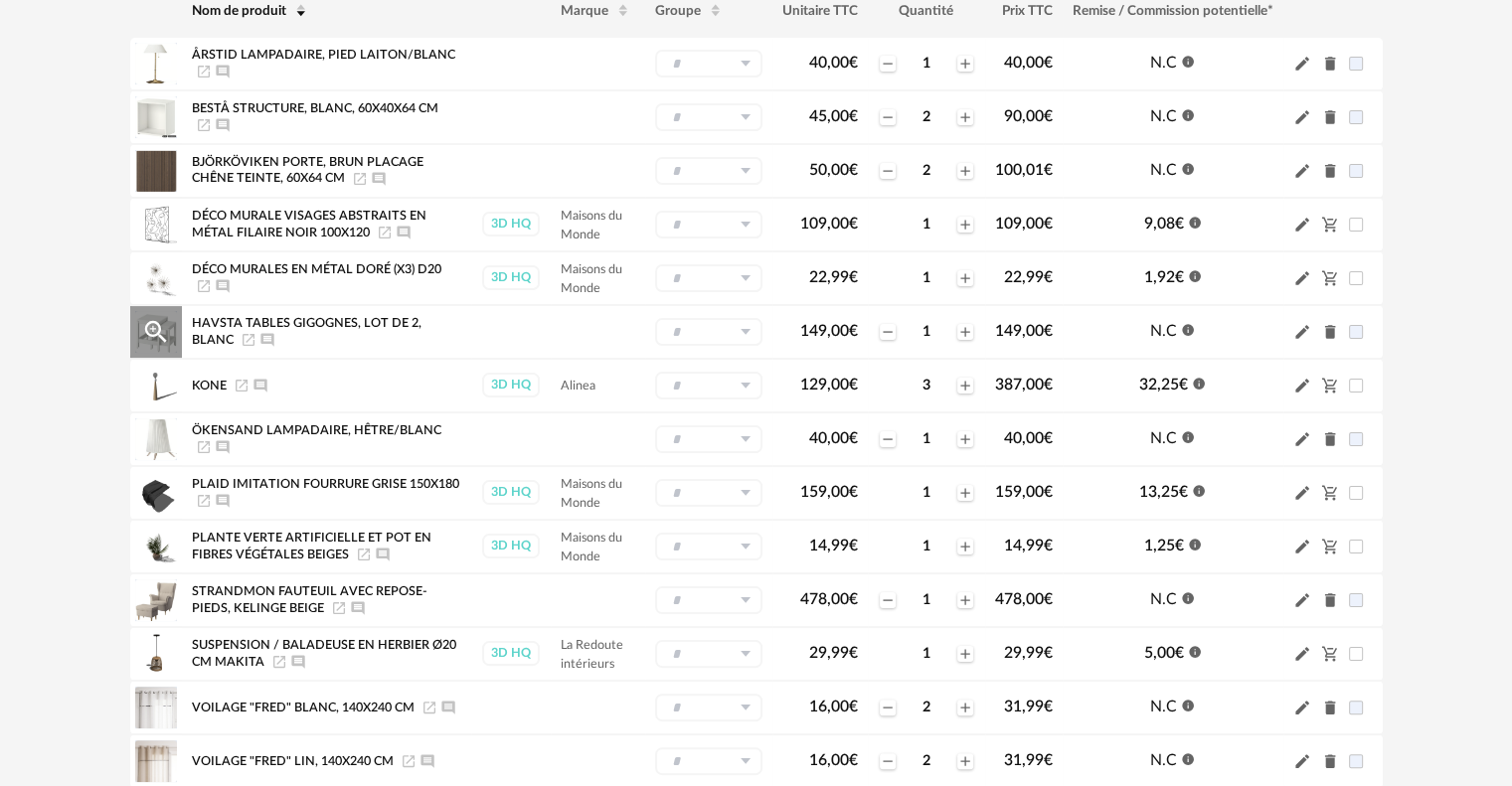 scroll, scrollTop: 199, scrollLeft: 0, axis: vertical 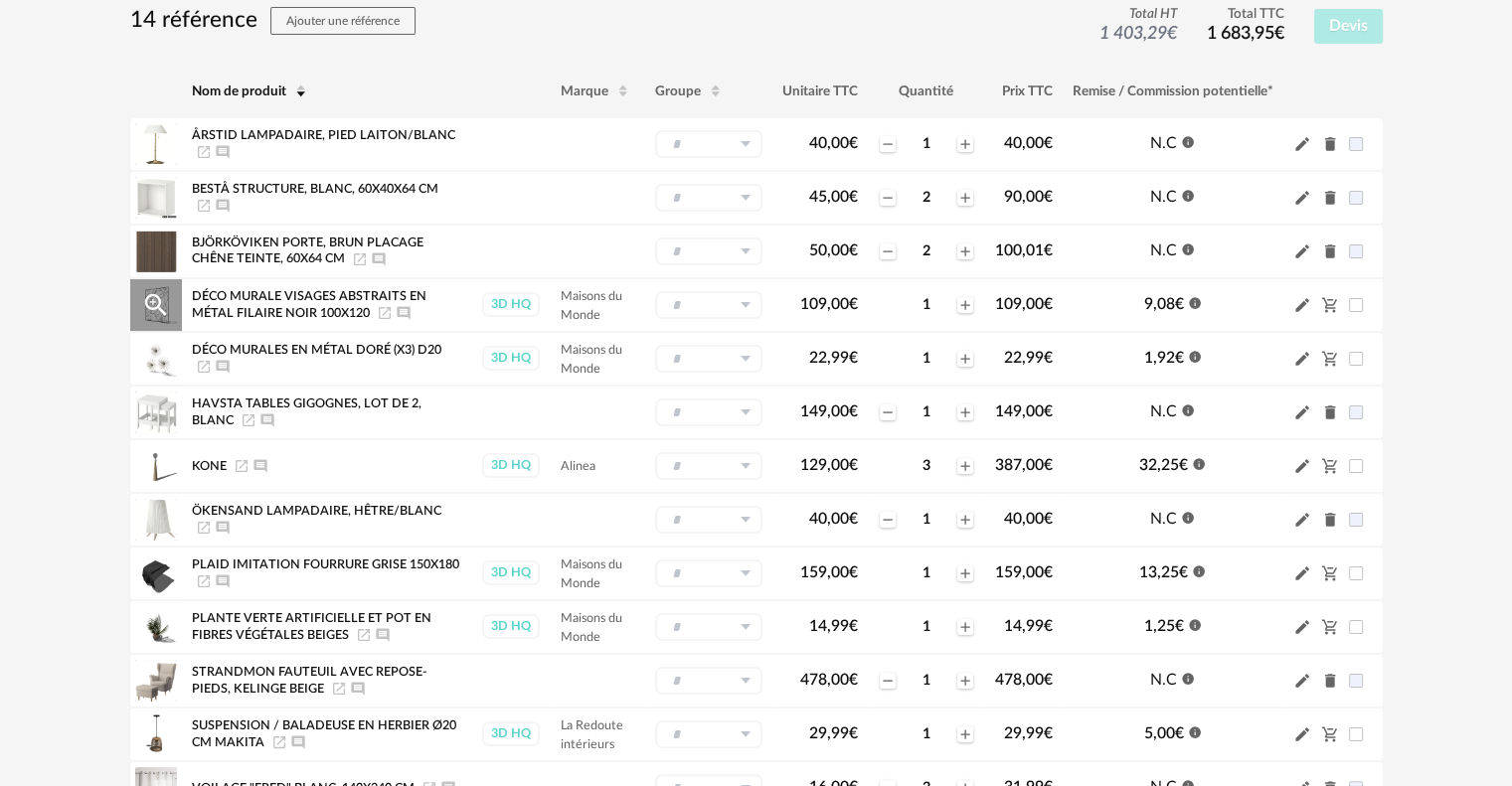 click at bounding box center [709, 305] 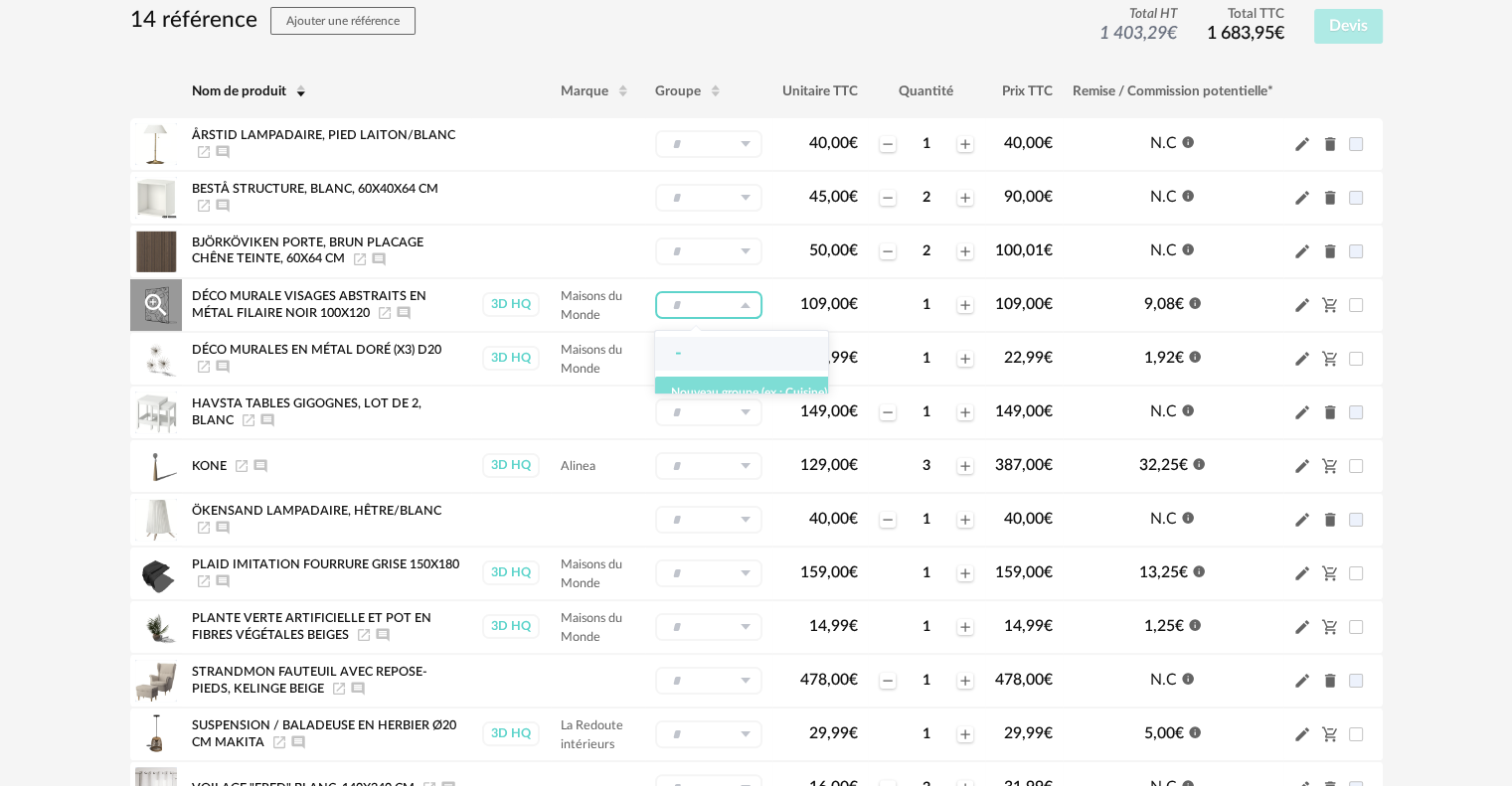 click on "Nouveau groupe (ex.: Cuisine)" at bounding box center (749, 393) 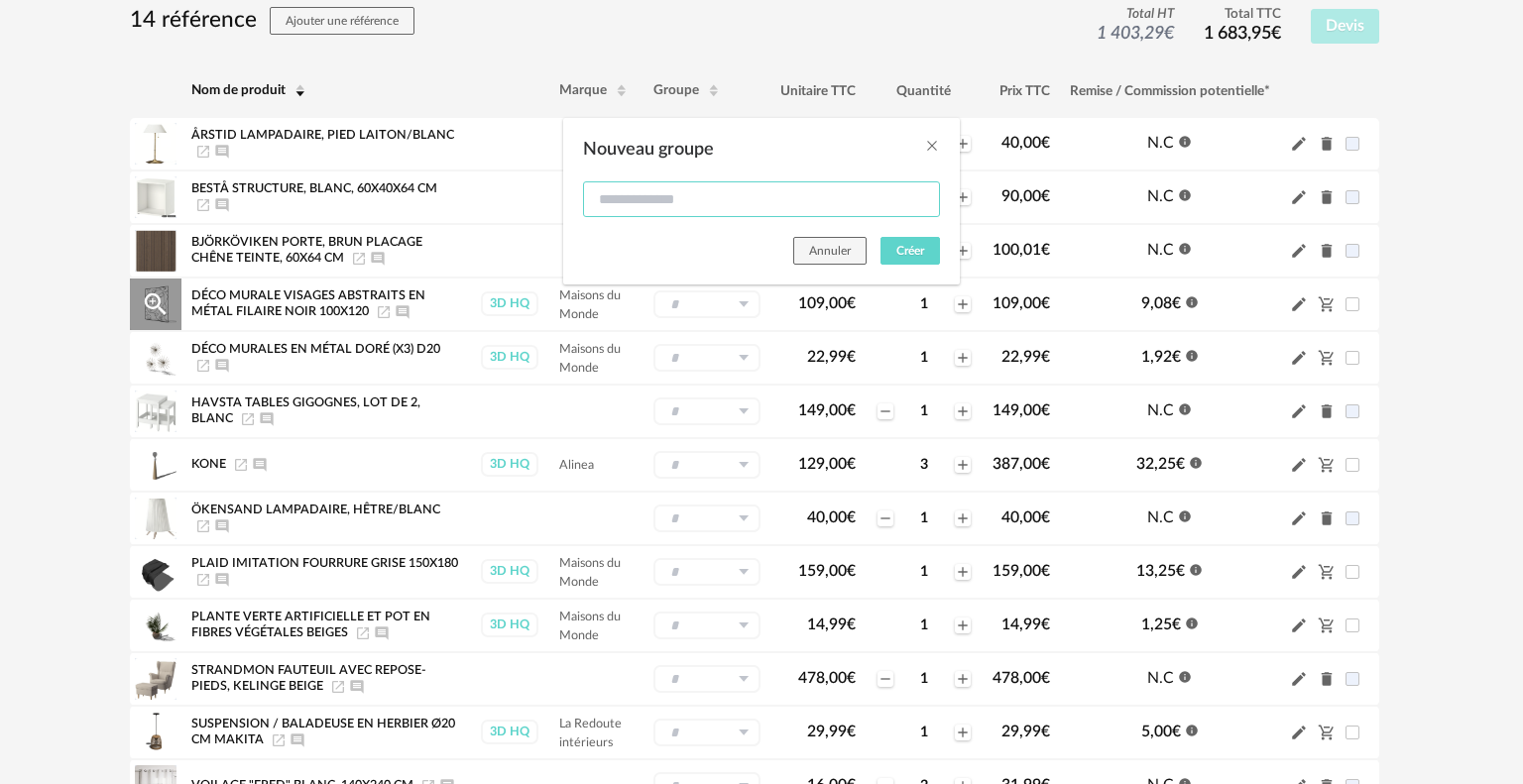 click at bounding box center (762, 199) 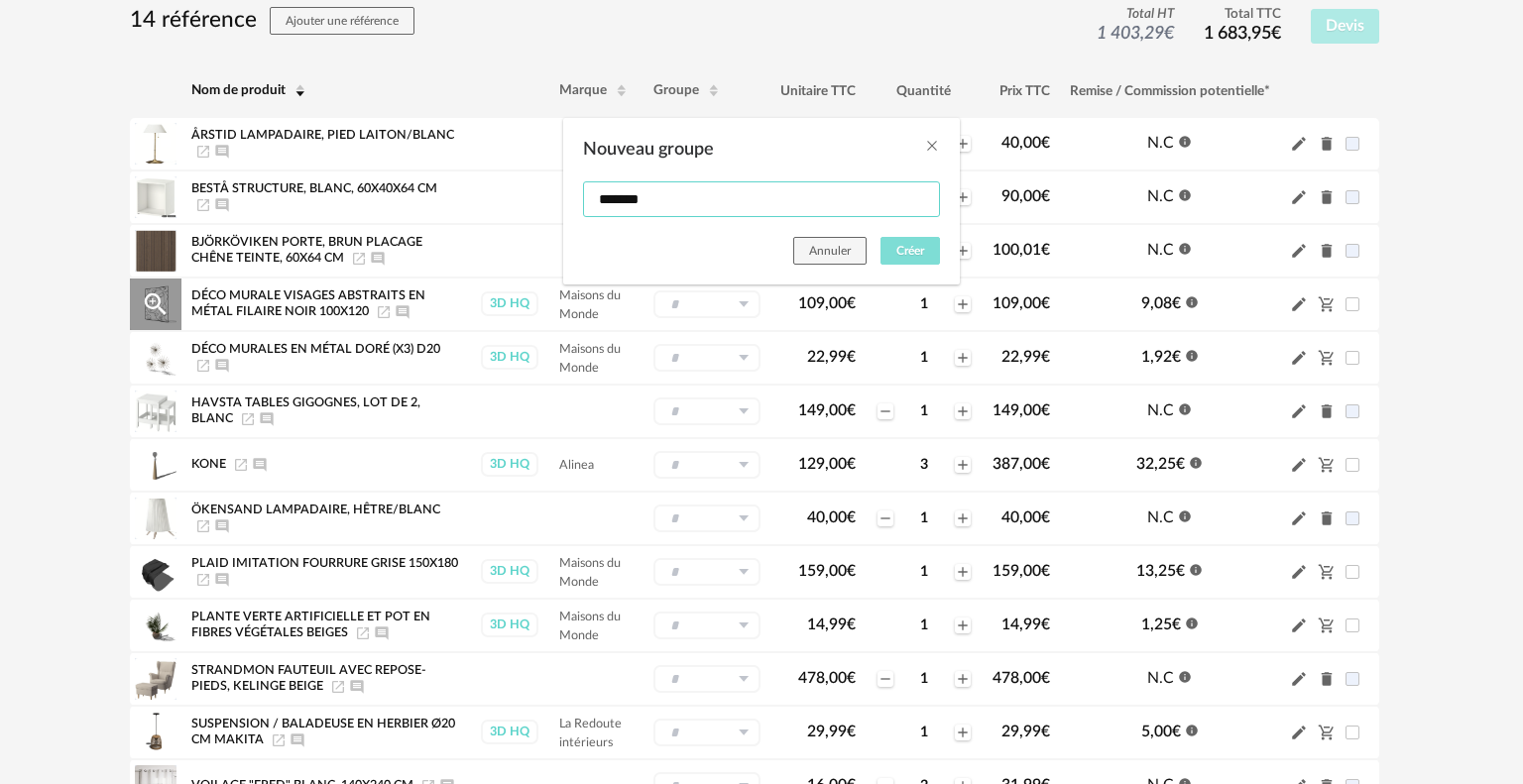 type on "*******" 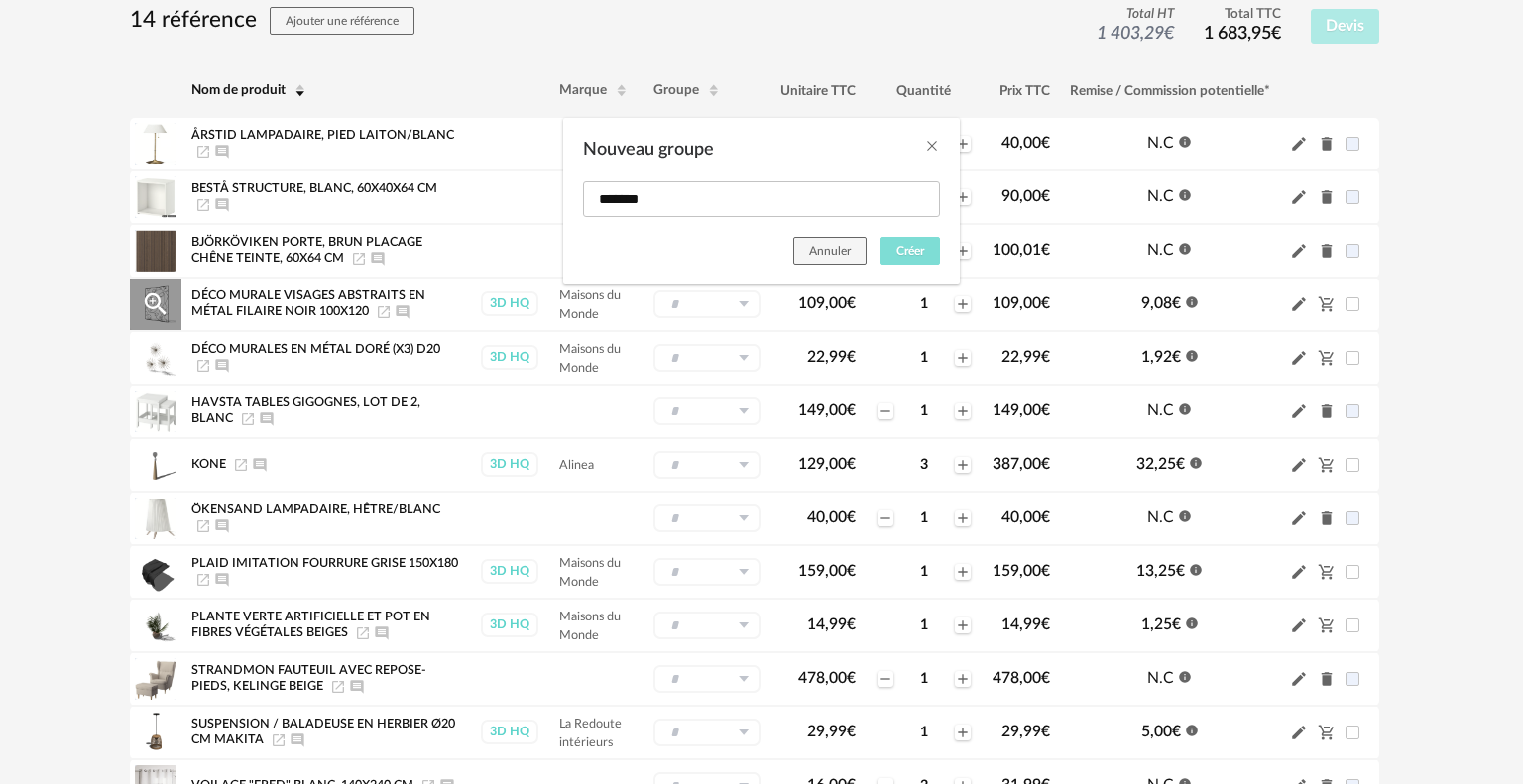 click on "Créer" at bounding box center (910, 251) 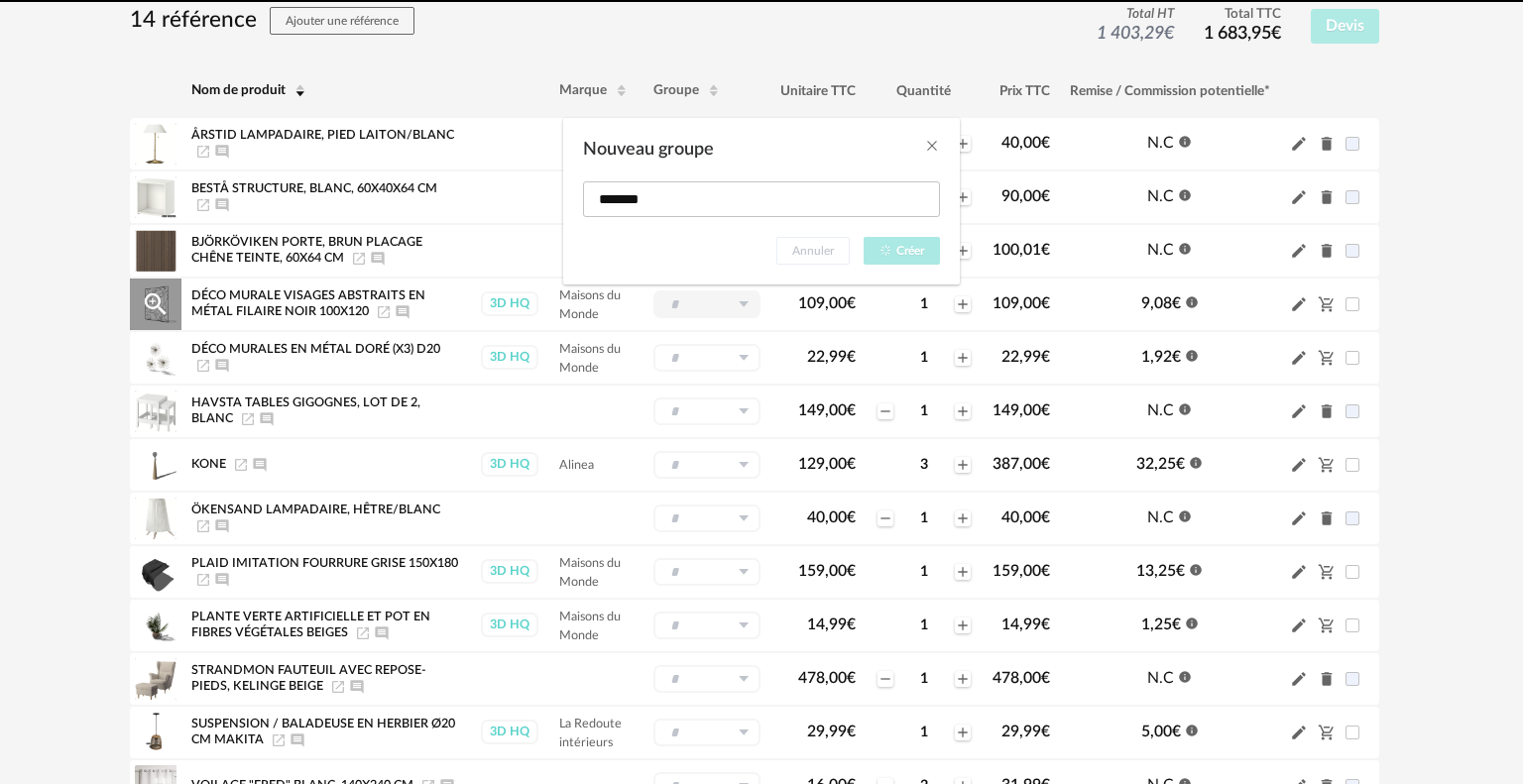 type on "*******" 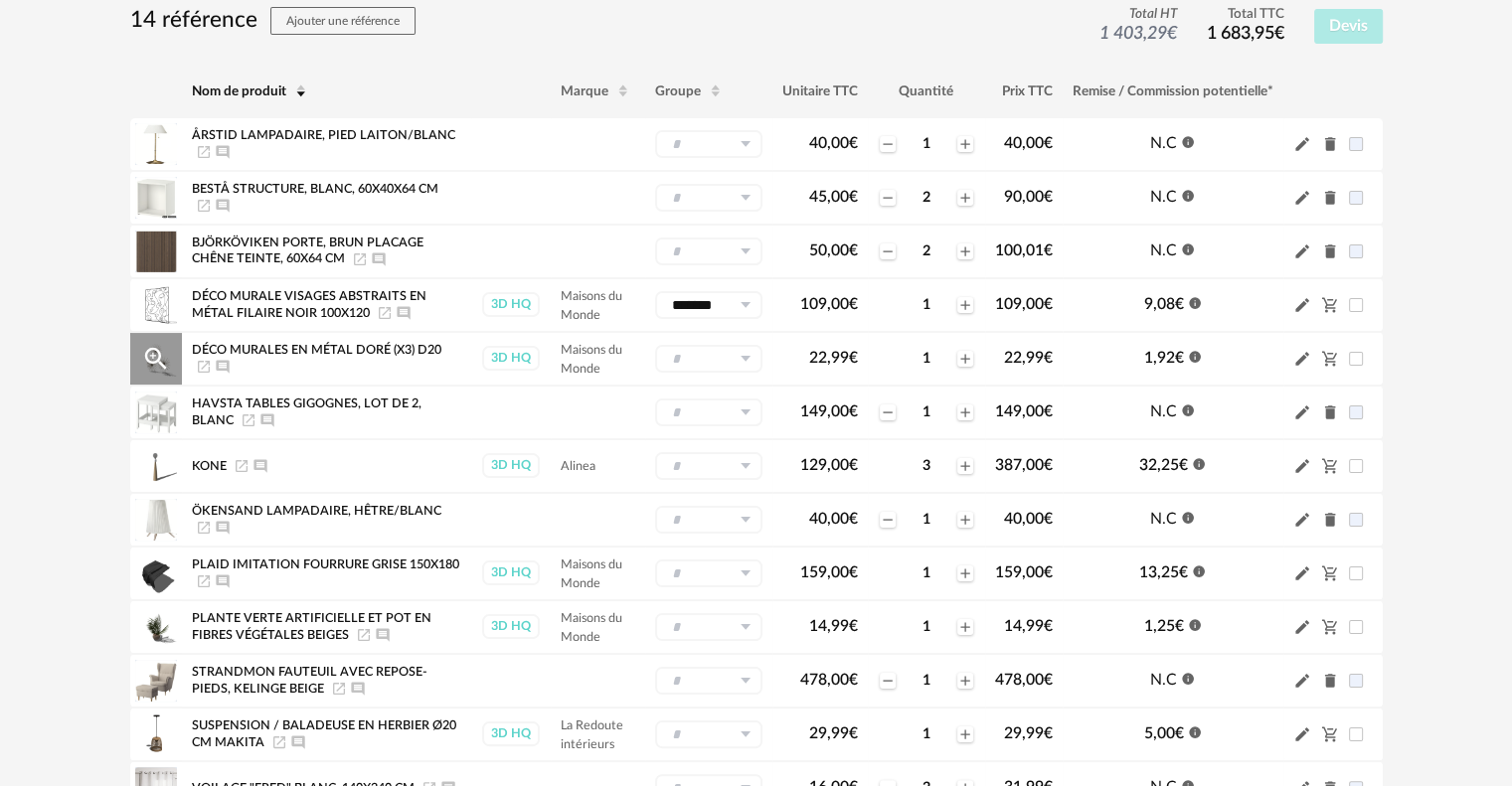 click at bounding box center (709, 359) 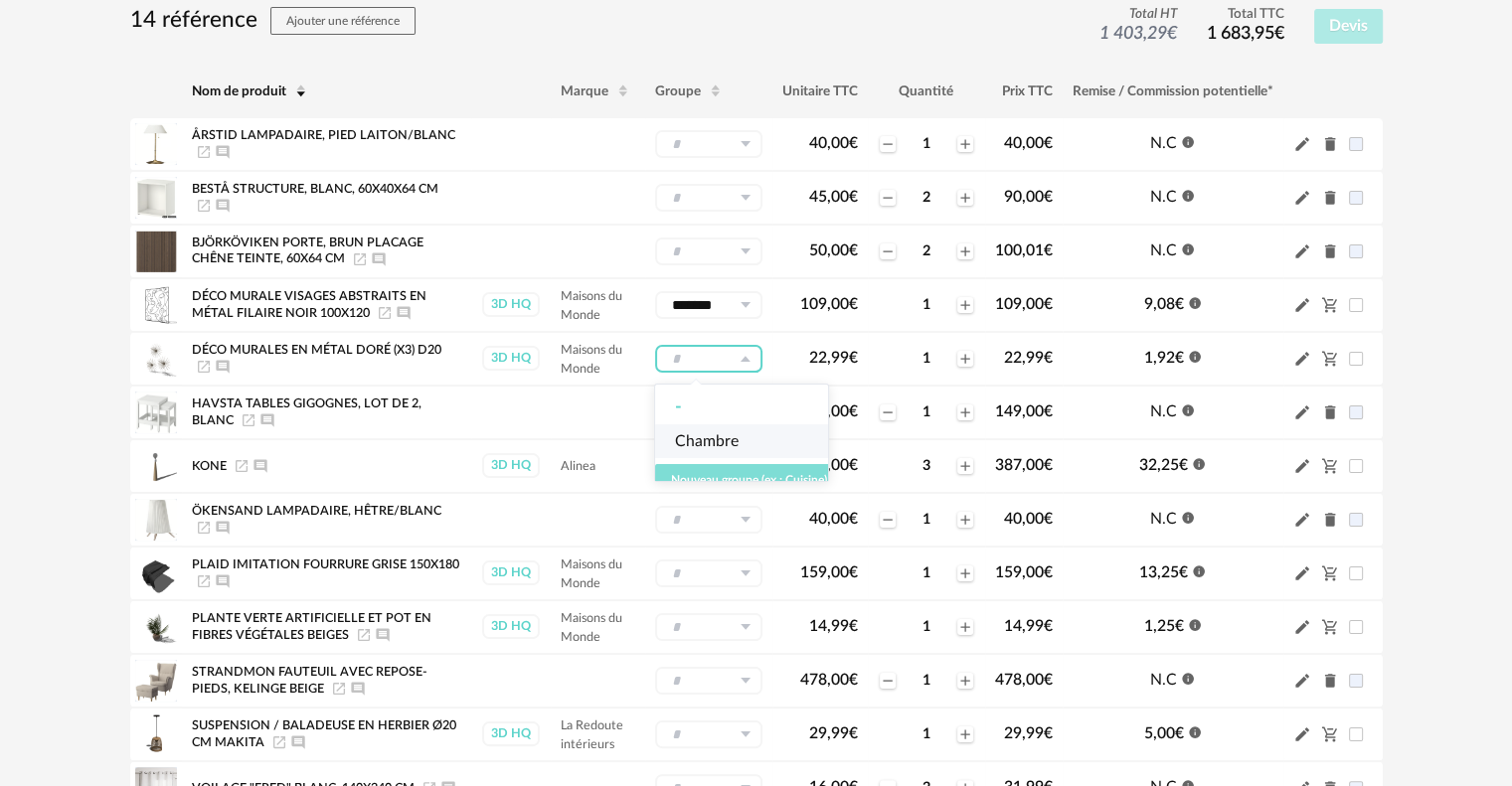 click on "Nouveau groupe (ex.: Cuisine)" at bounding box center [749, 480] 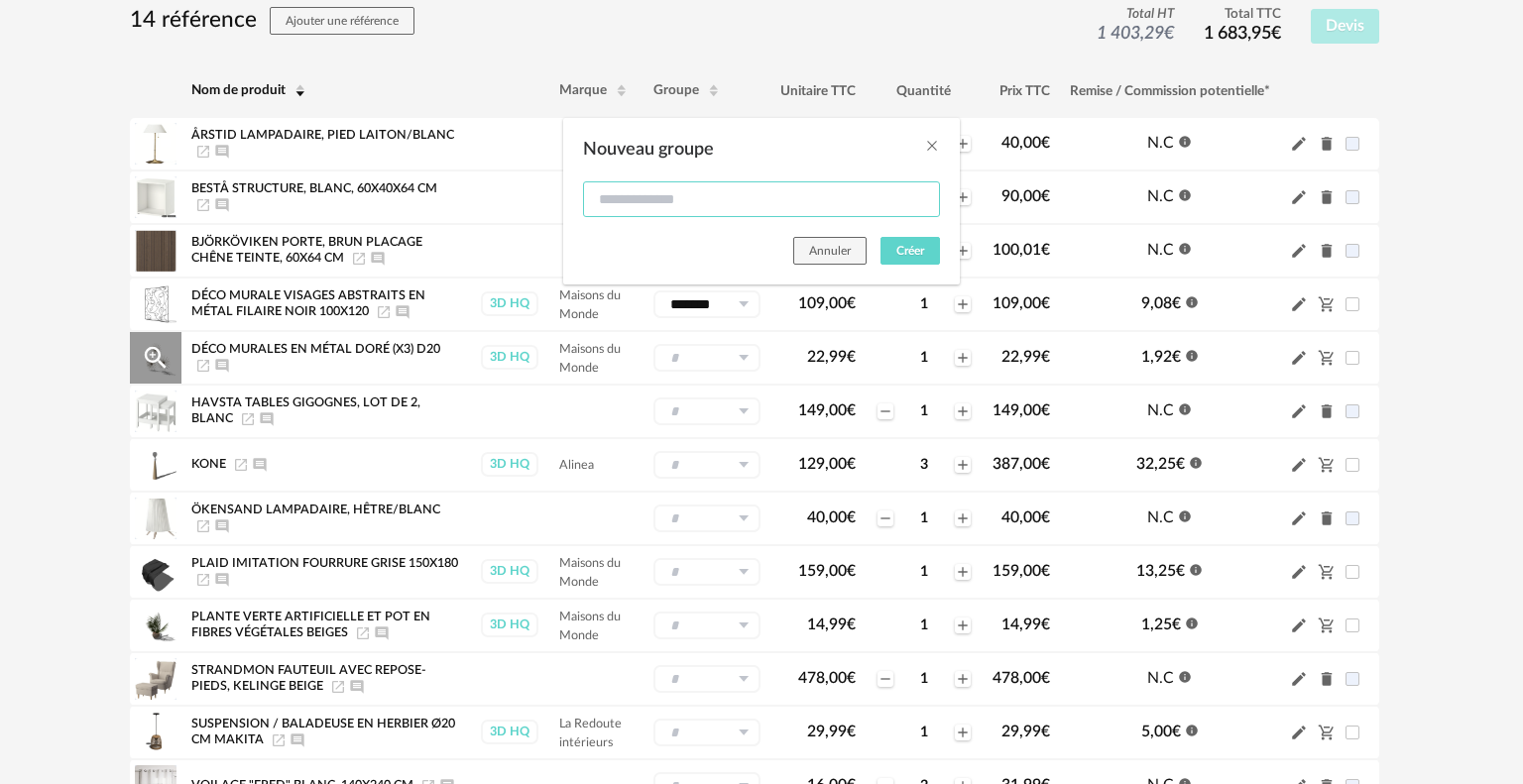 click at bounding box center (762, 199) 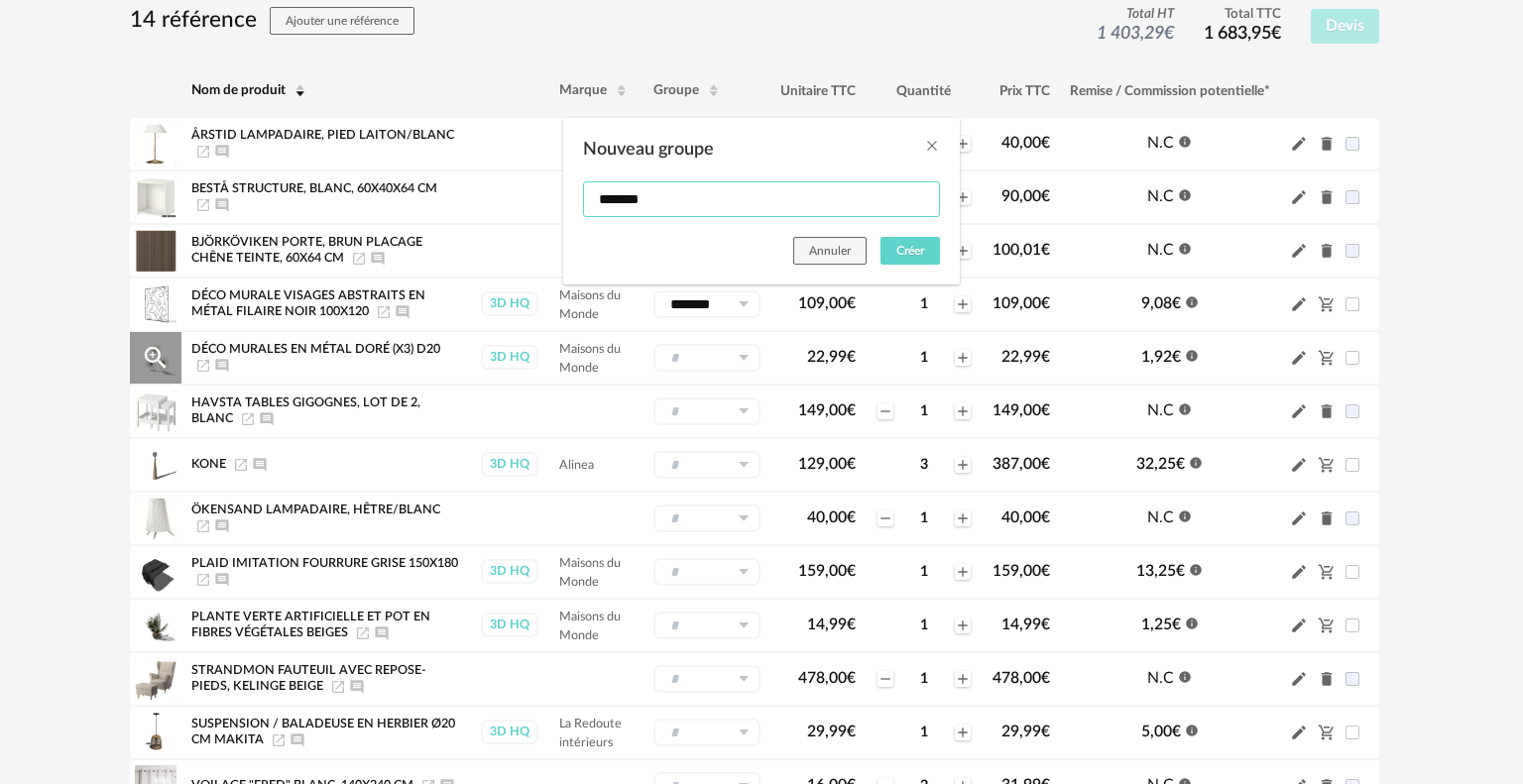 type on "*******" 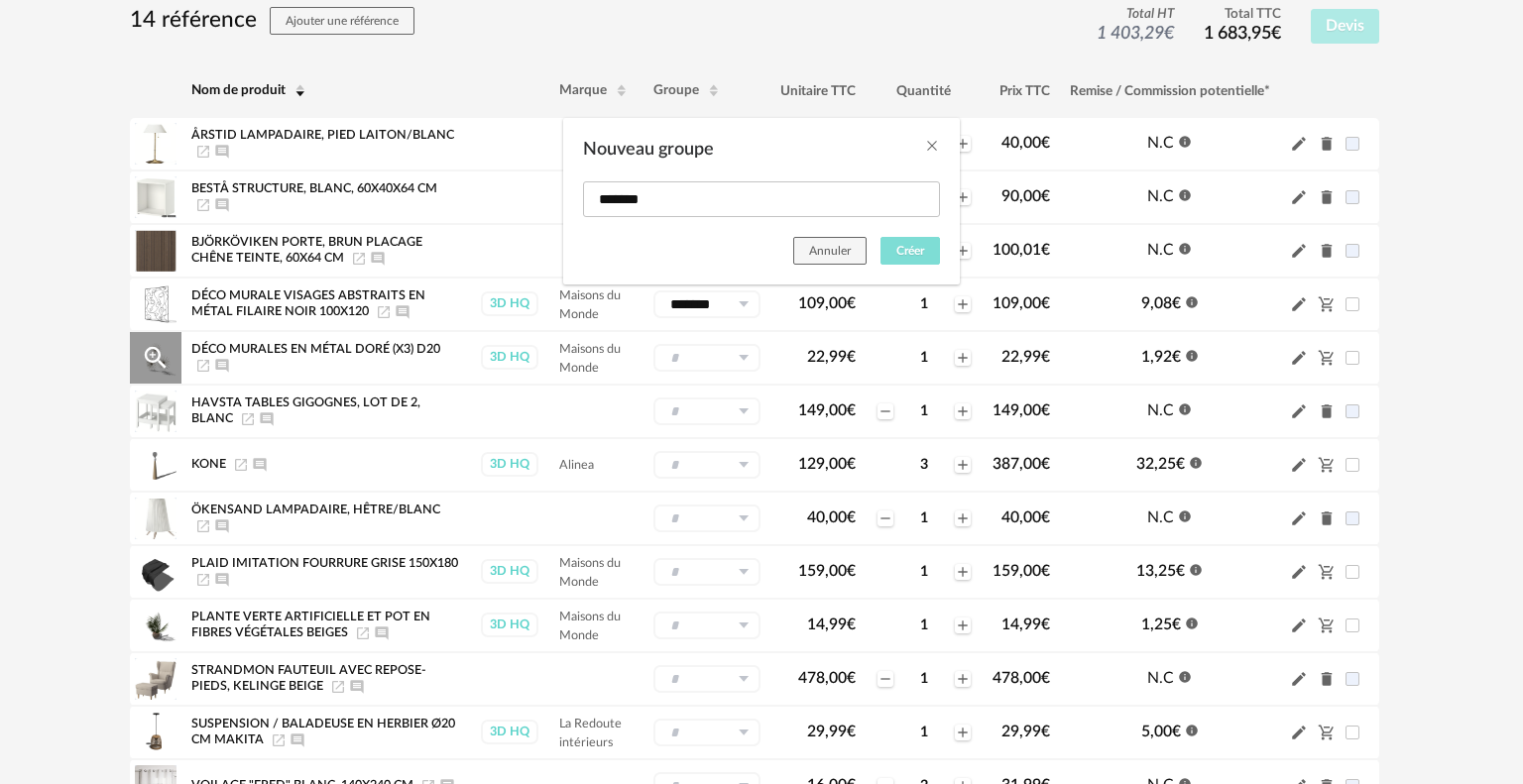 click on "Créer" at bounding box center (910, 251) 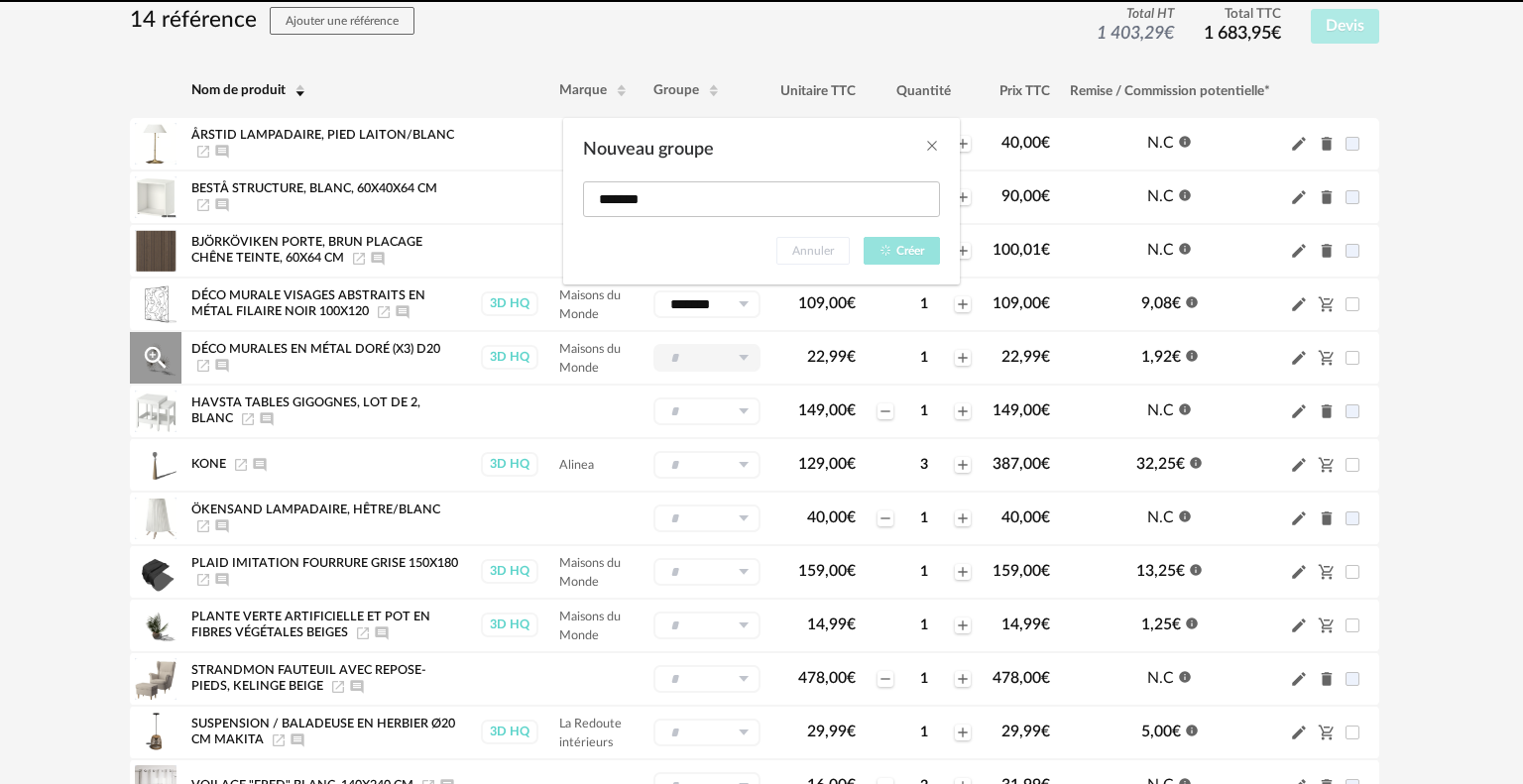 type on "*******" 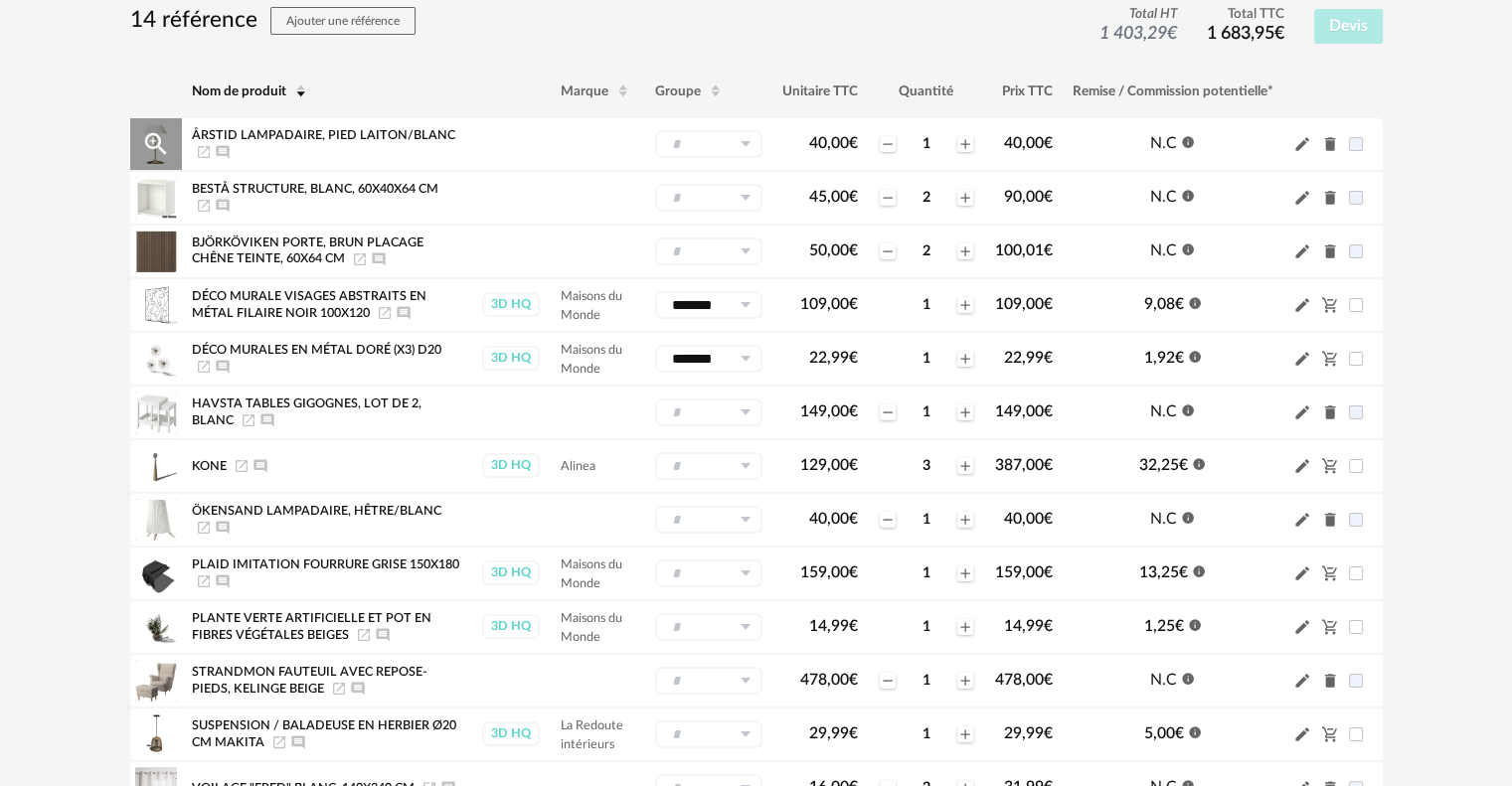 click at bounding box center (709, 144) 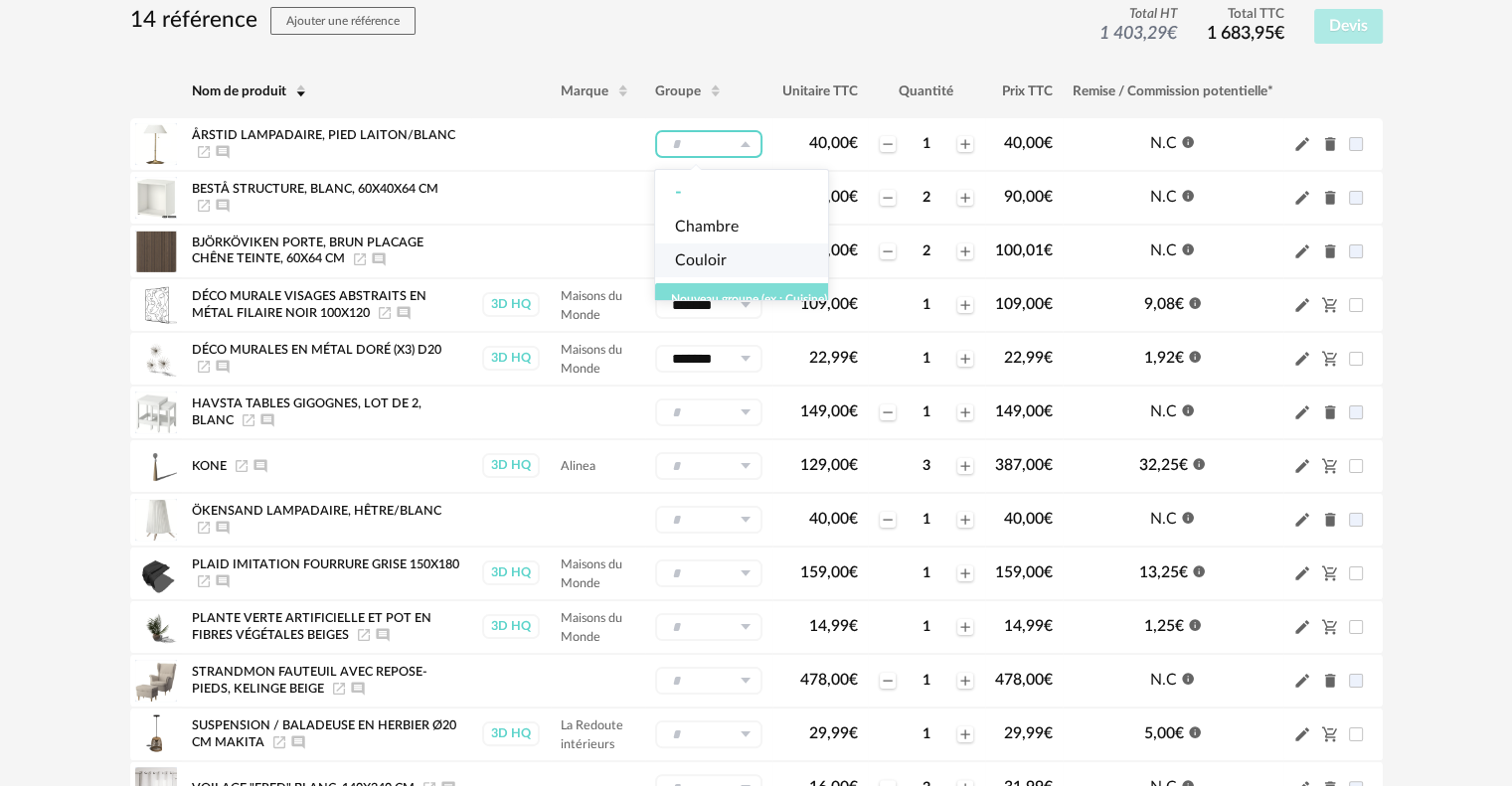 click on "Nouveau groupe (ex.: Cuisine)" at bounding box center (749, 299) 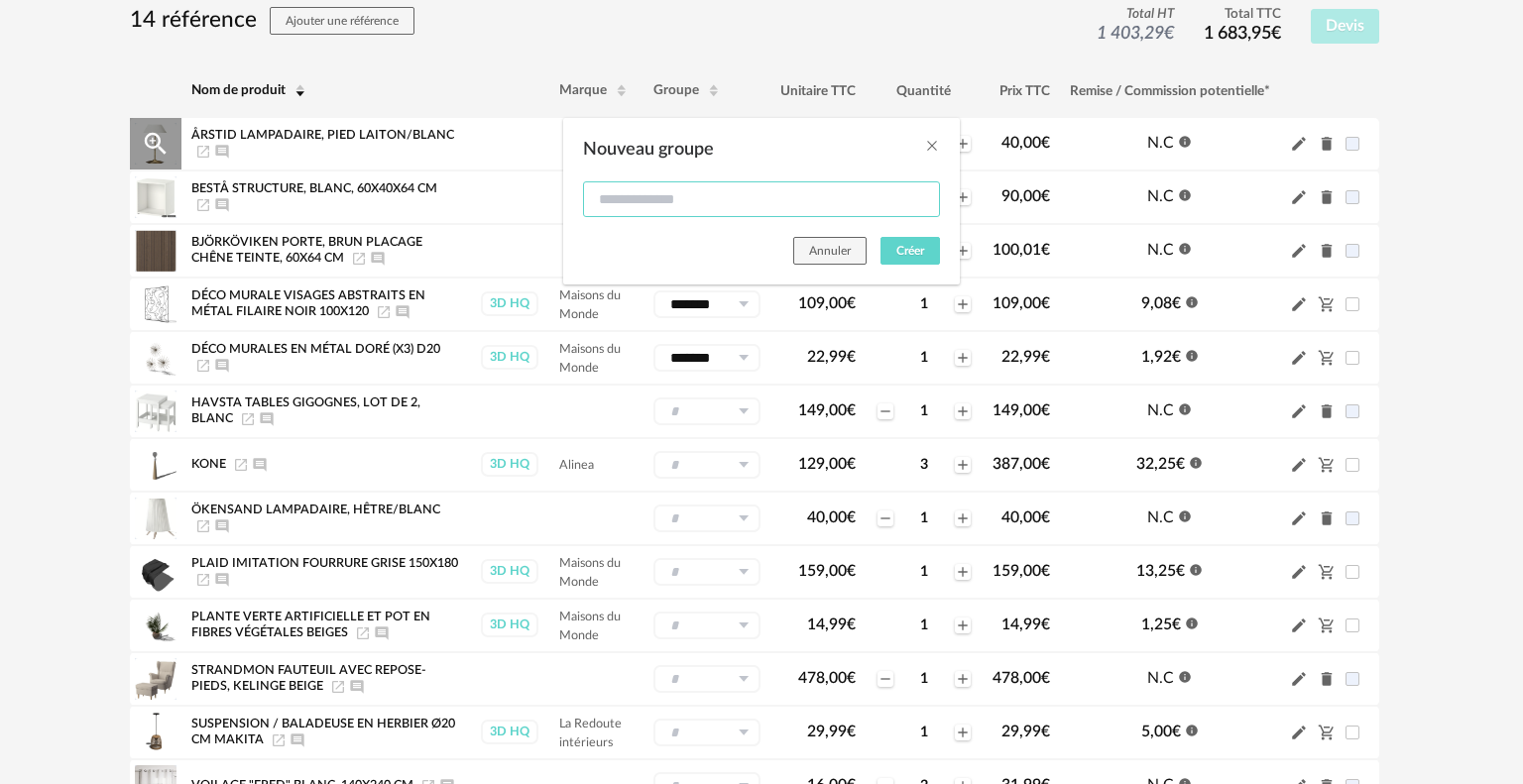 click at bounding box center (762, 199) 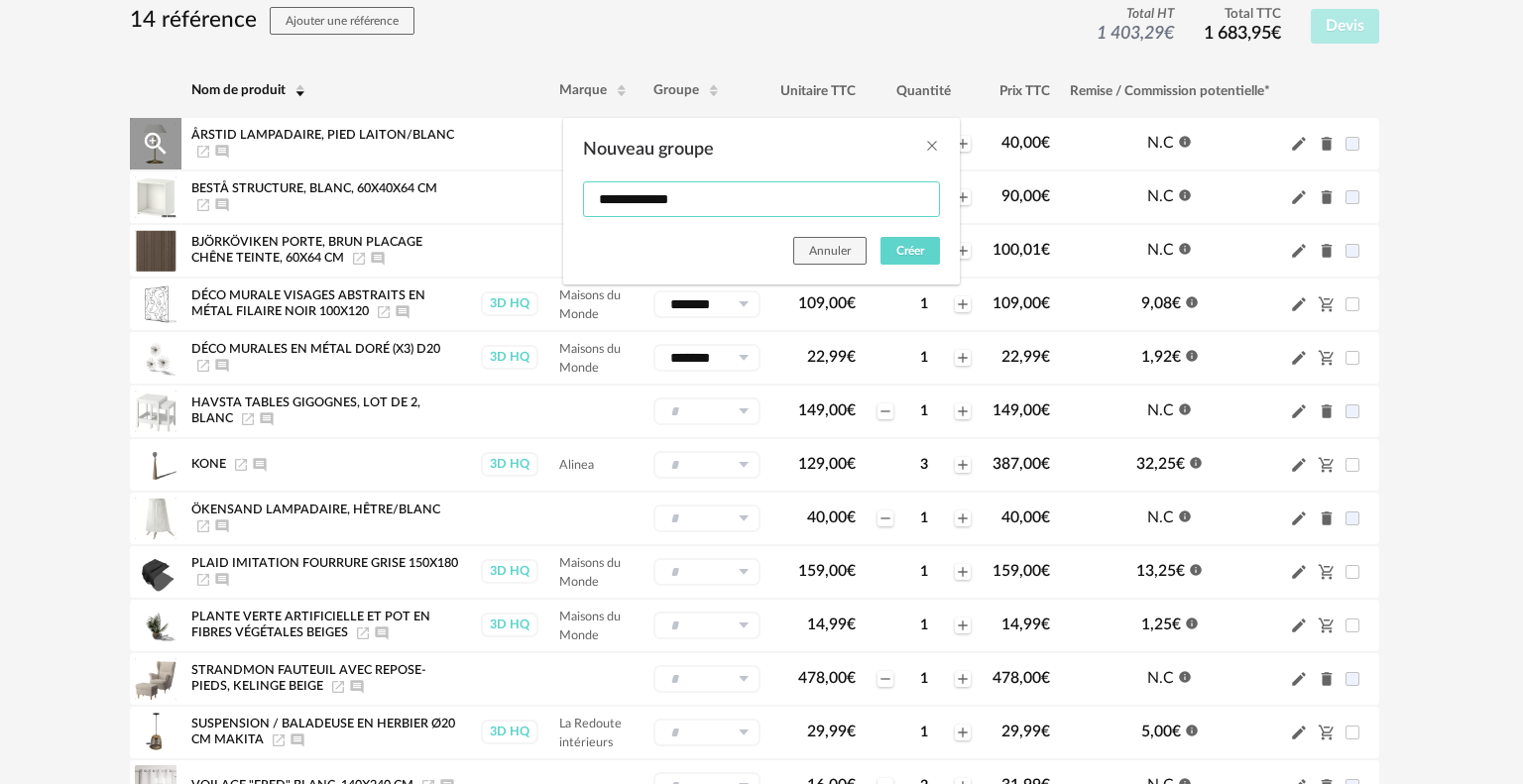 type on "**********" 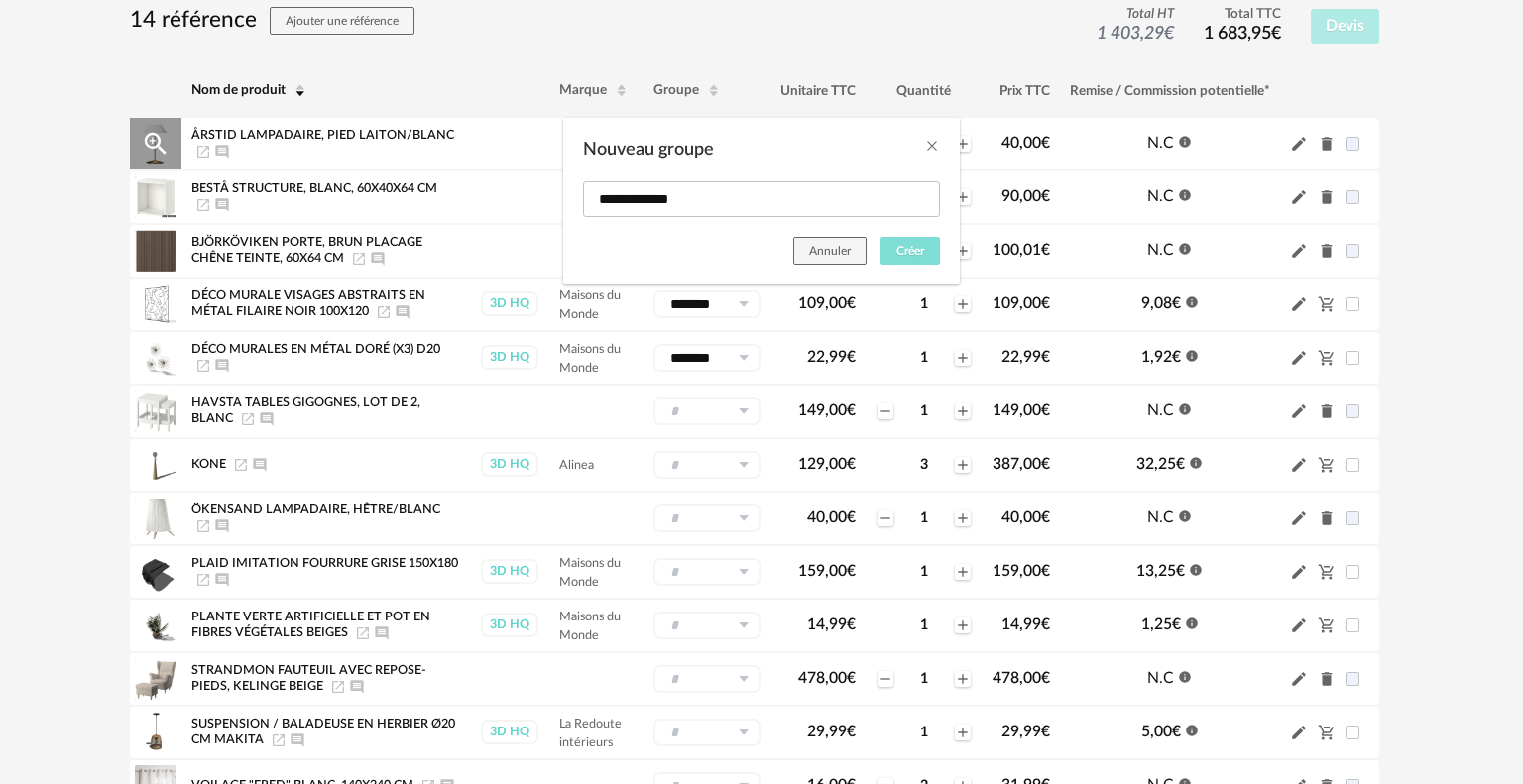 click on "Créer" at bounding box center [910, 251] 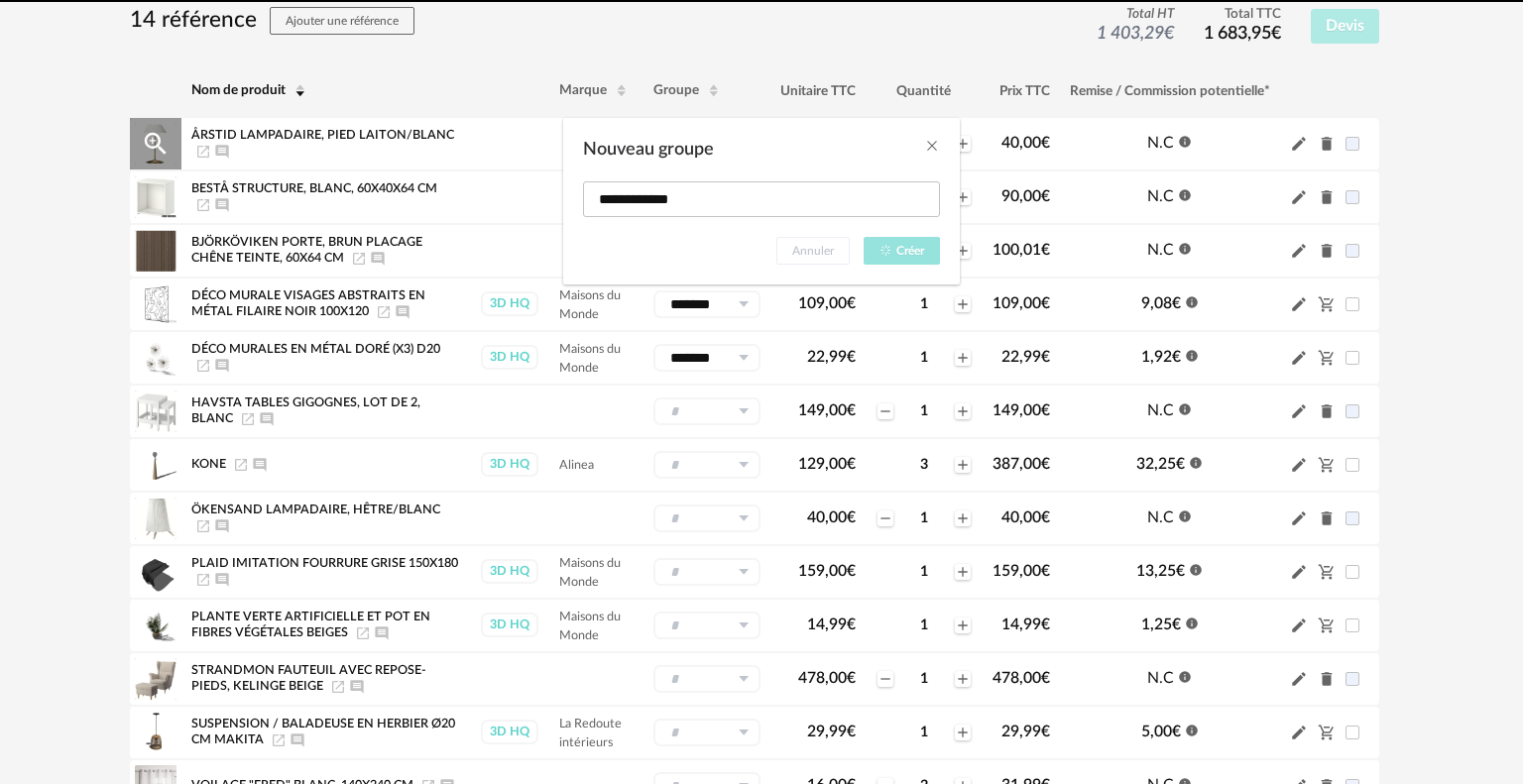 type on "**********" 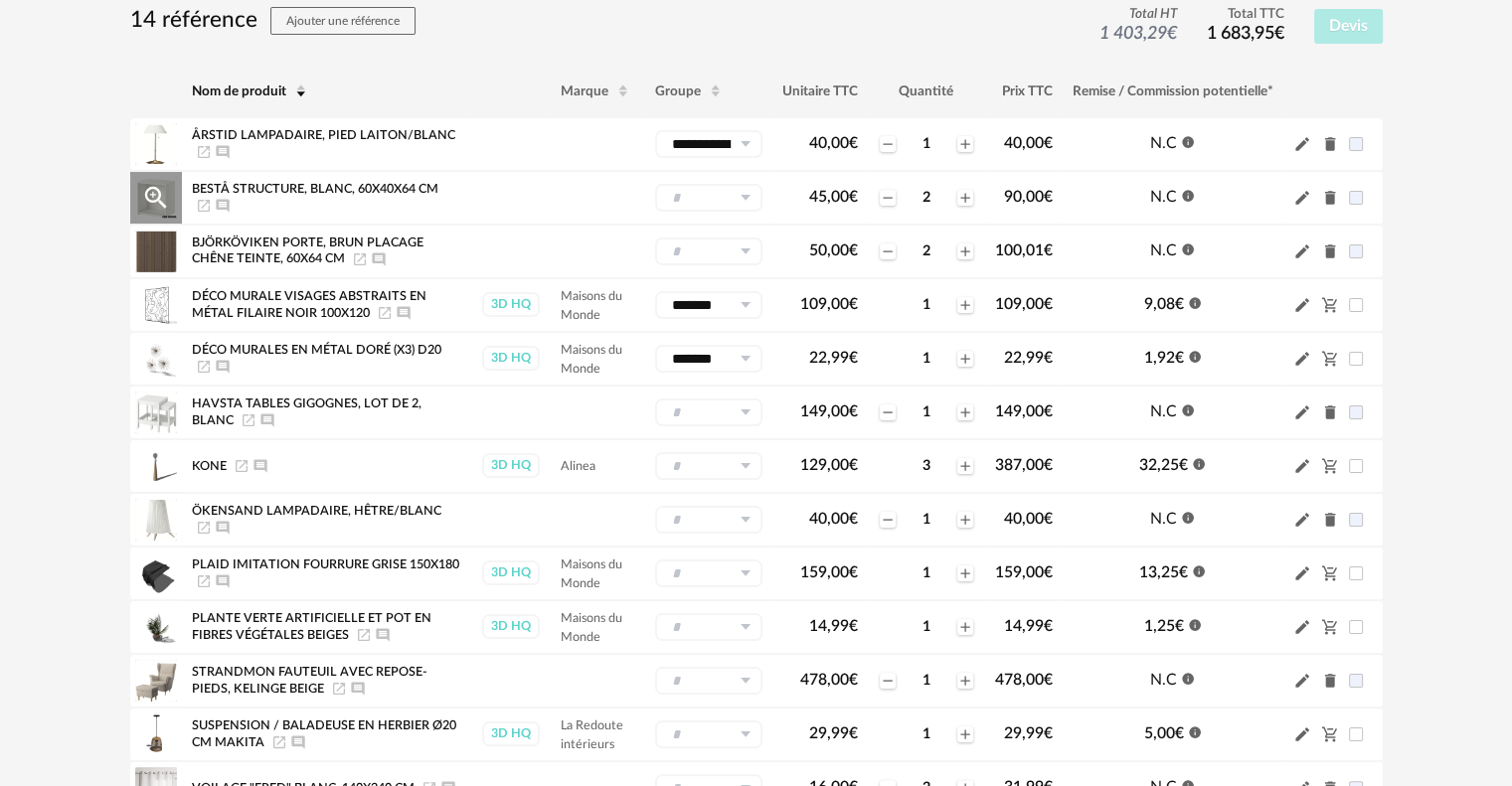 click at bounding box center [745, 198] 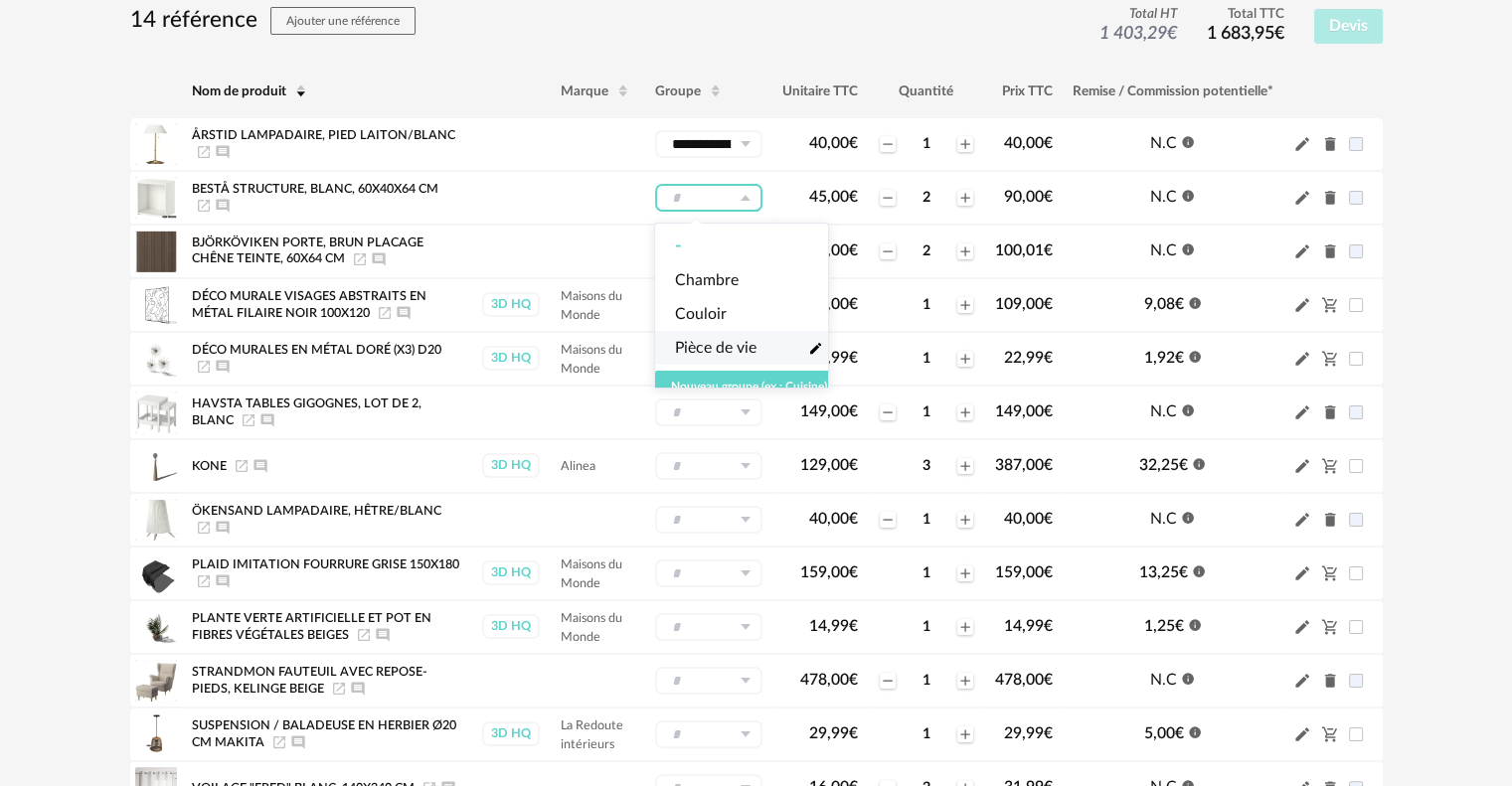 click on "Pièce de vie" at bounding box center [716, 348] 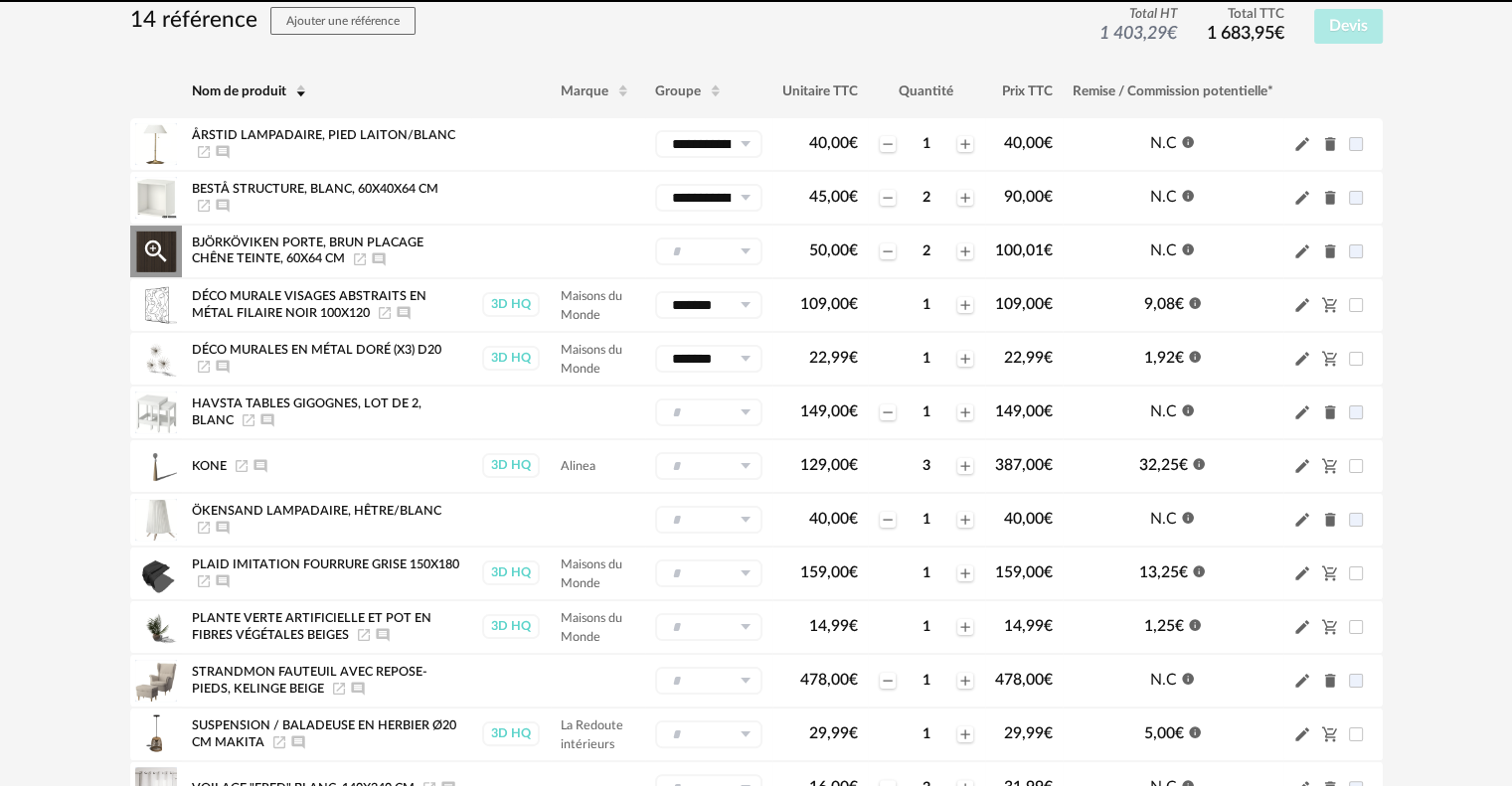 click at bounding box center [709, 251] 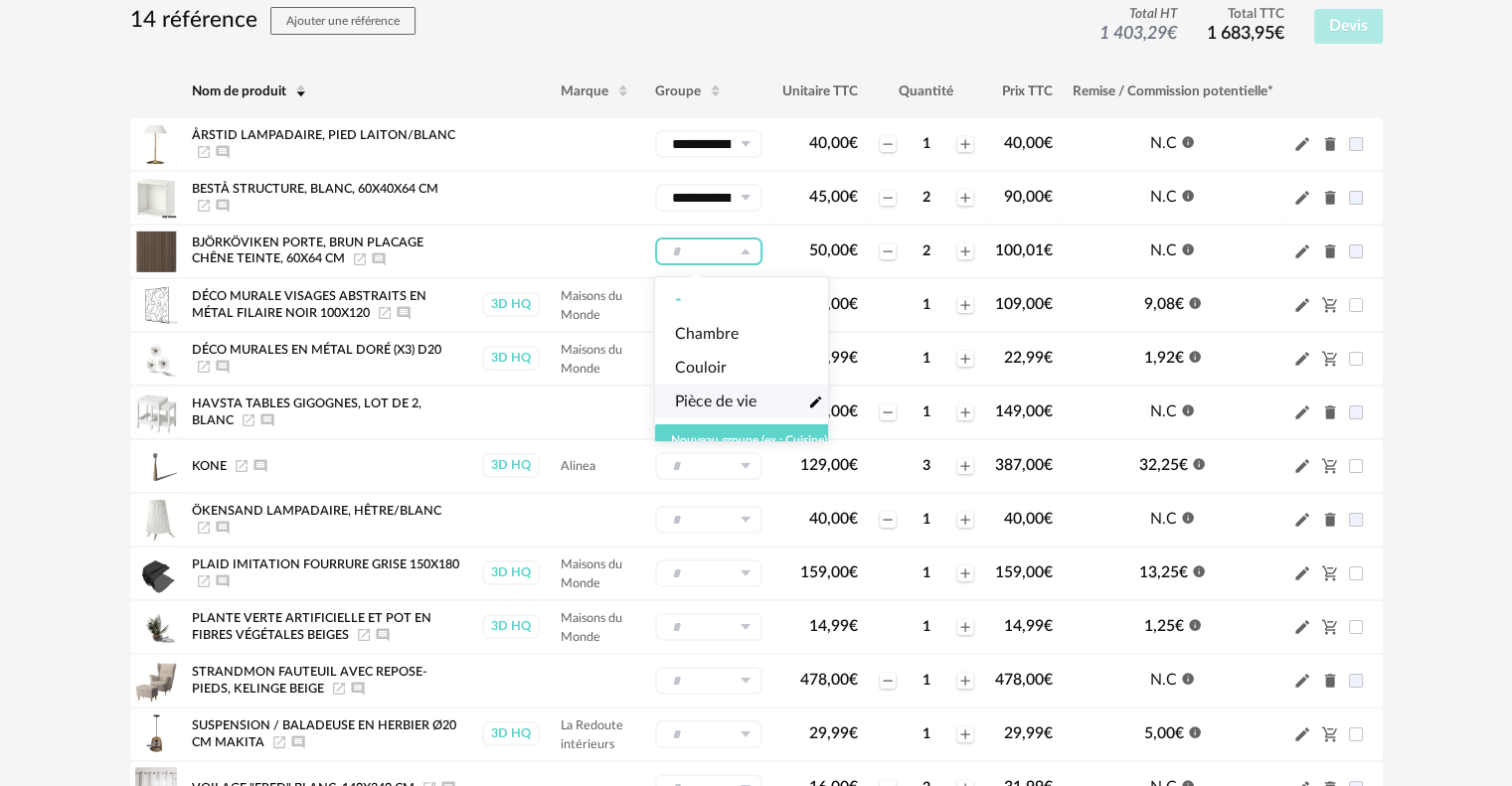 click on "Pièce de vie" at bounding box center [716, 401] 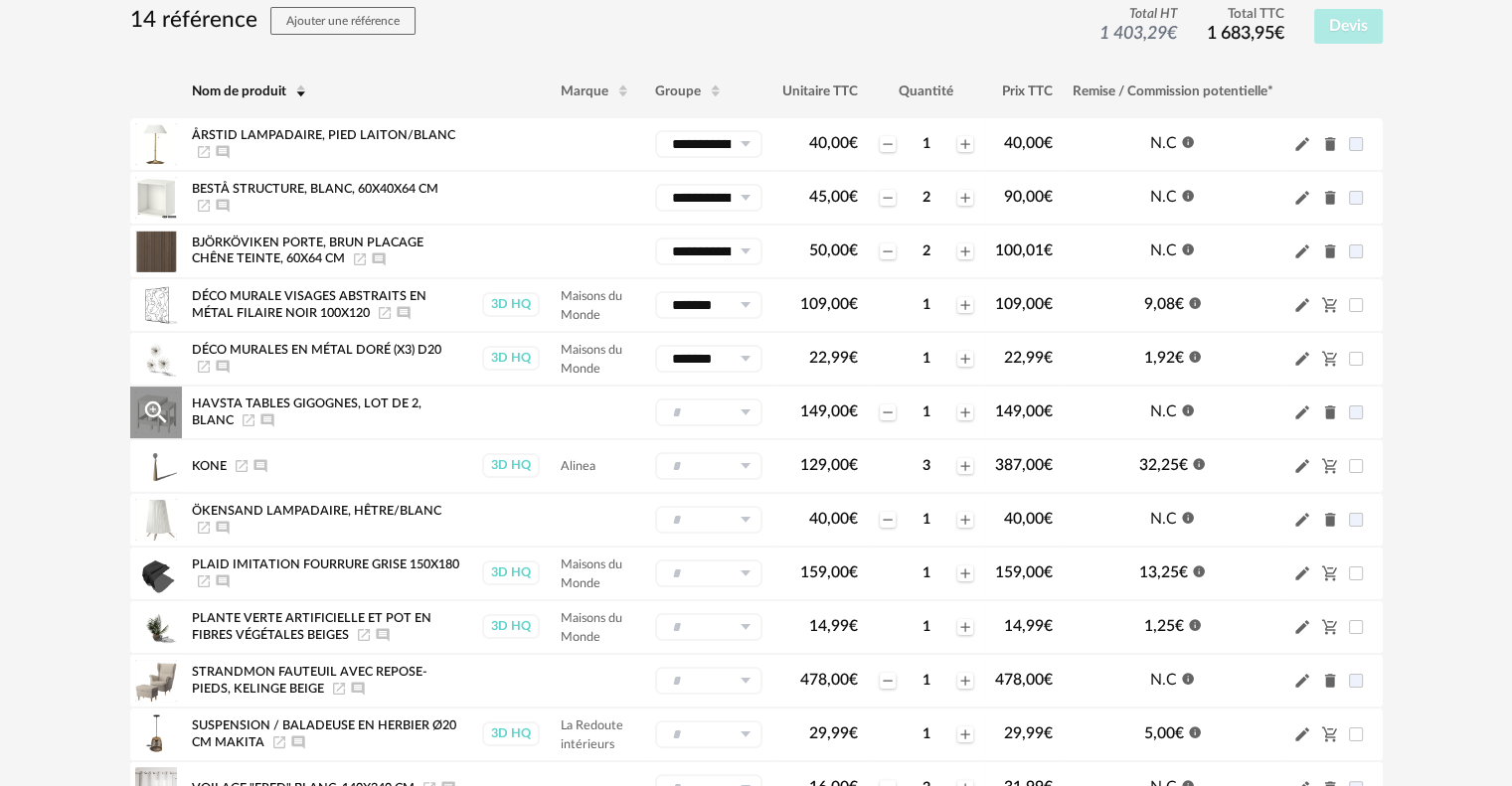 click at bounding box center (709, 412) 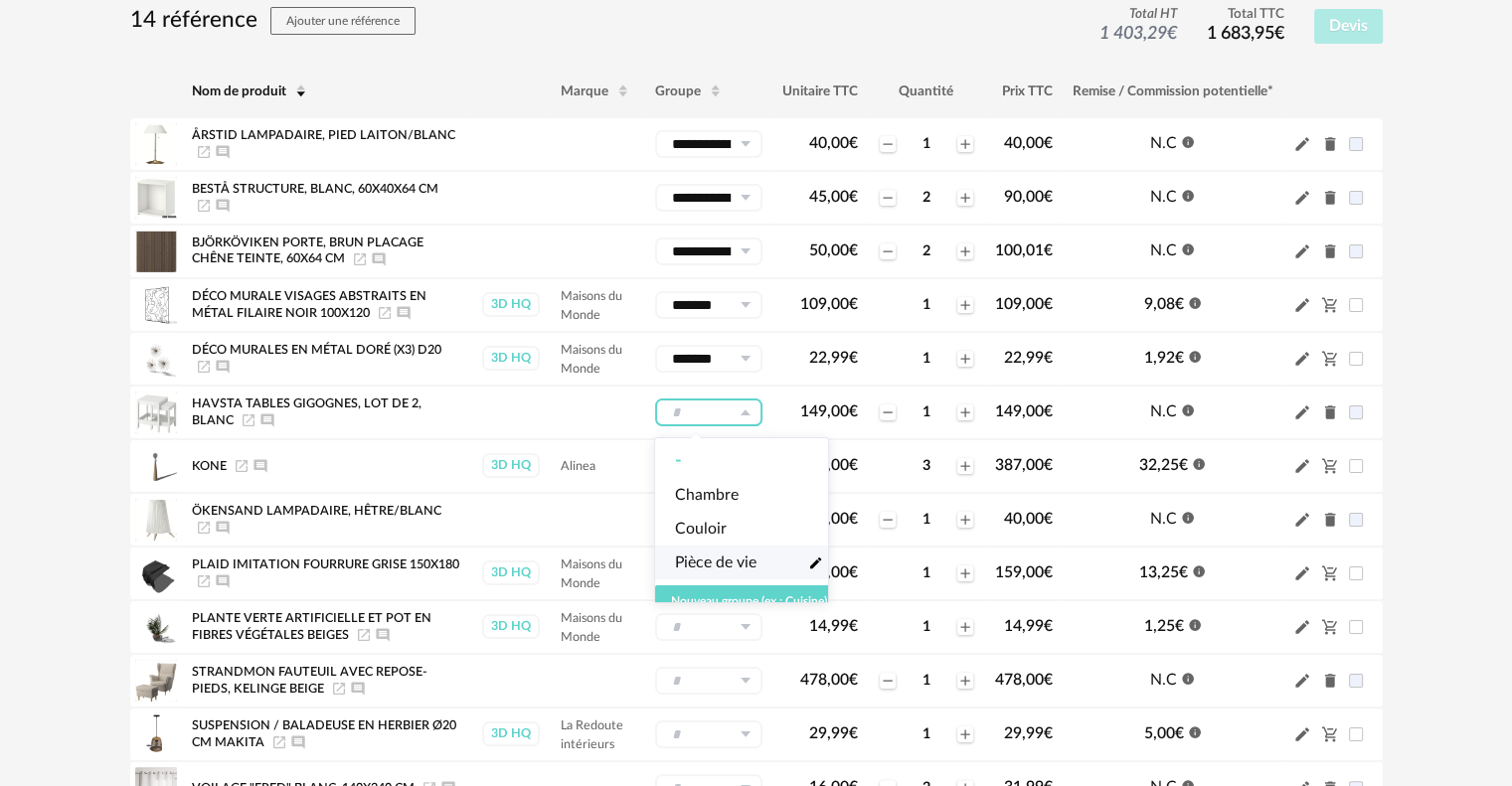click on "Pièce de vie" at bounding box center (716, 562) 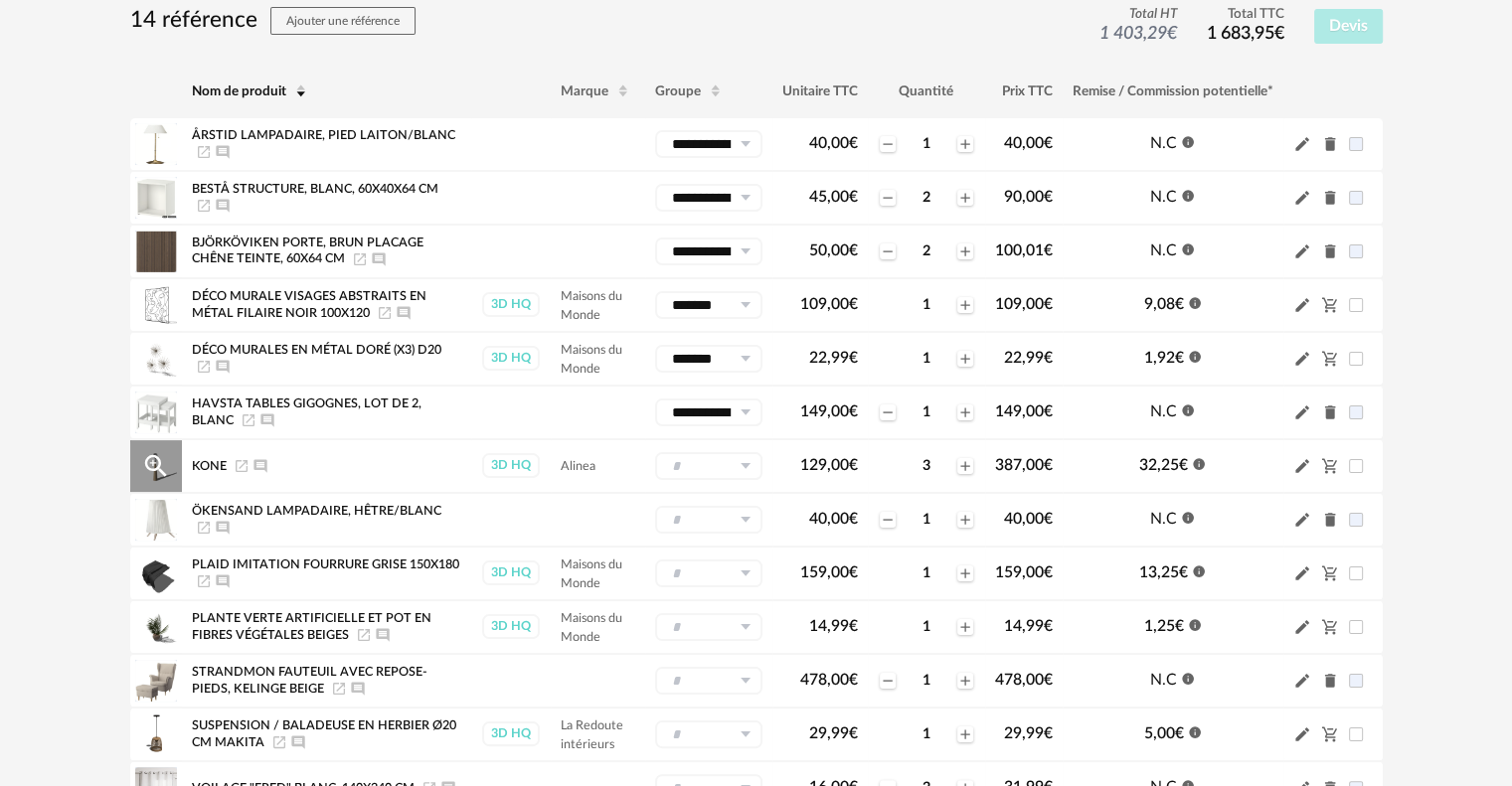 click at bounding box center [709, 466] 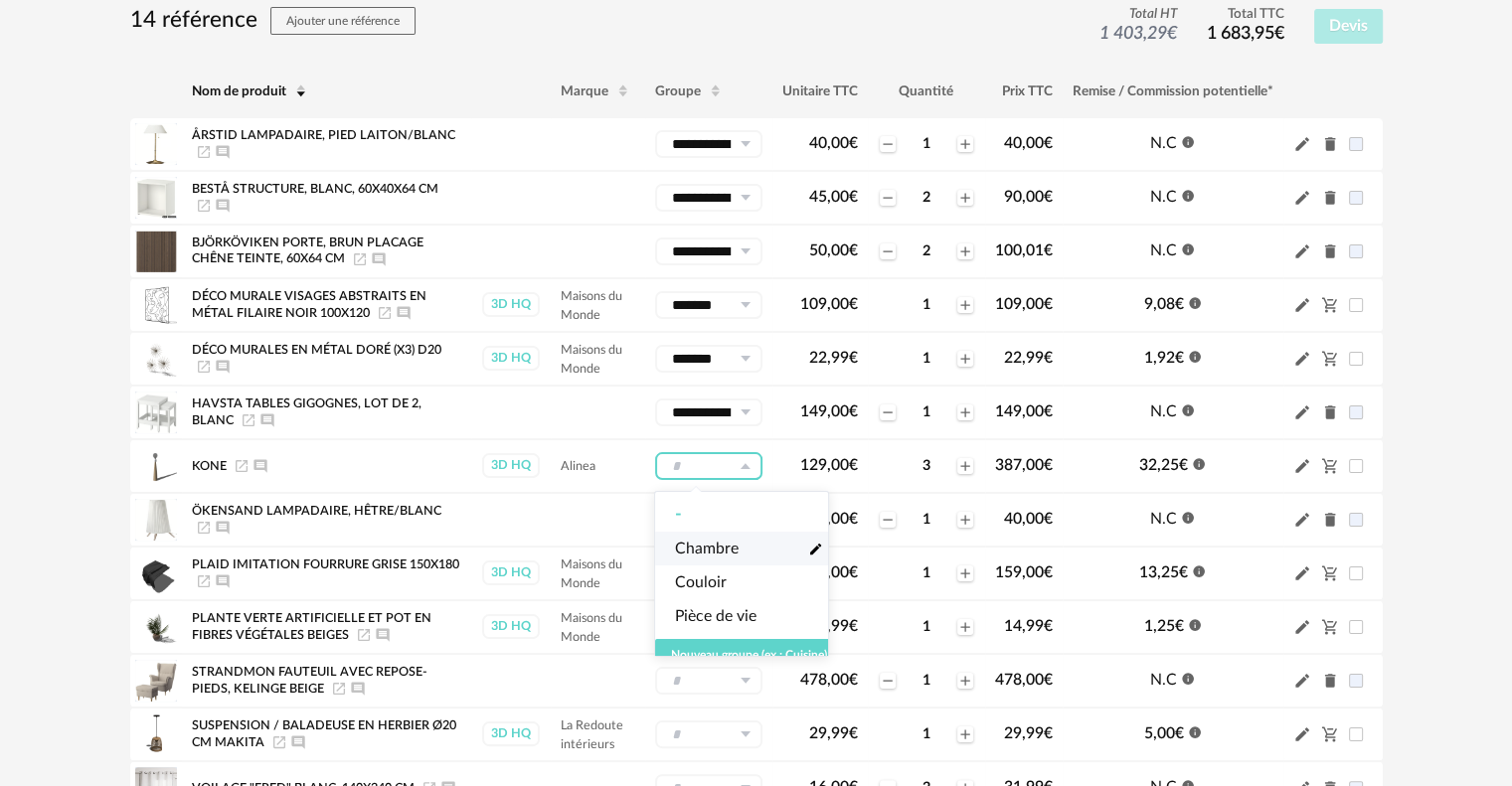 click on "Chambre" at bounding box center (707, 549) 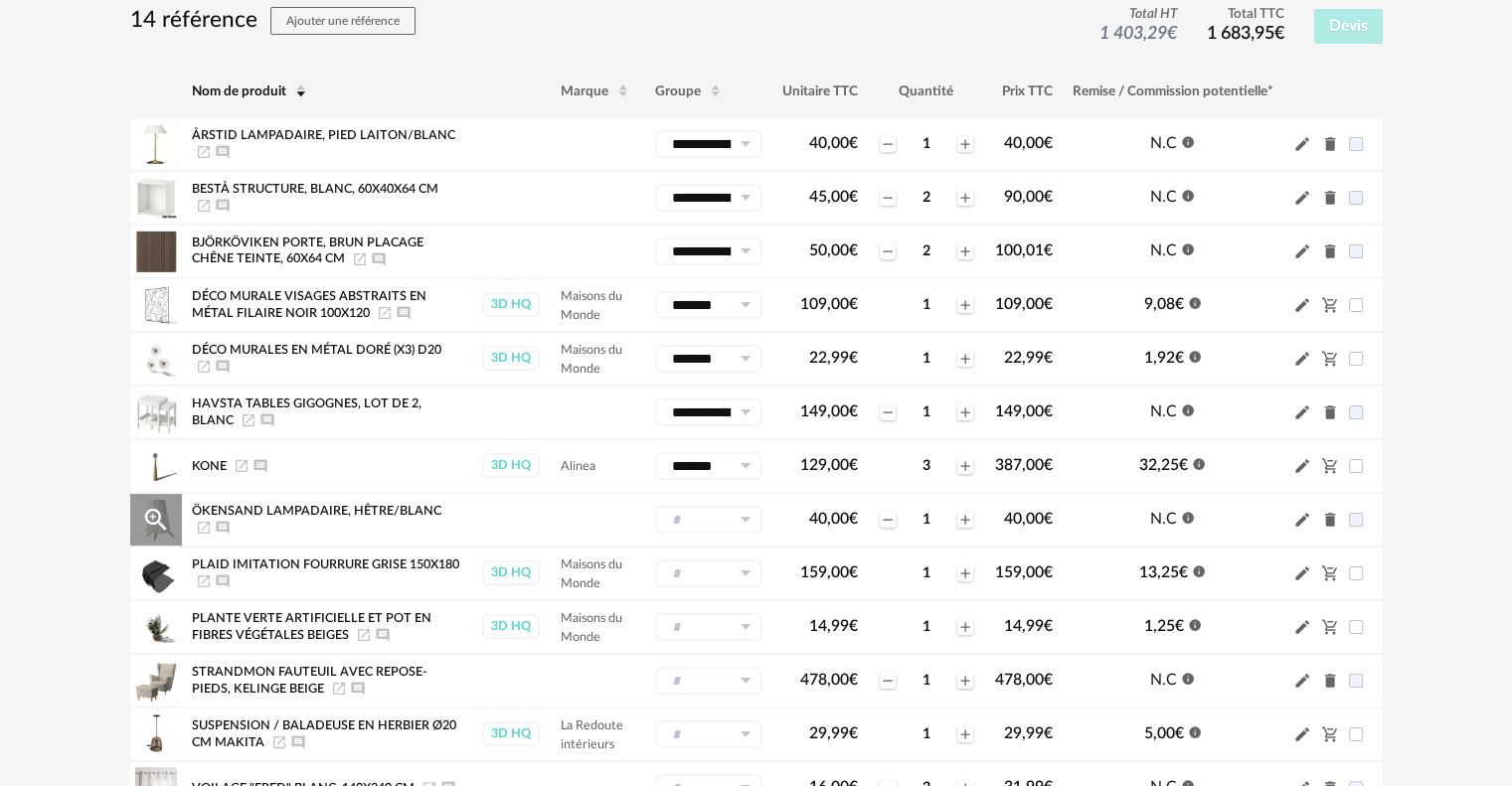click at bounding box center [709, 520] 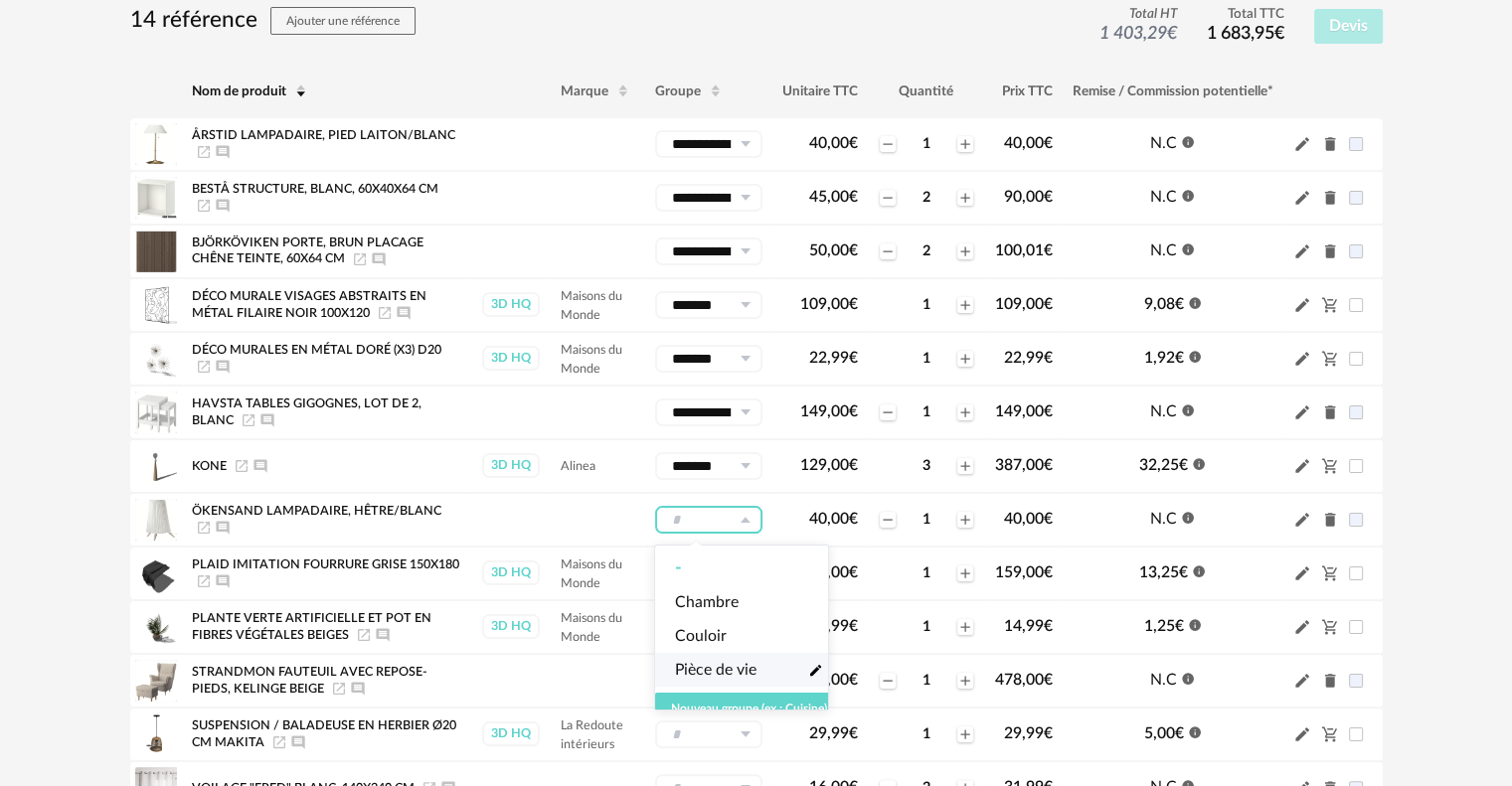 click on "Pièce de vie" at bounding box center (716, 670) 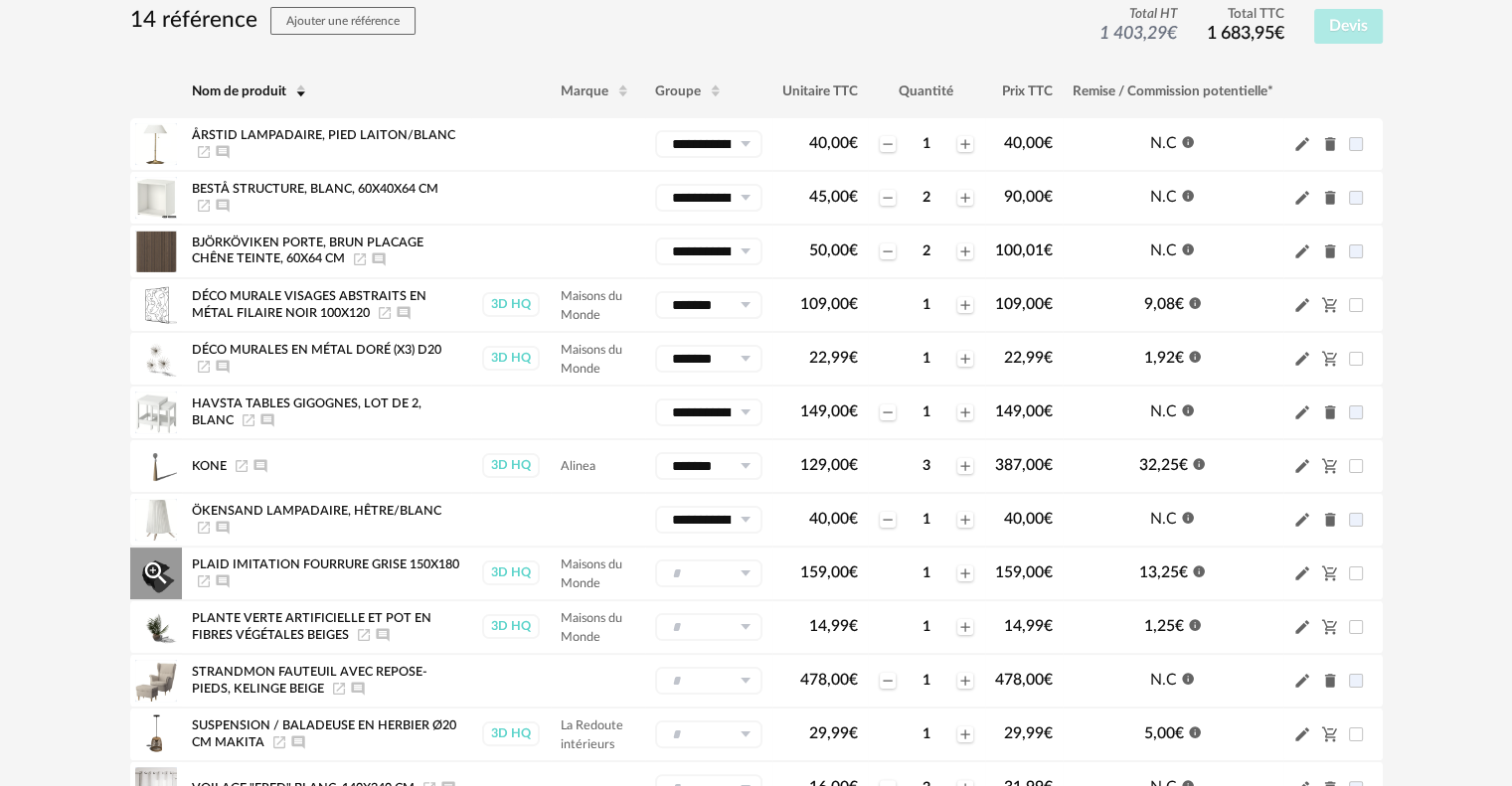 click at bounding box center (709, 573) 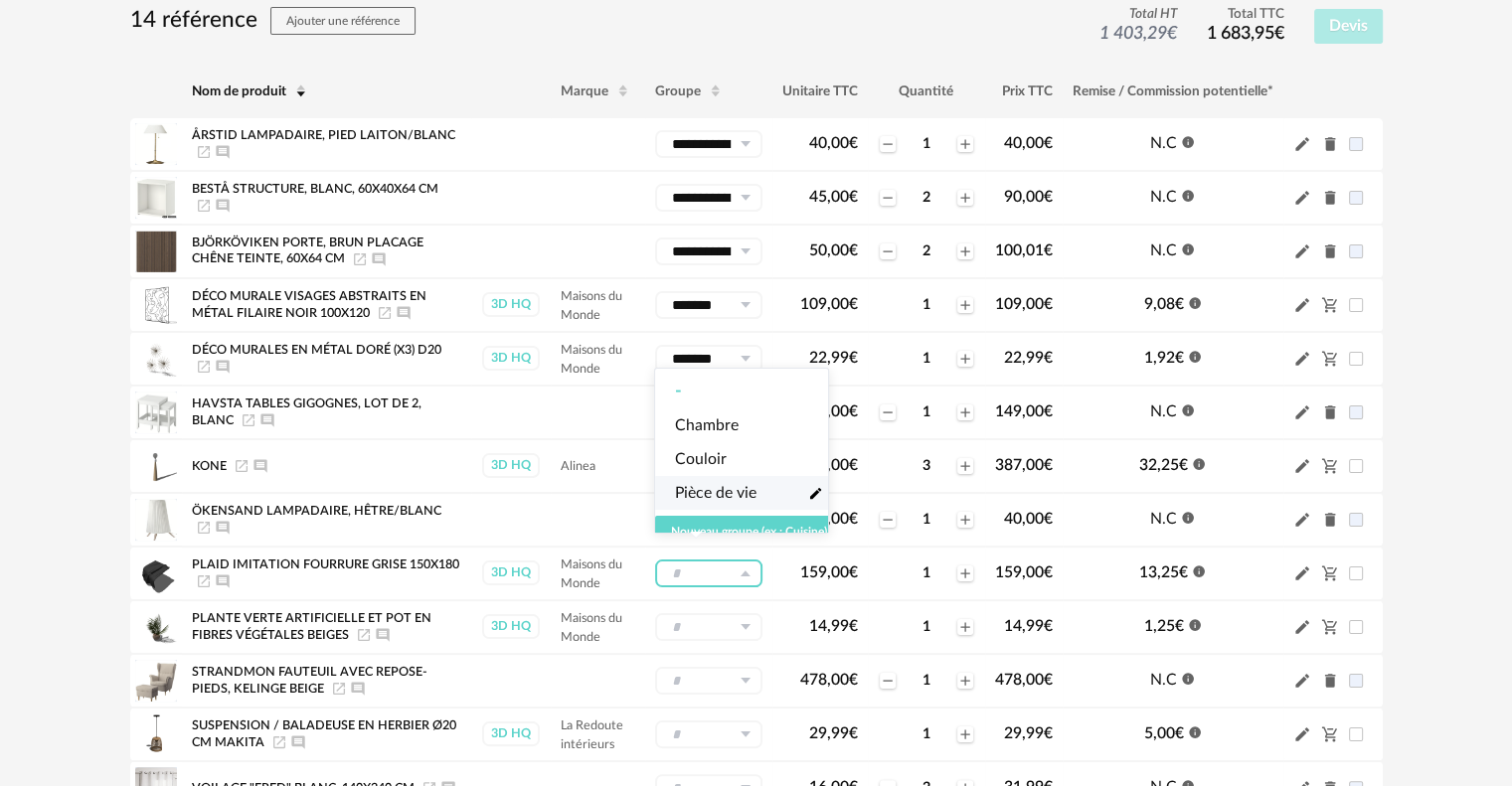 click on "Pièce de vie" at bounding box center [716, 493] 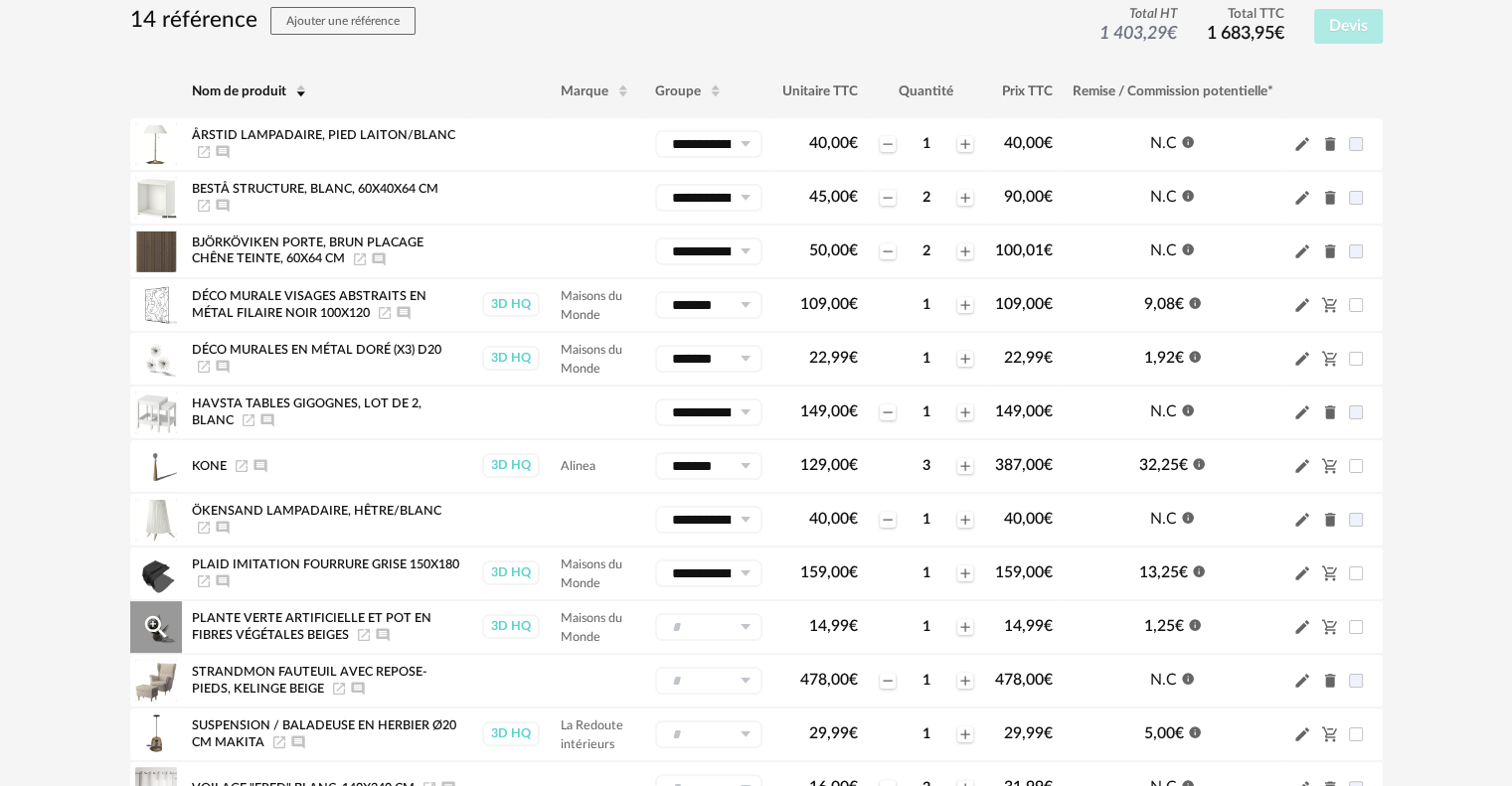 click at bounding box center (709, 627) 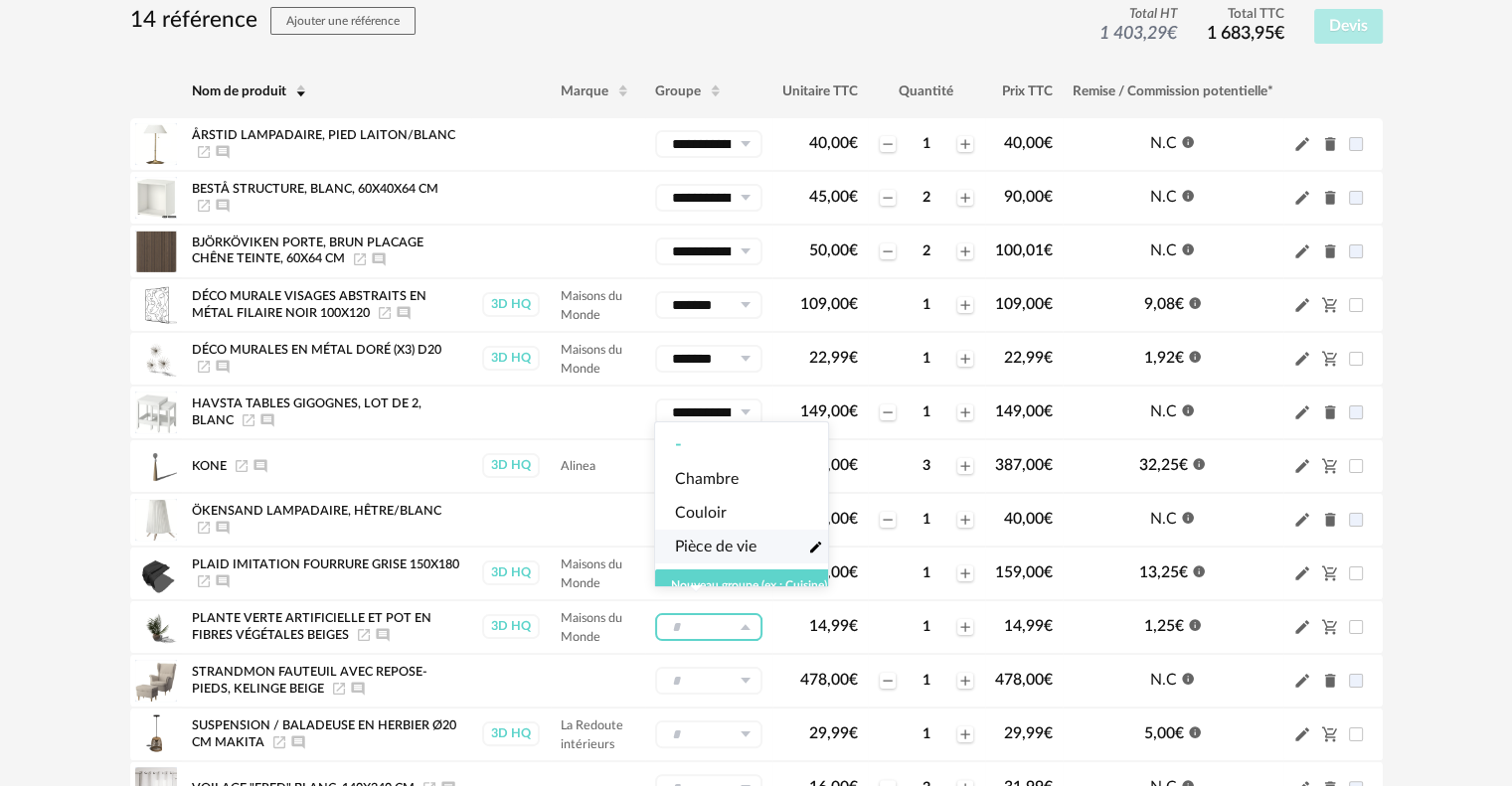 click on "Pièce de vie" at bounding box center (716, 547) 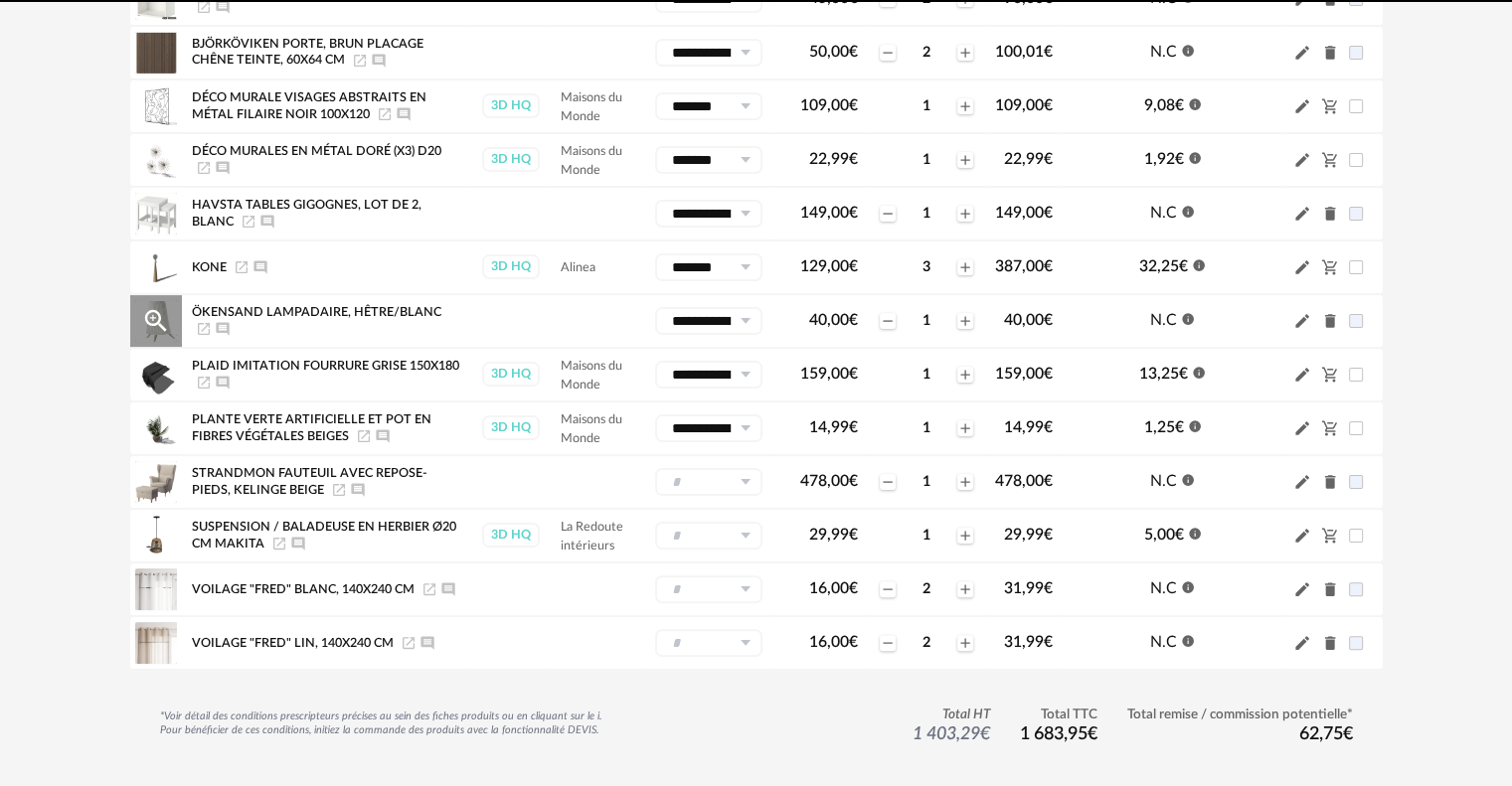 scroll, scrollTop: 596, scrollLeft: 0, axis: vertical 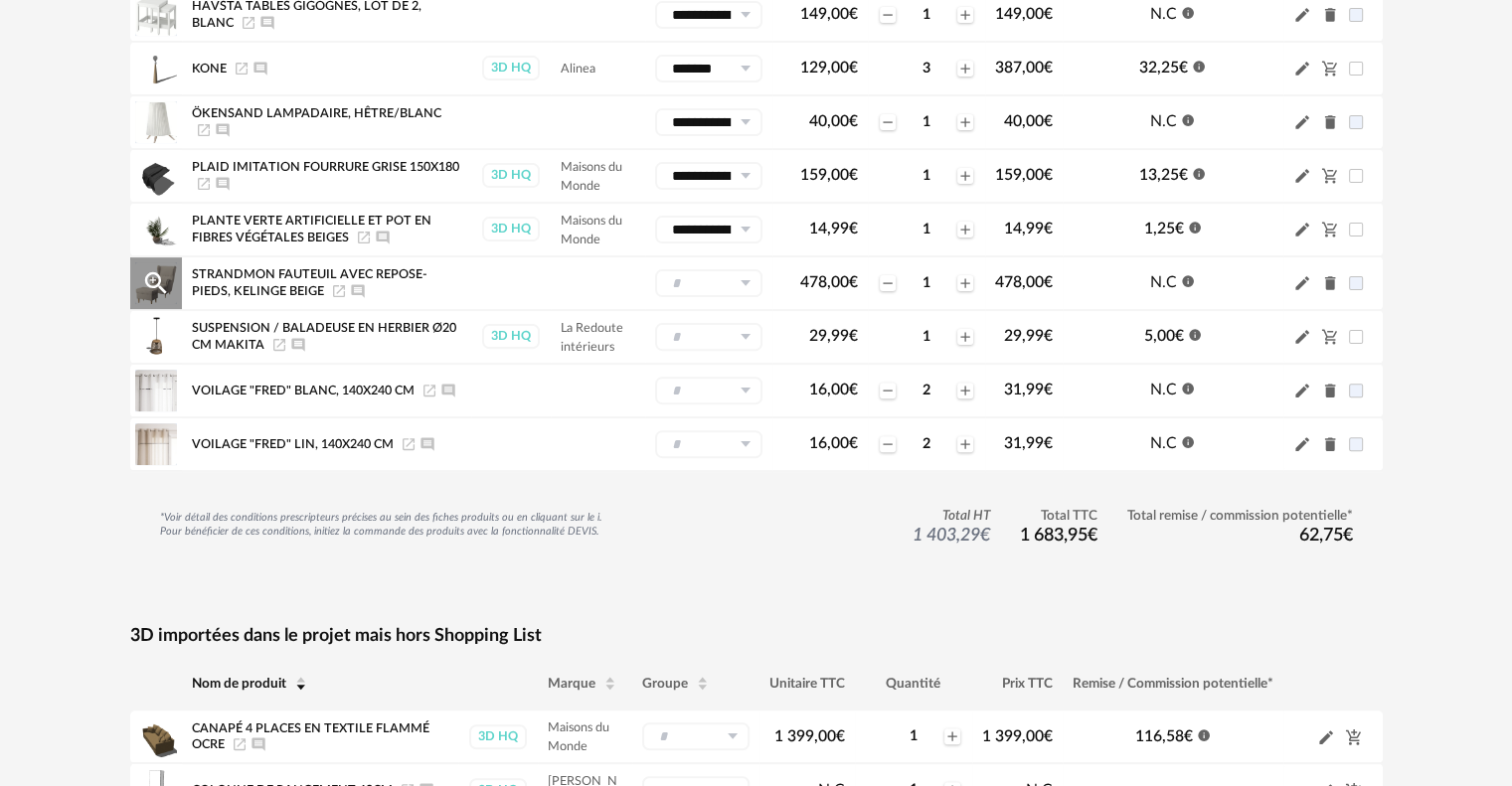 click at bounding box center [745, 283] 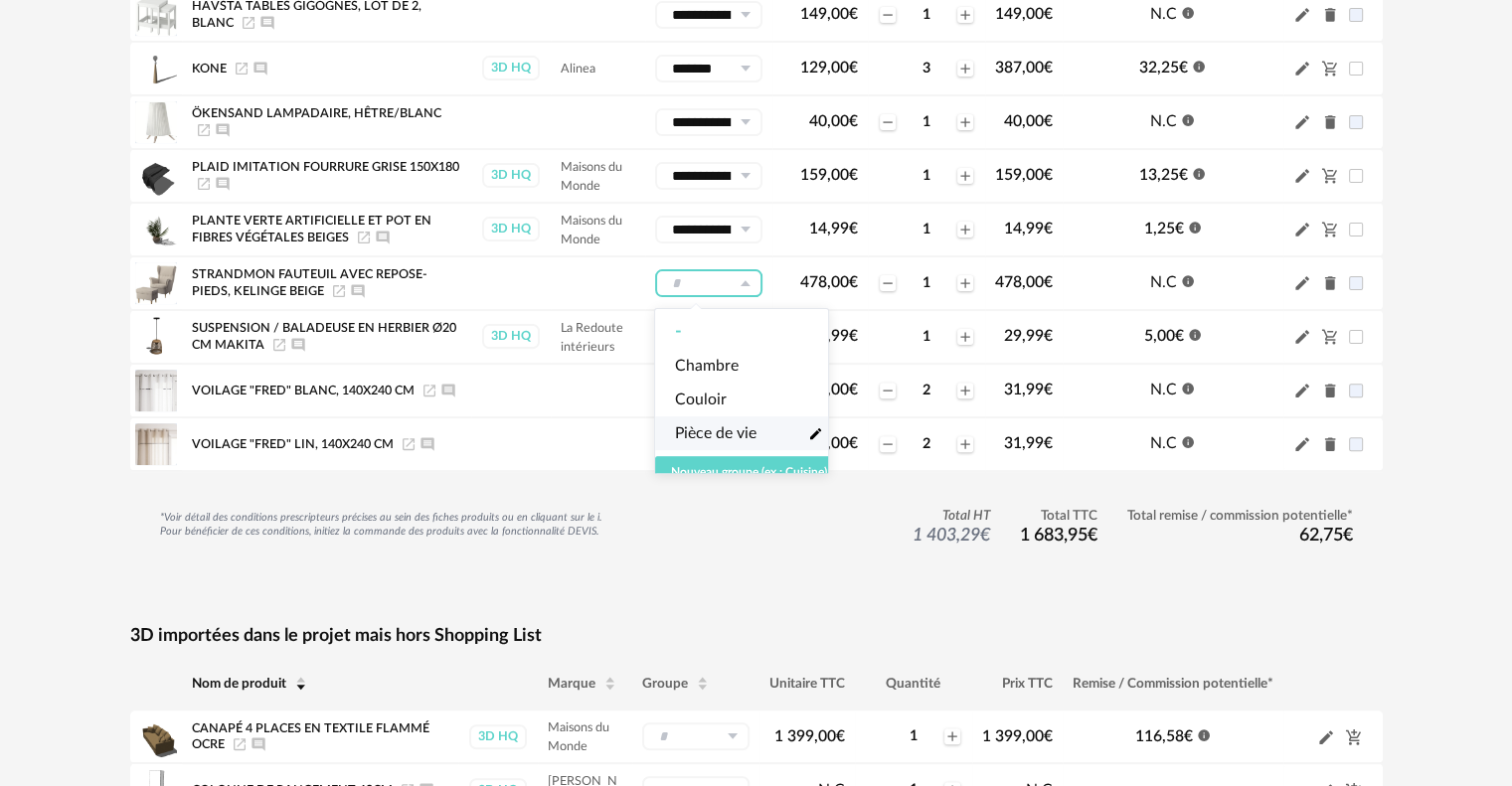 click on "Pièce de vie" at bounding box center (716, 433) 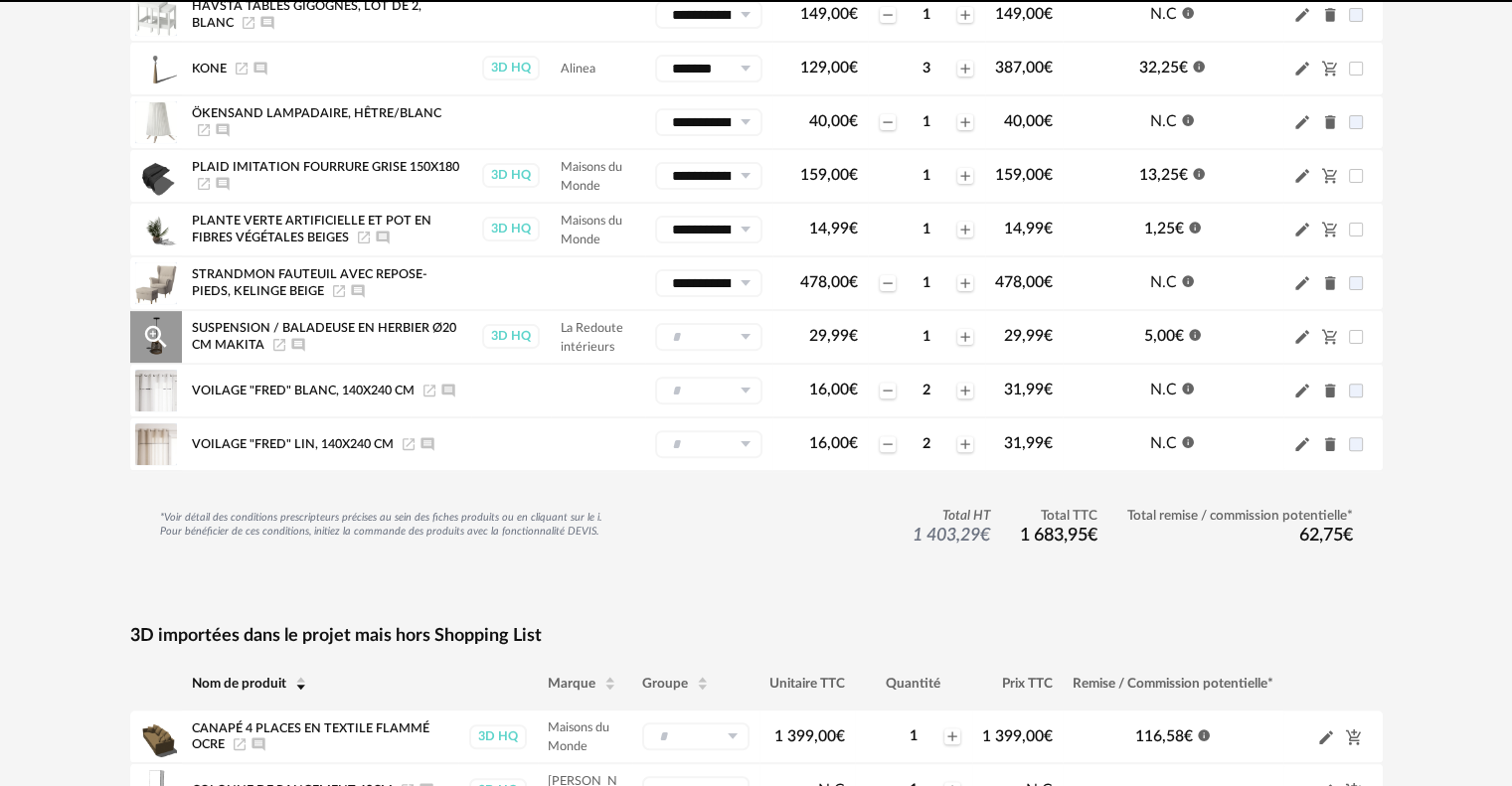 click at bounding box center (709, 337) 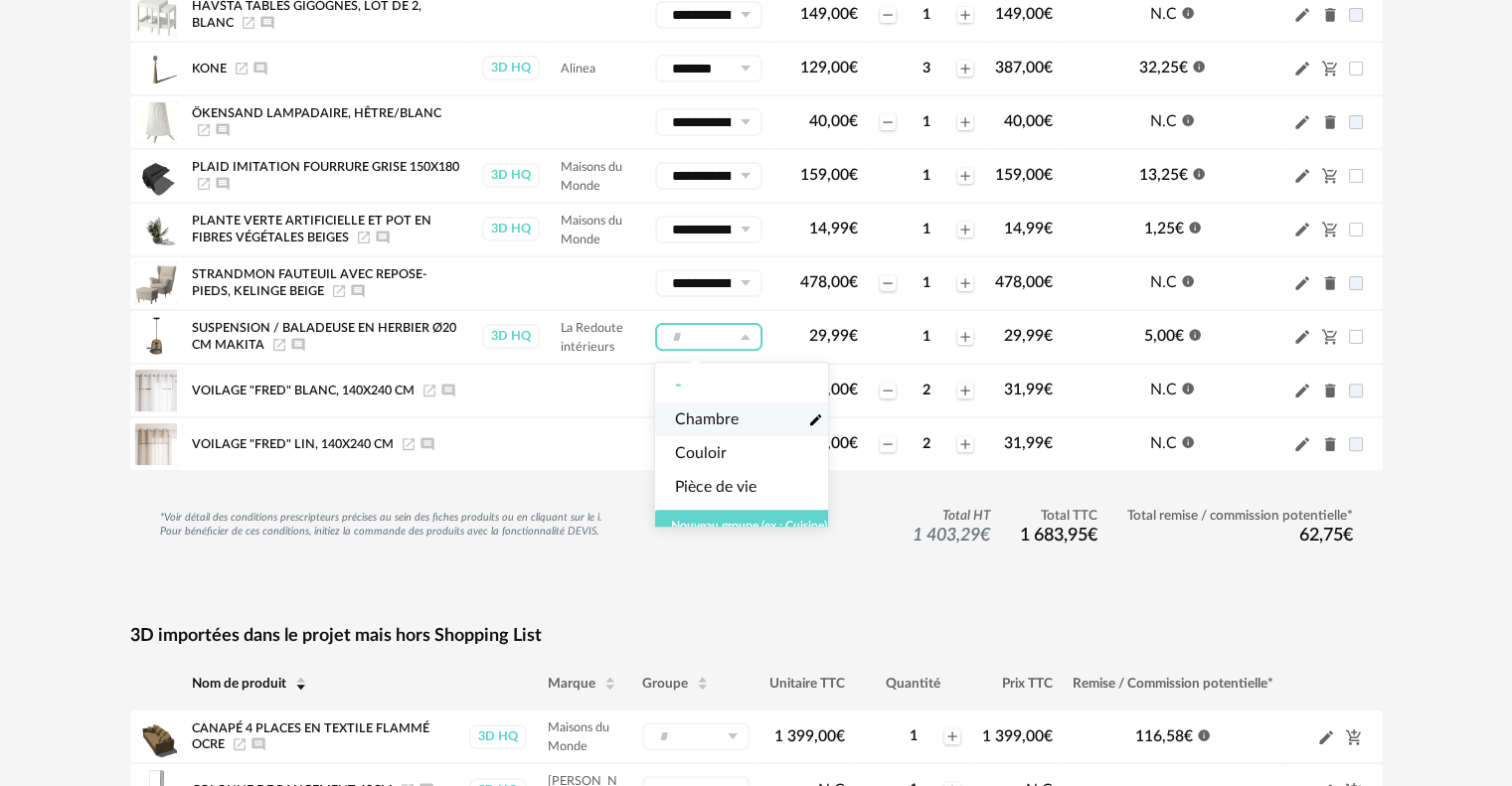 click on "Chambre" at bounding box center (707, 419) 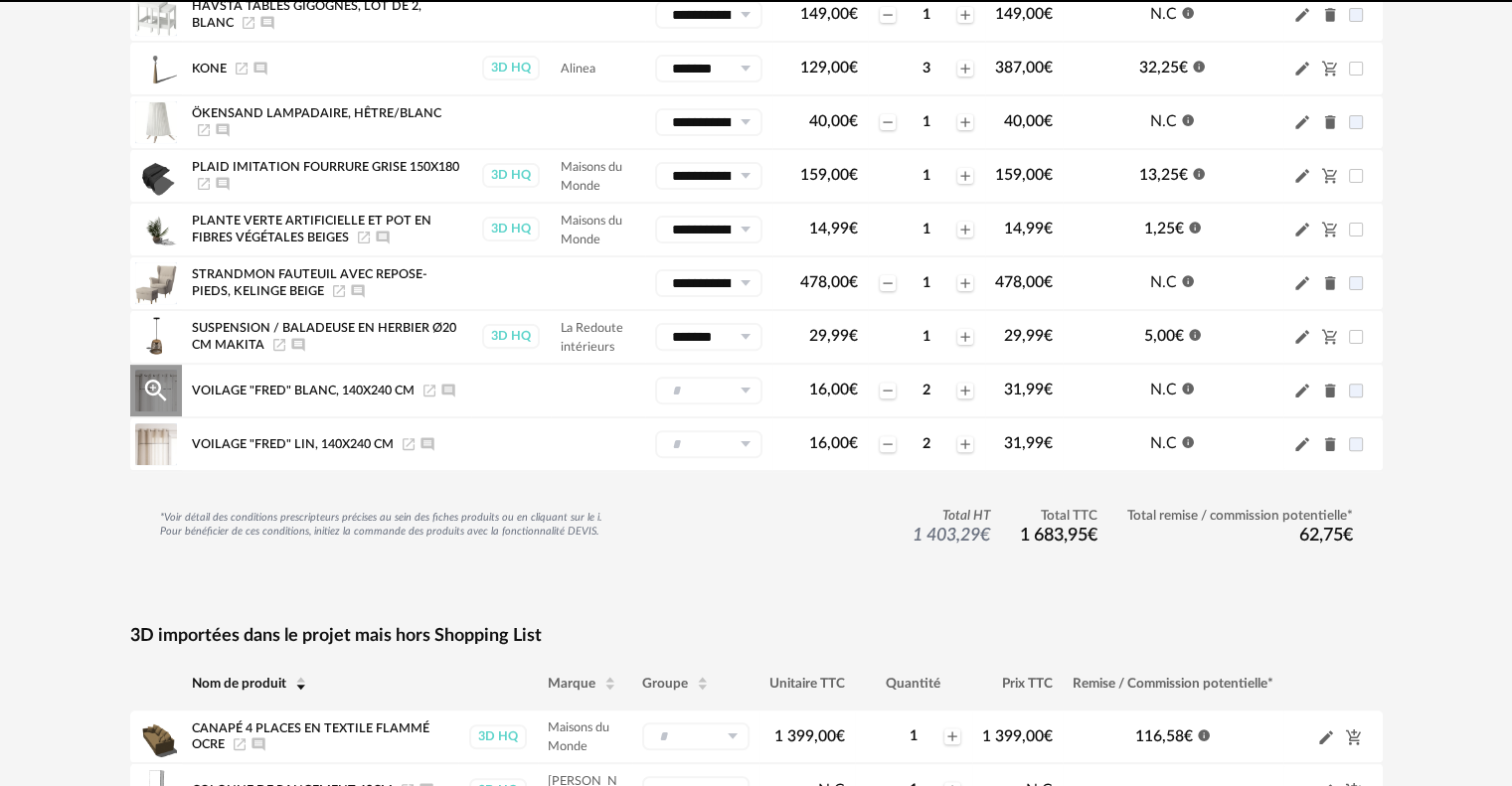 click at bounding box center (709, 391) 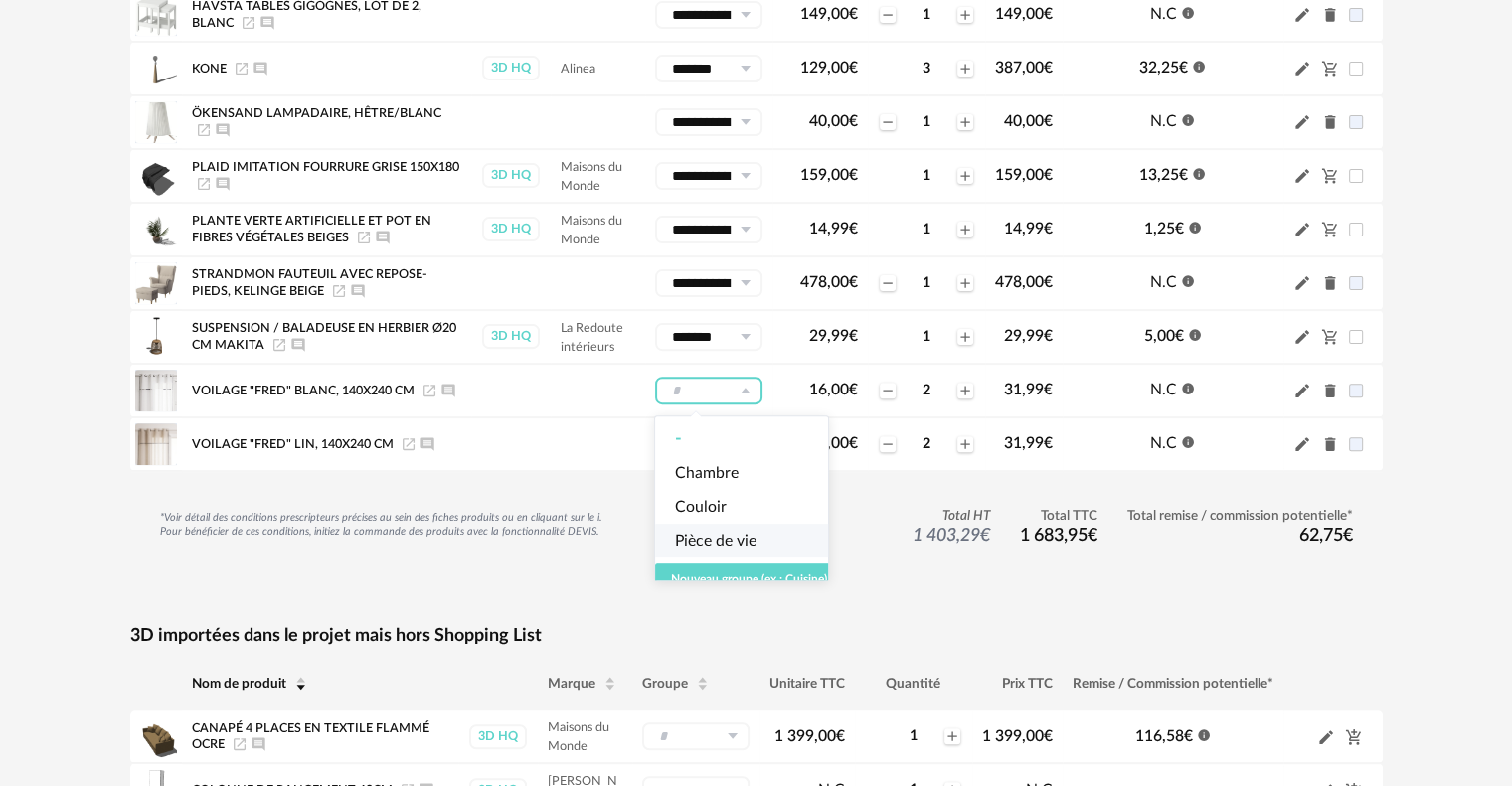 drag, startPoint x: 715, startPoint y: 538, endPoint x: 705, endPoint y: 492, distance: 47.07441 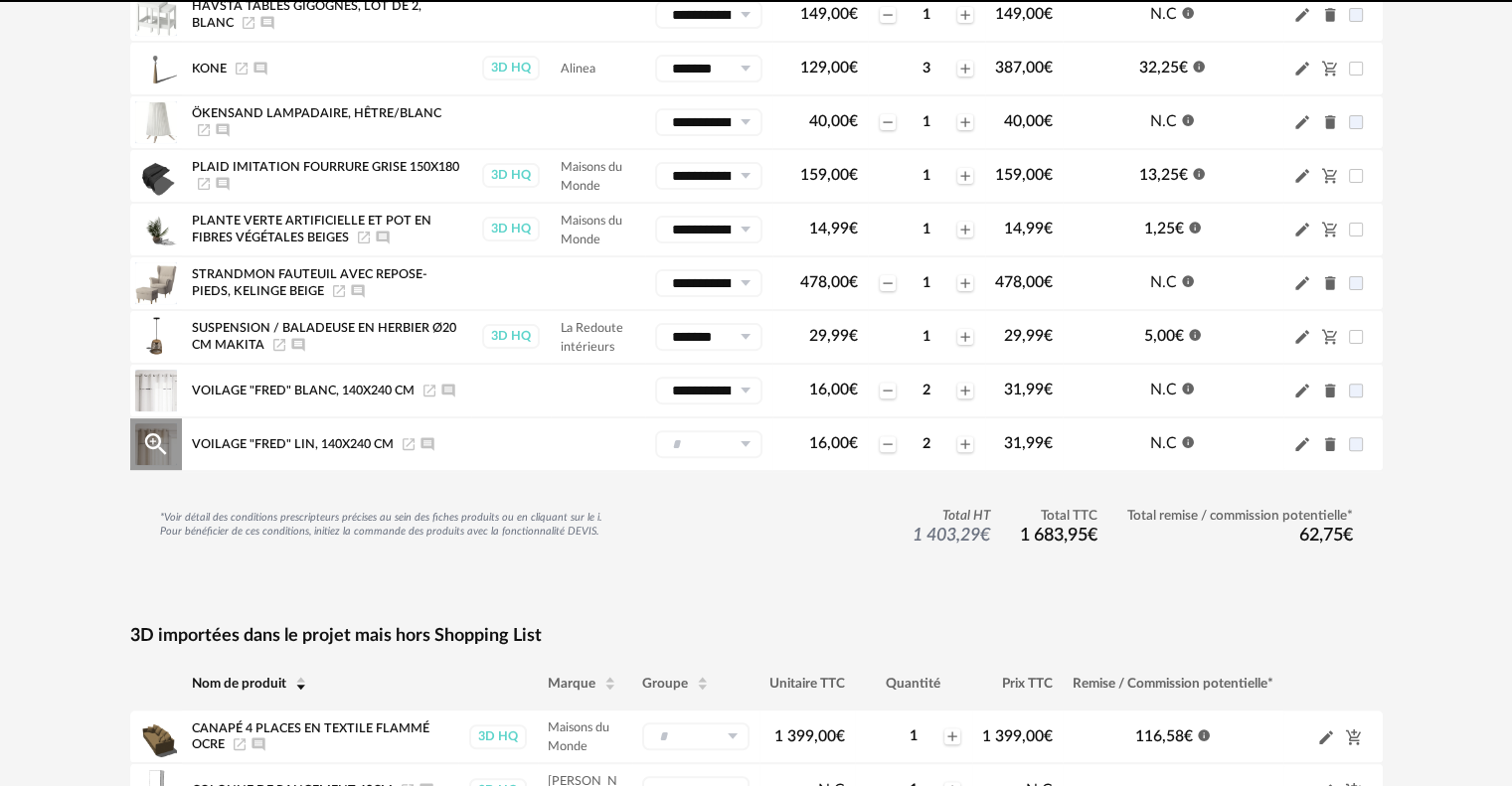 click at bounding box center [709, 444] 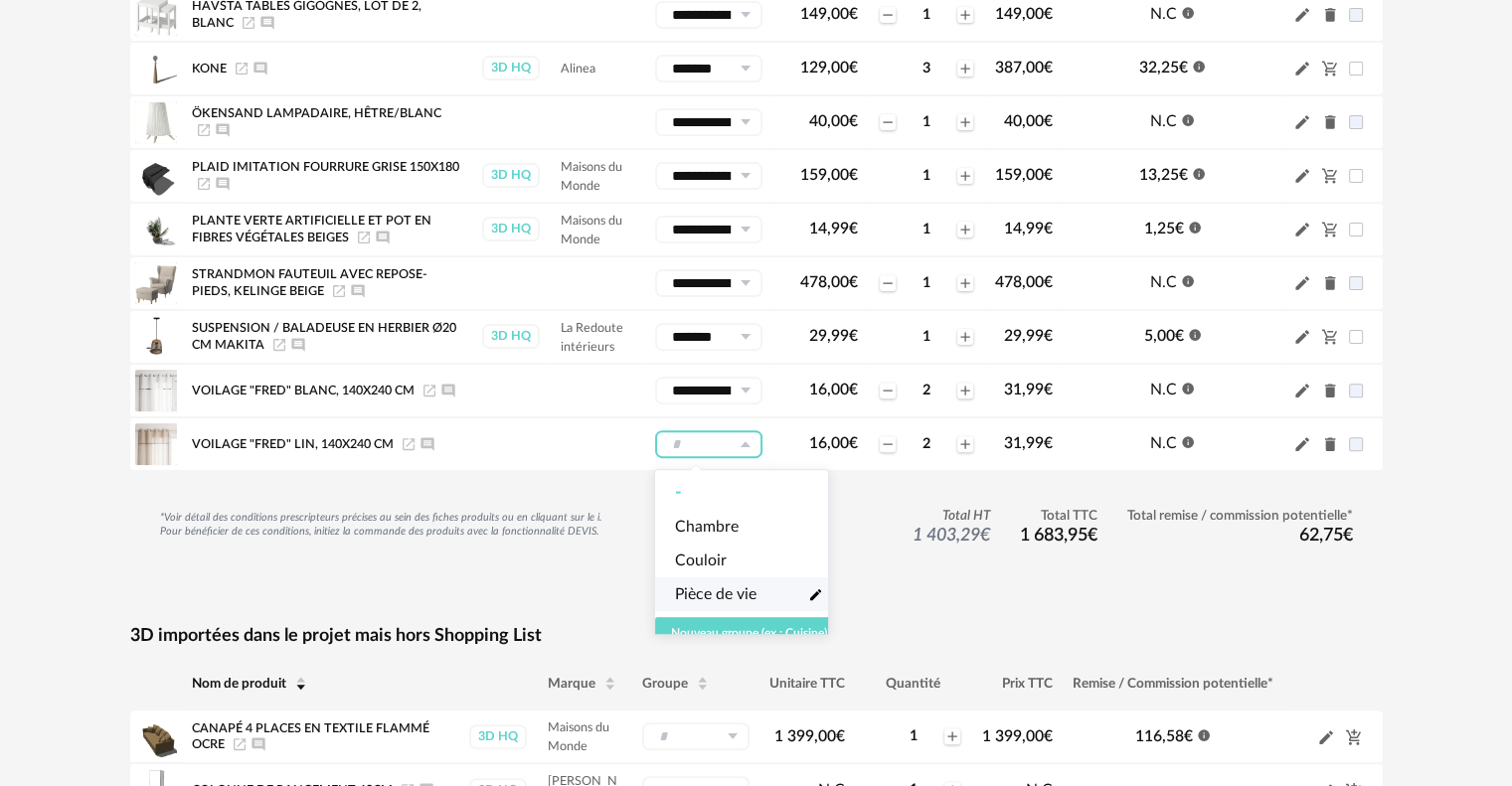 click on "Pièce de vie" at bounding box center (716, 594) 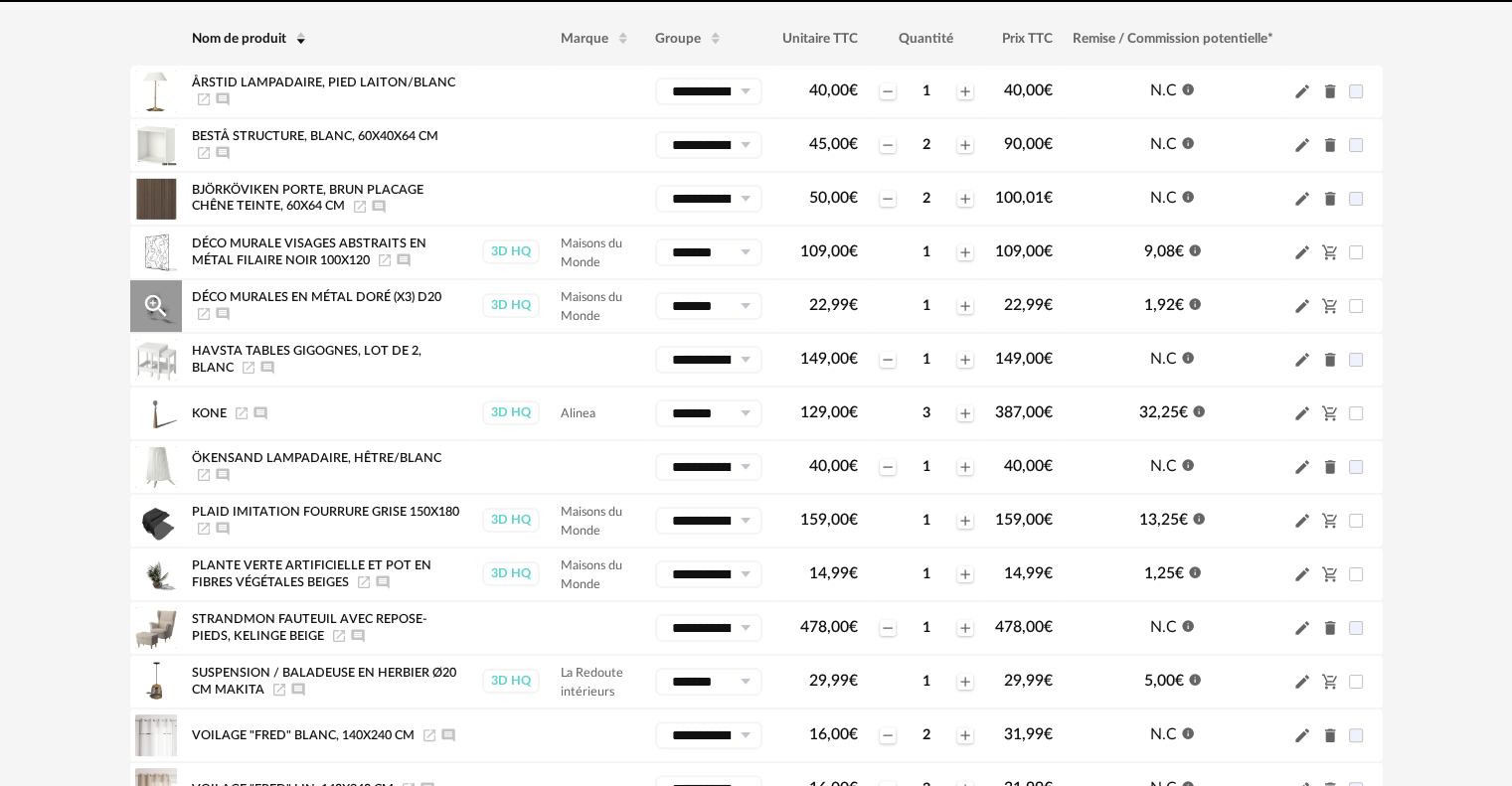 scroll, scrollTop: 0, scrollLeft: 0, axis: both 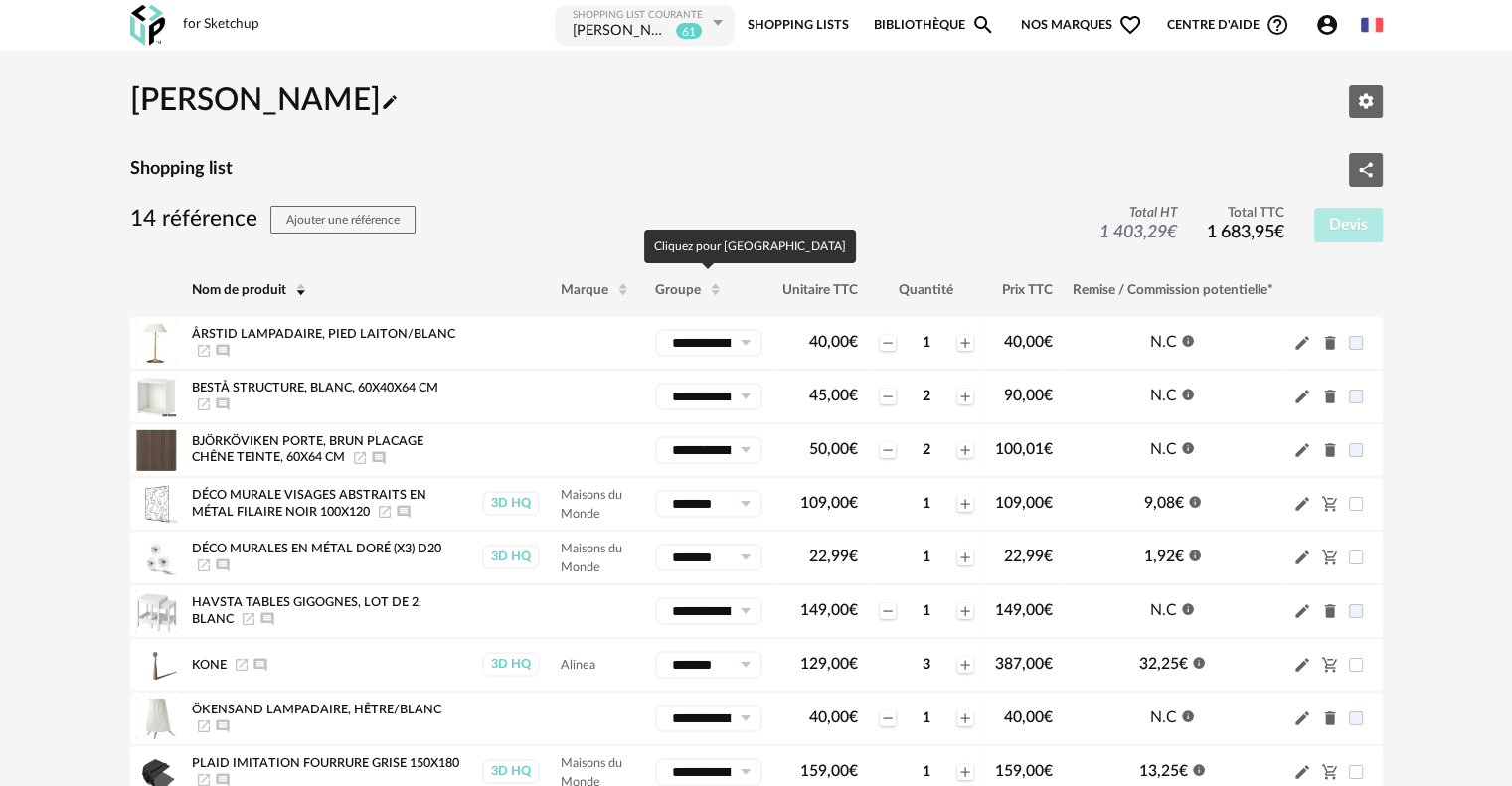 click on "Groupe" at bounding box center (678, 289) 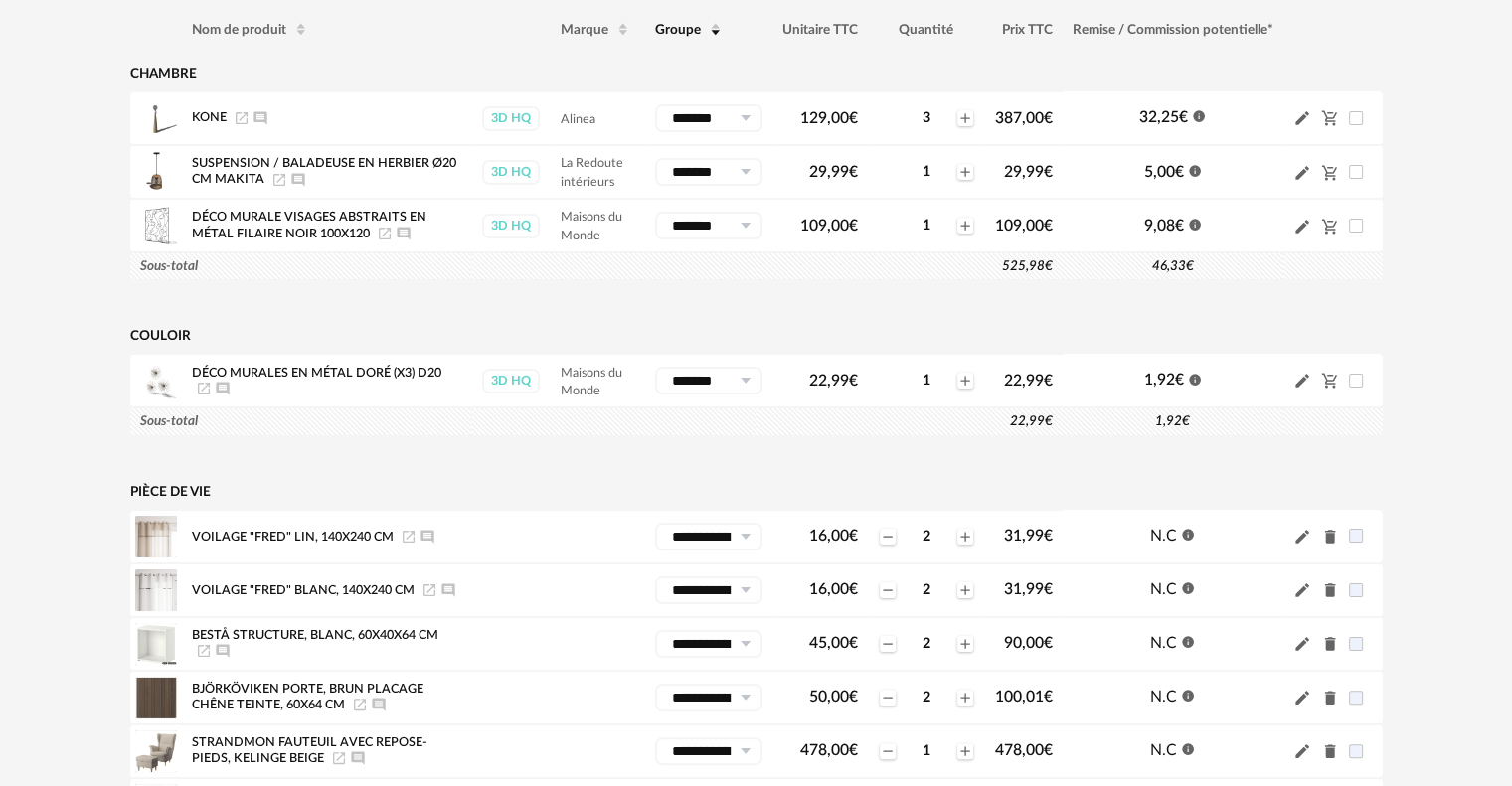 scroll, scrollTop: 0, scrollLeft: 0, axis: both 